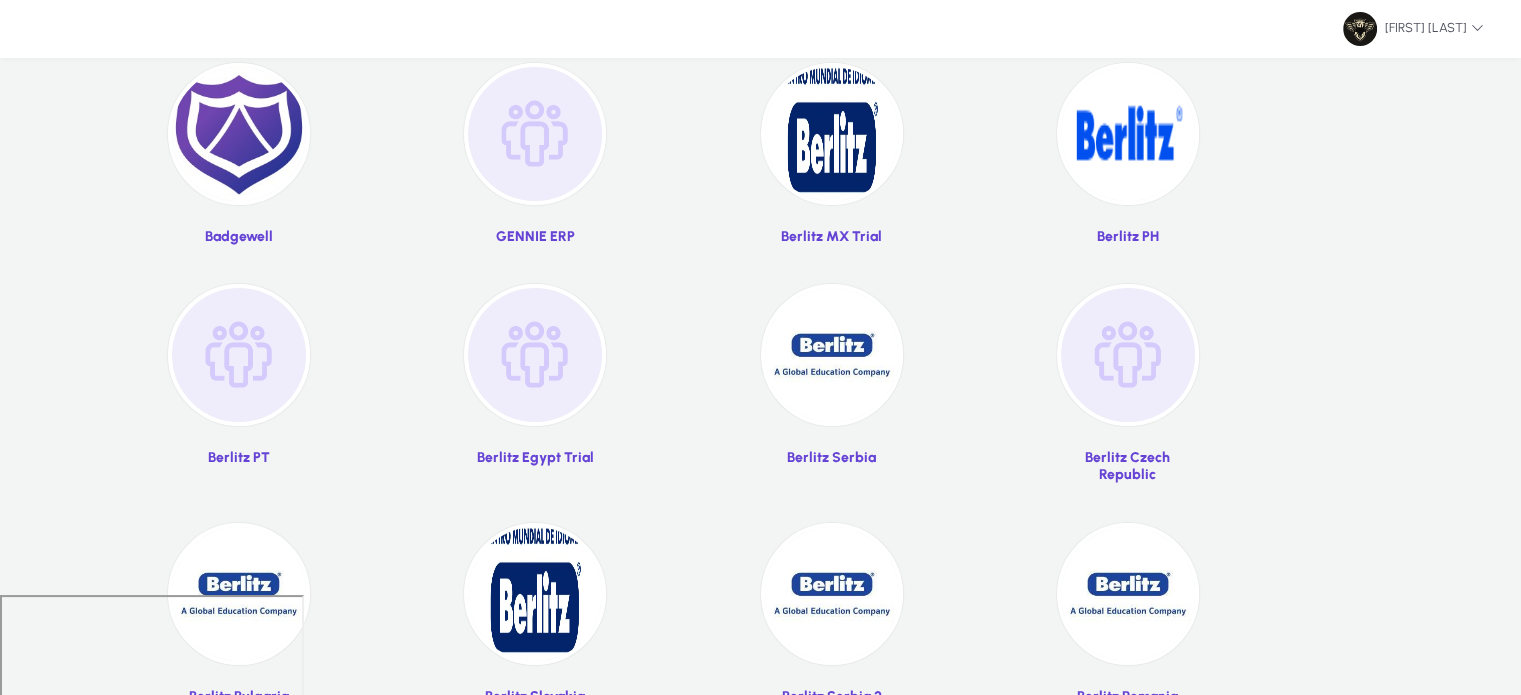 scroll, scrollTop: 132, scrollLeft: 0, axis: vertical 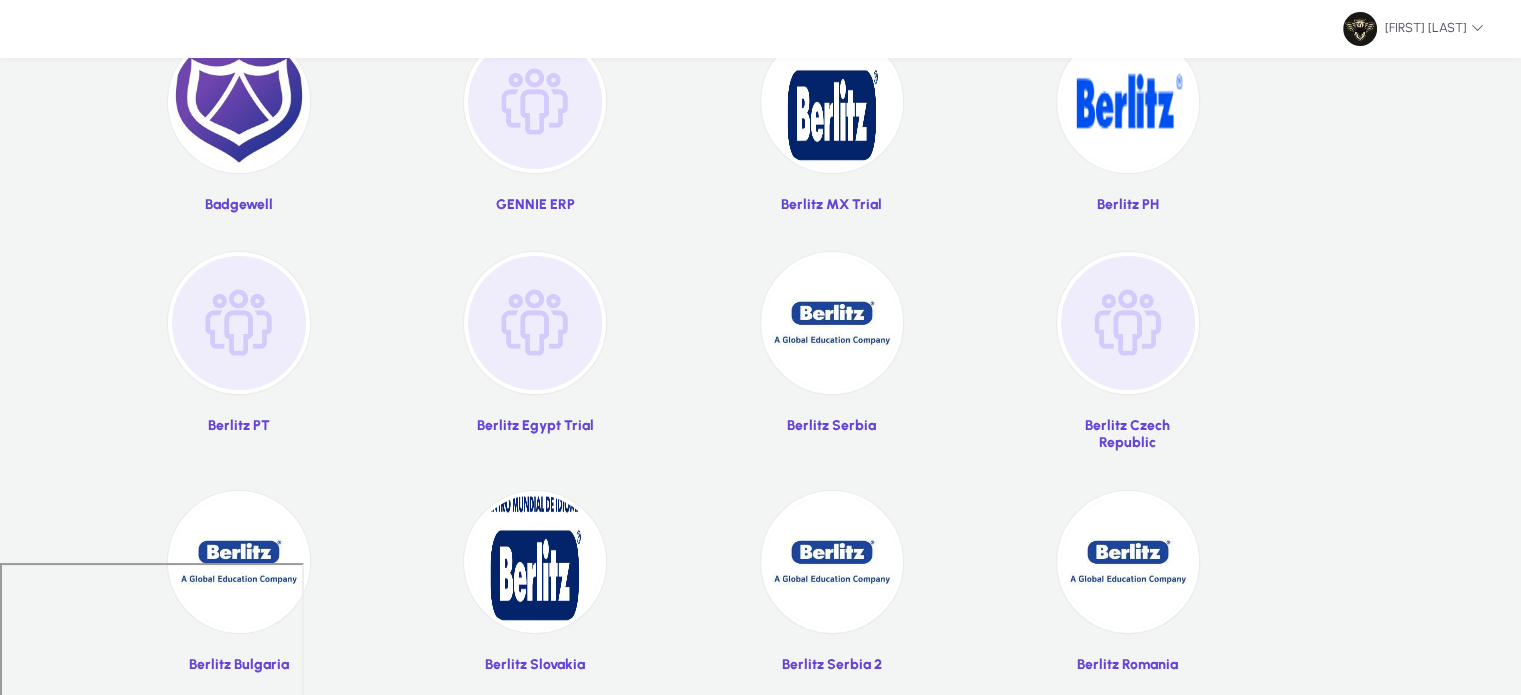 click 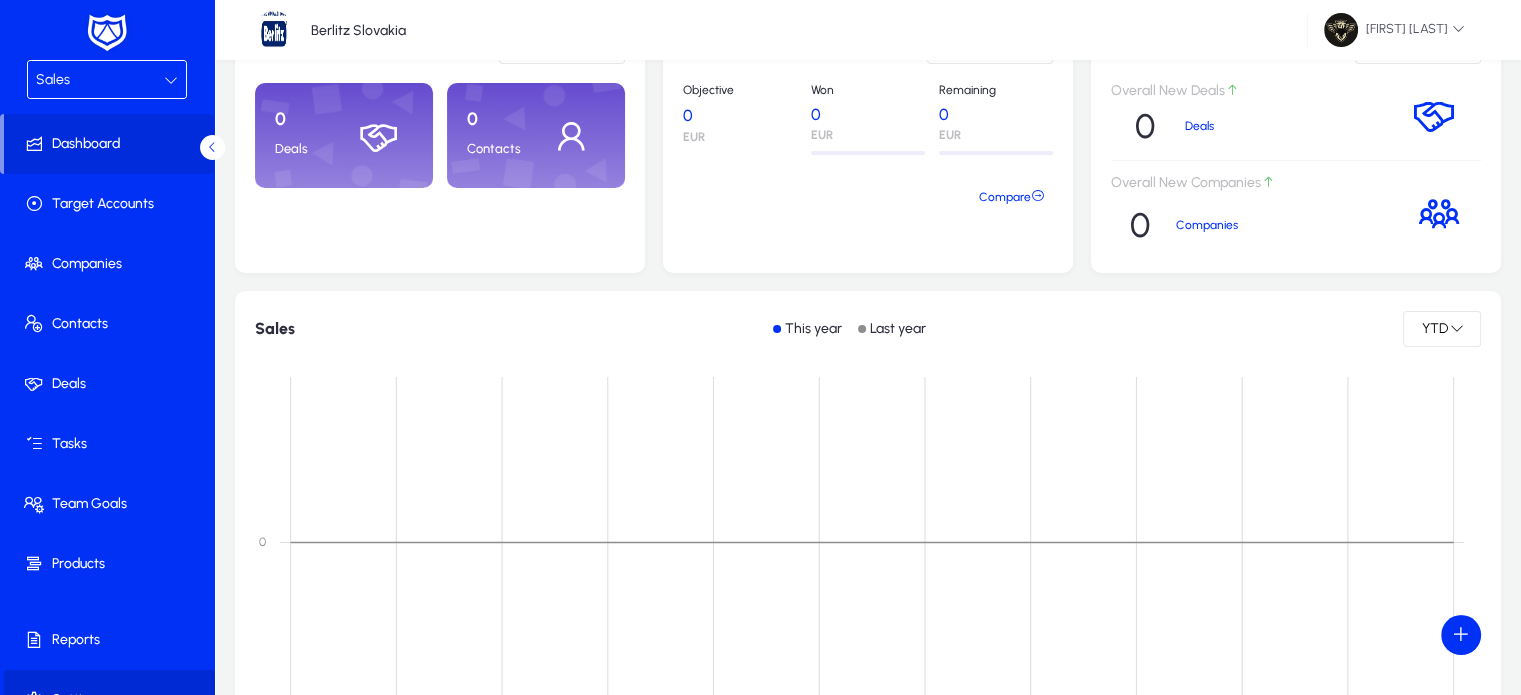 click on "Settings" 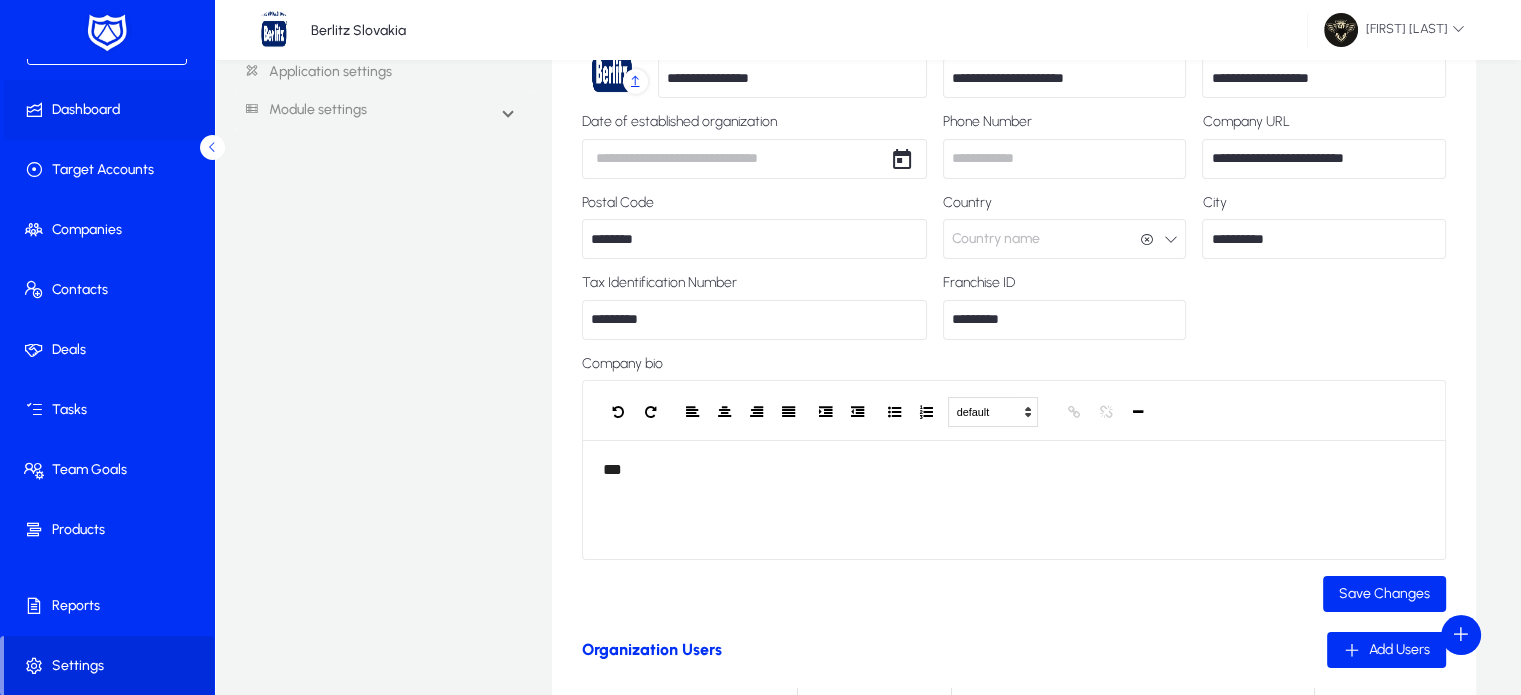 scroll, scrollTop: 120, scrollLeft: 0, axis: vertical 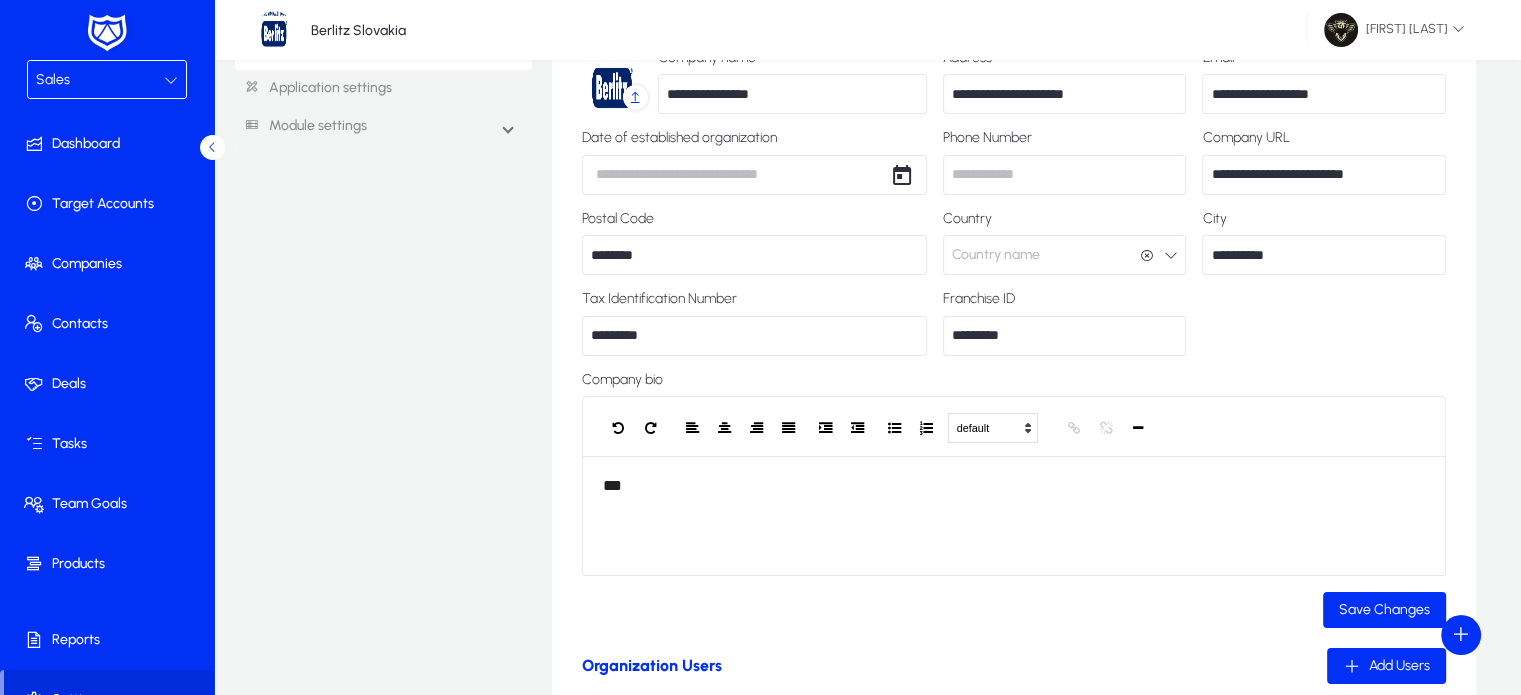 click on "Sales" at bounding box center [100, 80] 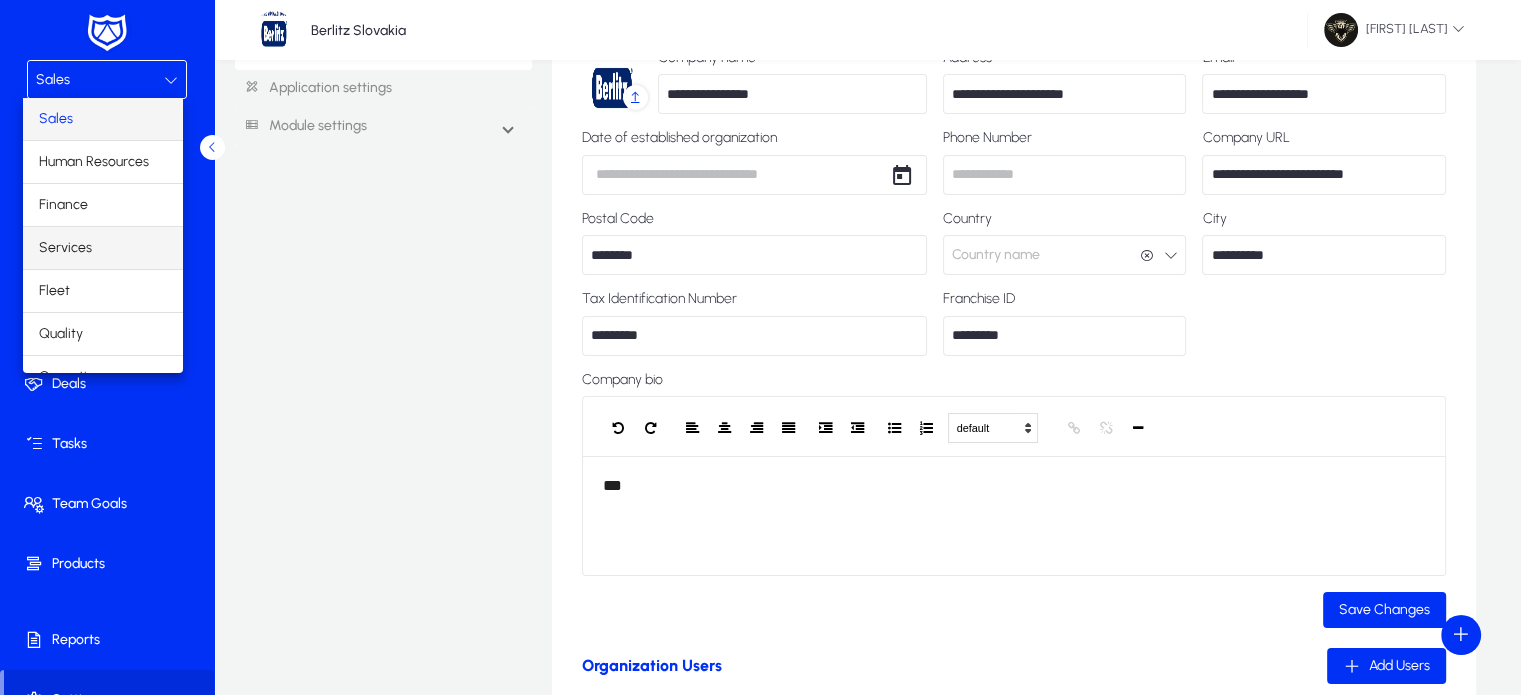 scroll, scrollTop: 66, scrollLeft: 0, axis: vertical 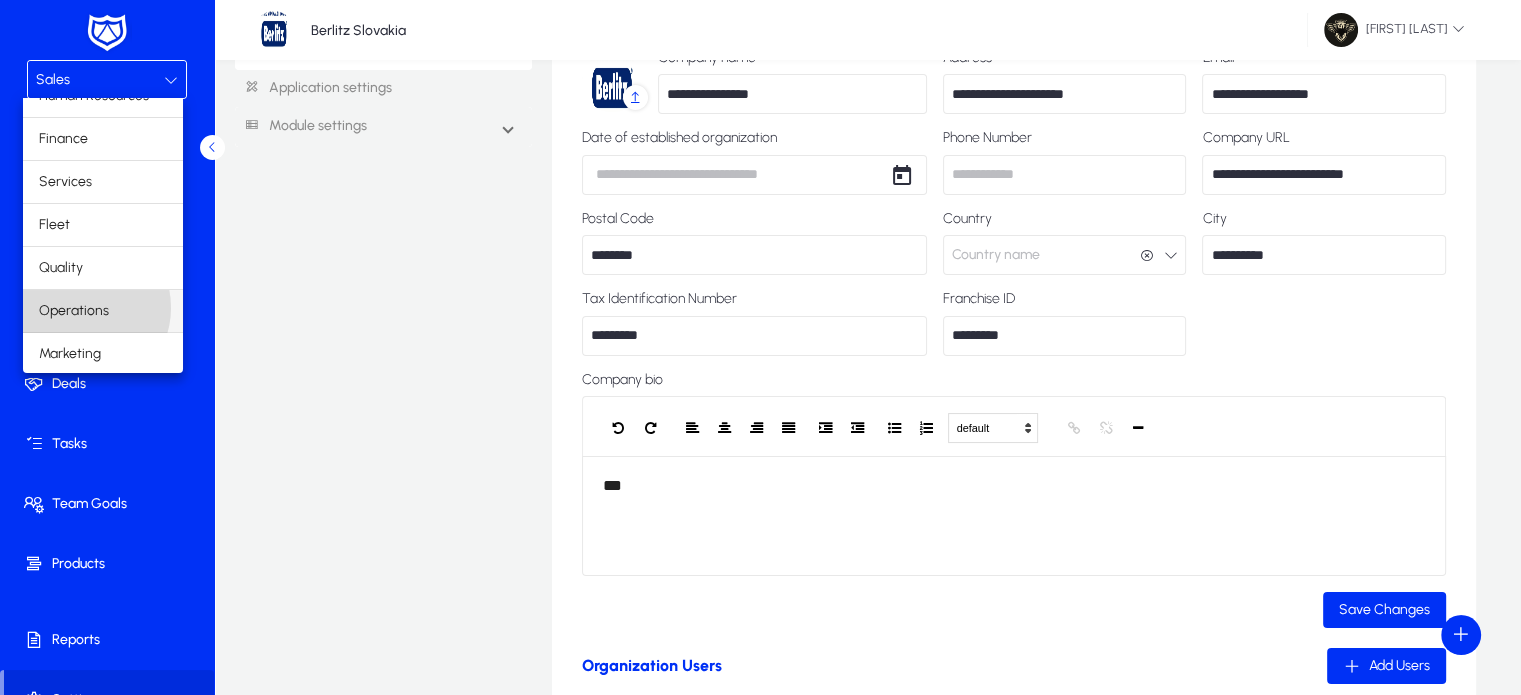 click on "Operations" at bounding box center (74, 311) 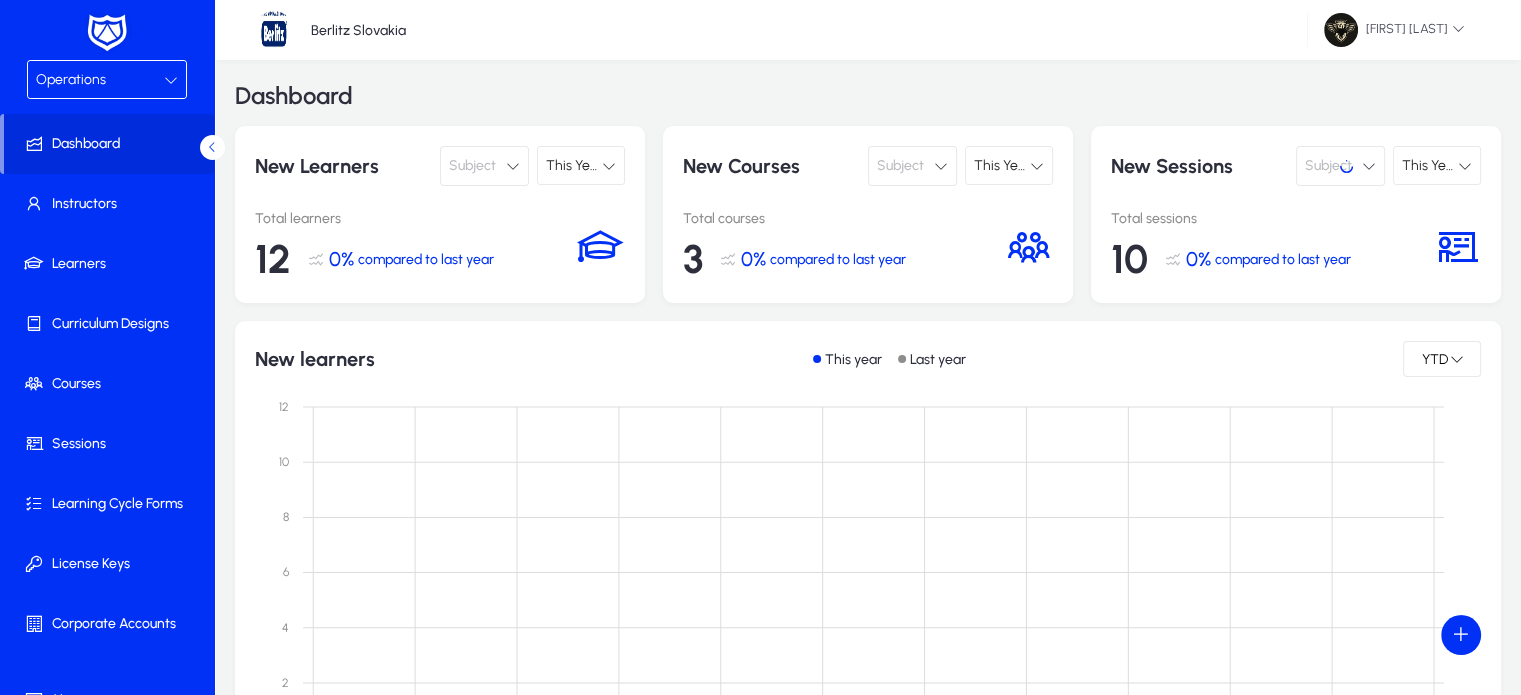 scroll, scrollTop: 12, scrollLeft: 0, axis: vertical 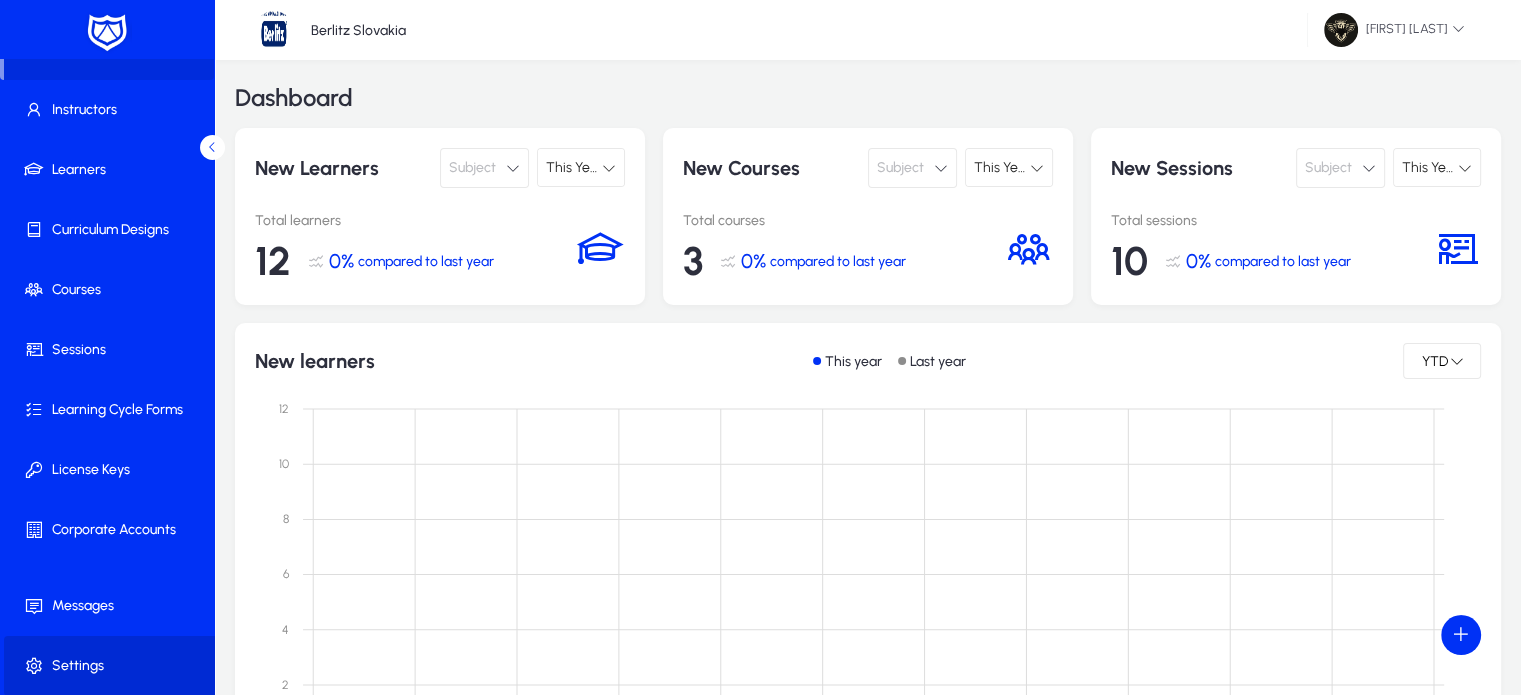 click on "Settings" 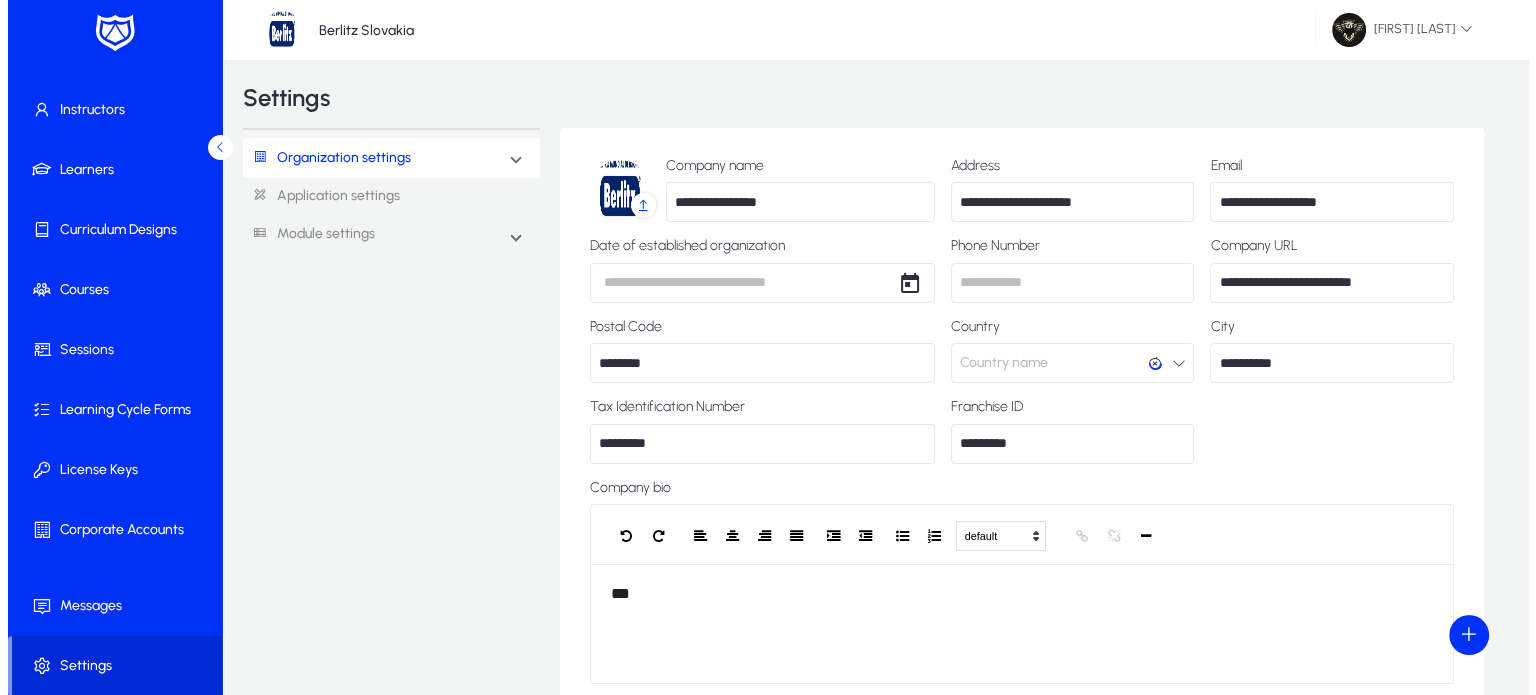 scroll, scrollTop: 0, scrollLeft: 0, axis: both 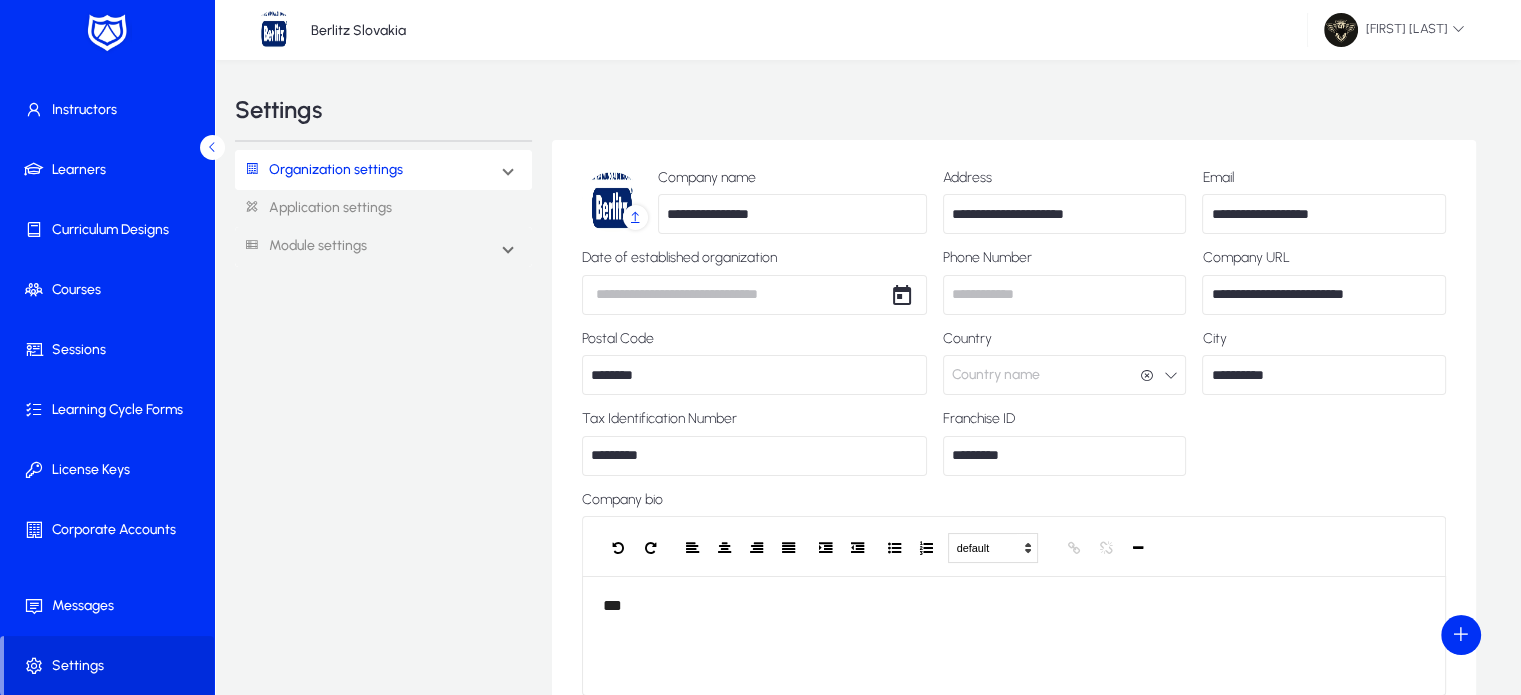 click on "Organization settings" at bounding box center (319, 170) 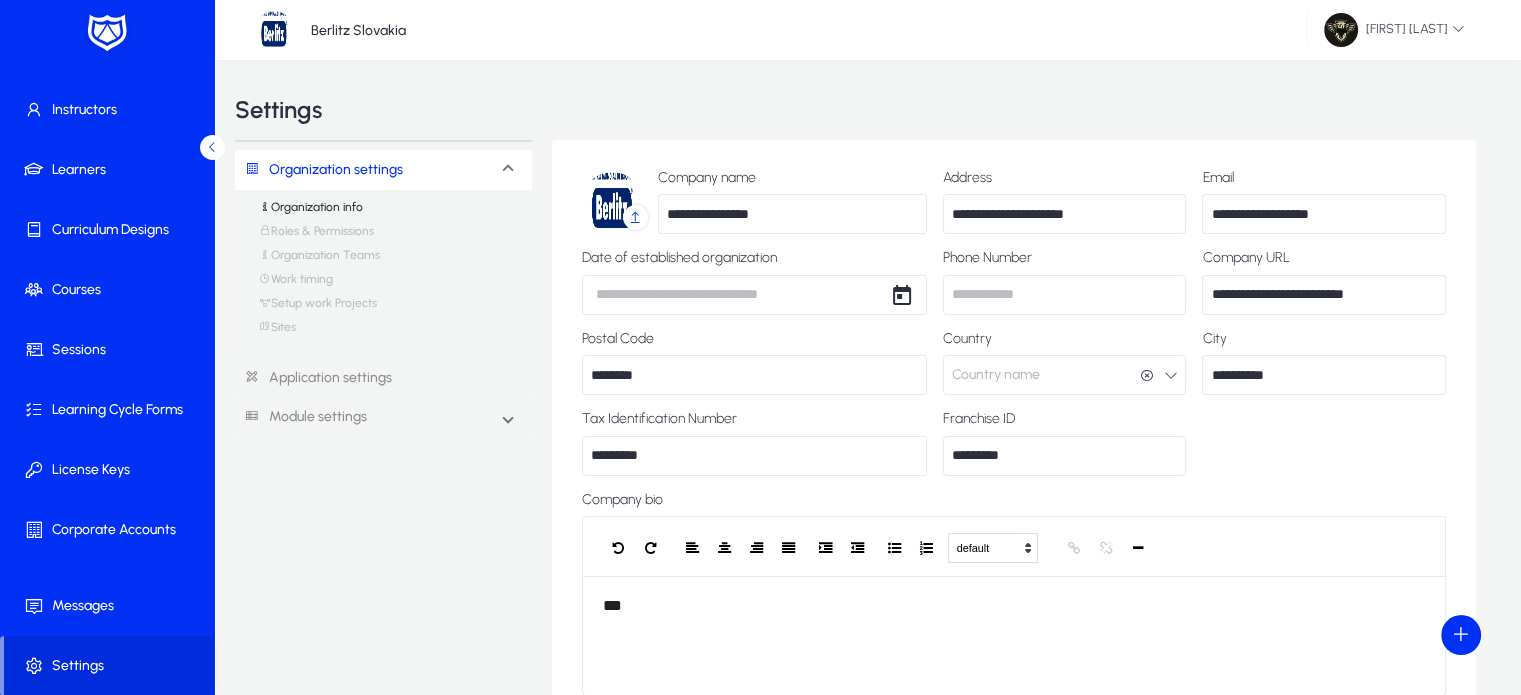 click on "Roles & Permissions" at bounding box center [316, 236] 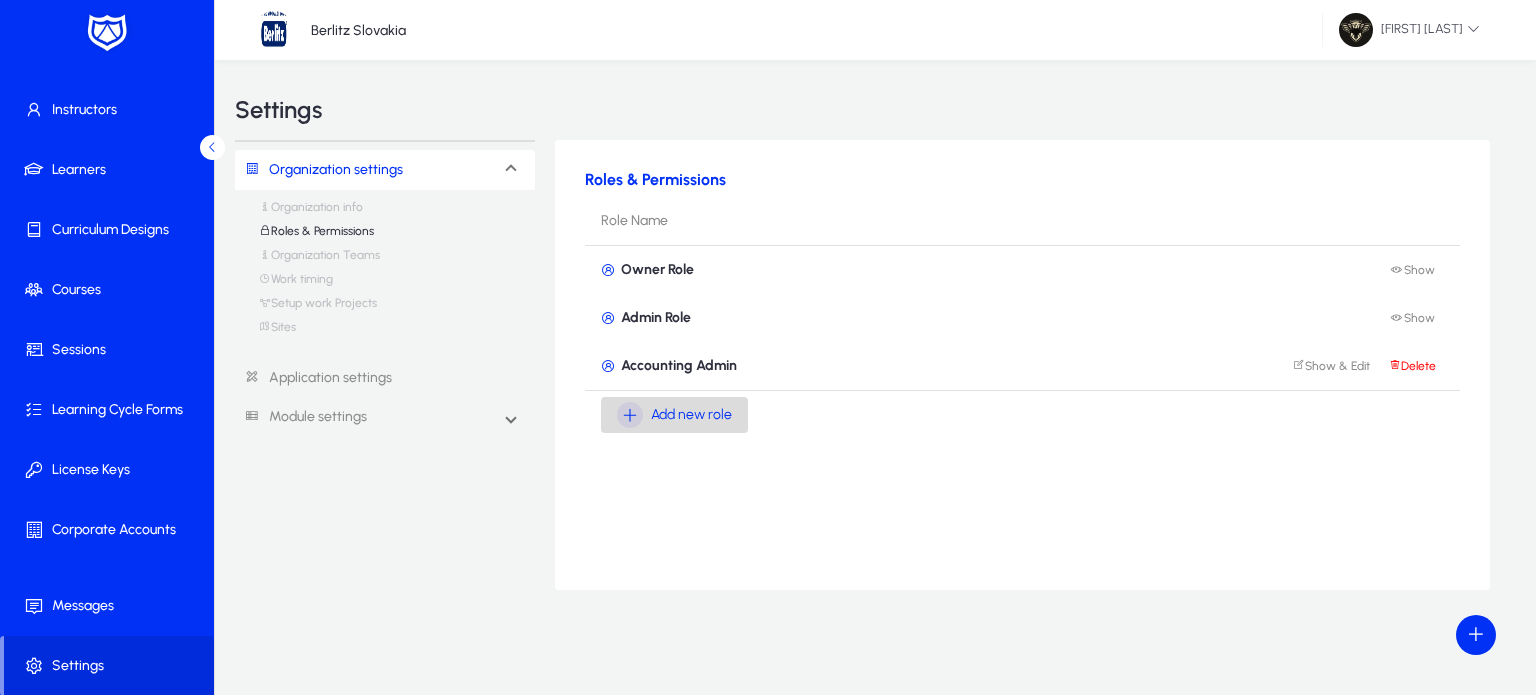 click on "Add new role" 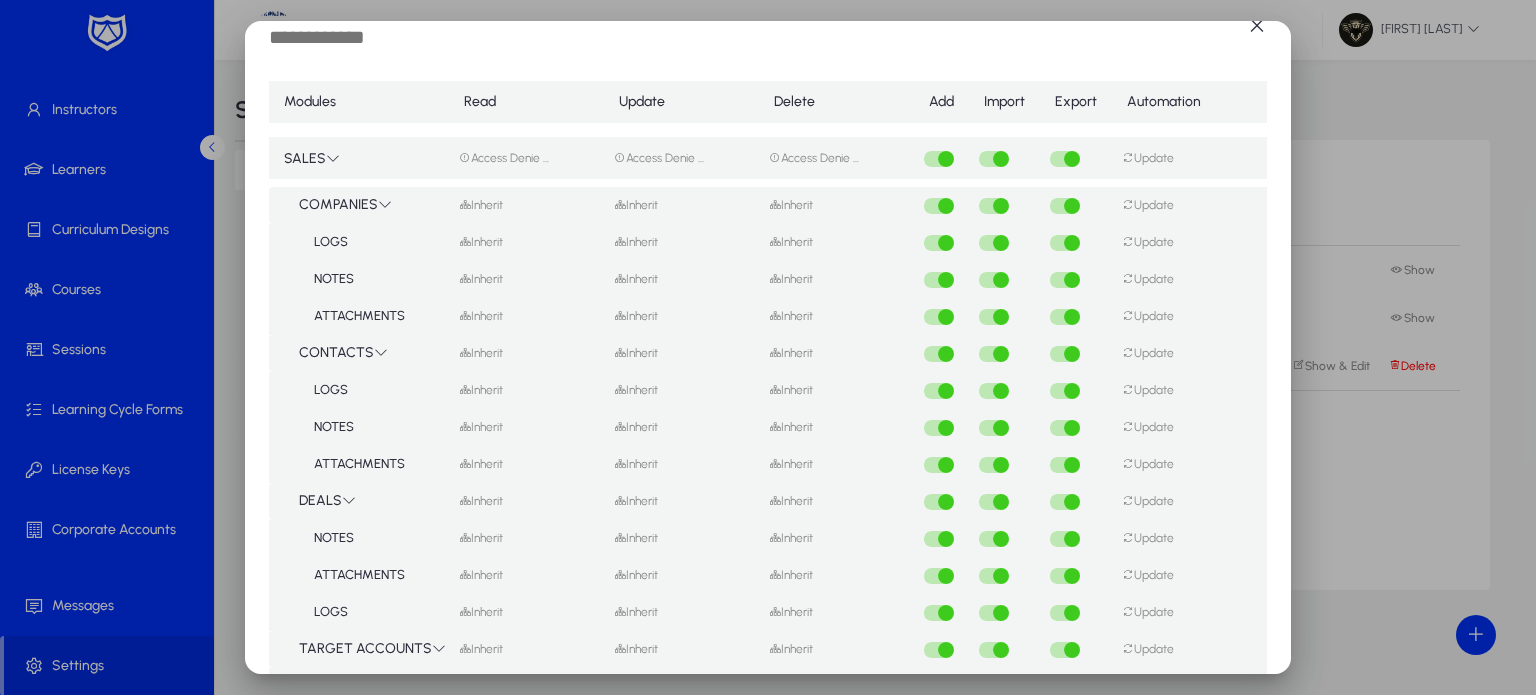 scroll, scrollTop: 0, scrollLeft: 0, axis: both 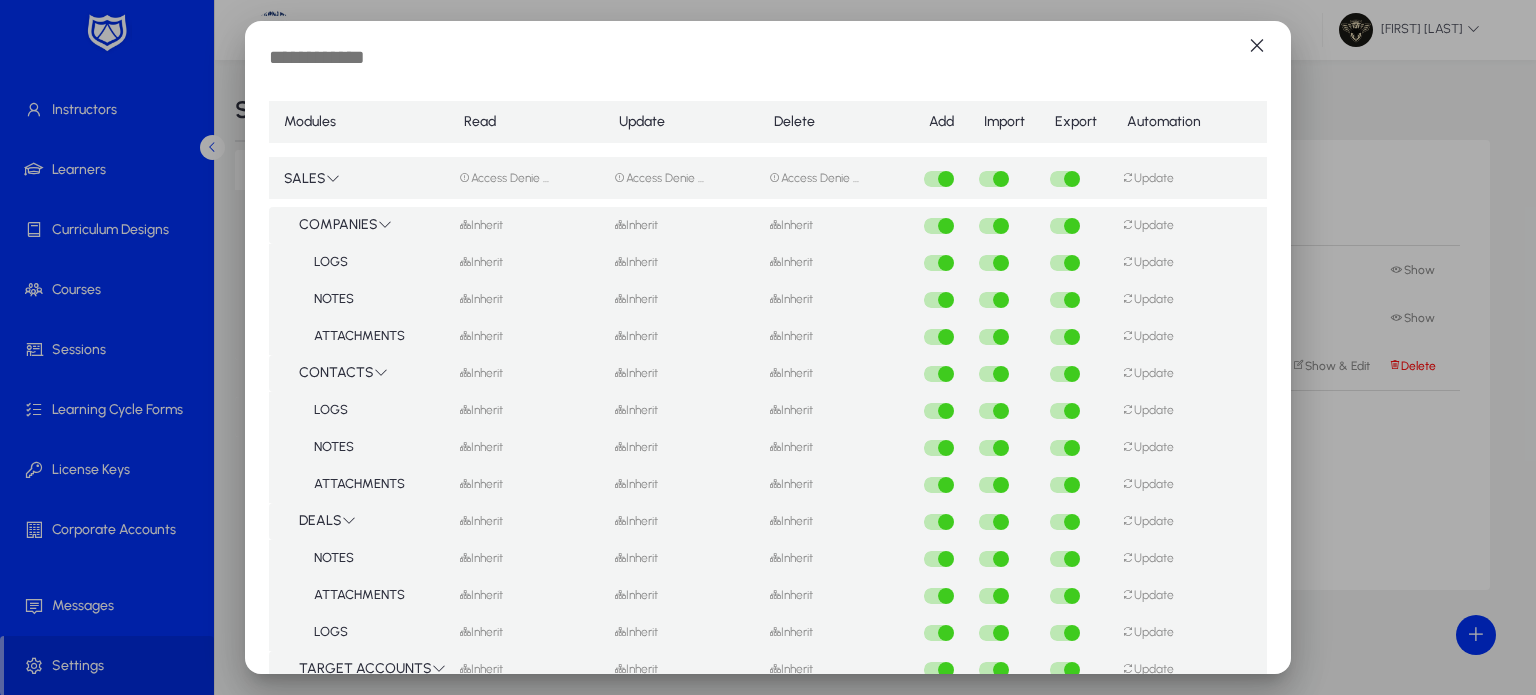 click at bounding box center [433, 59] 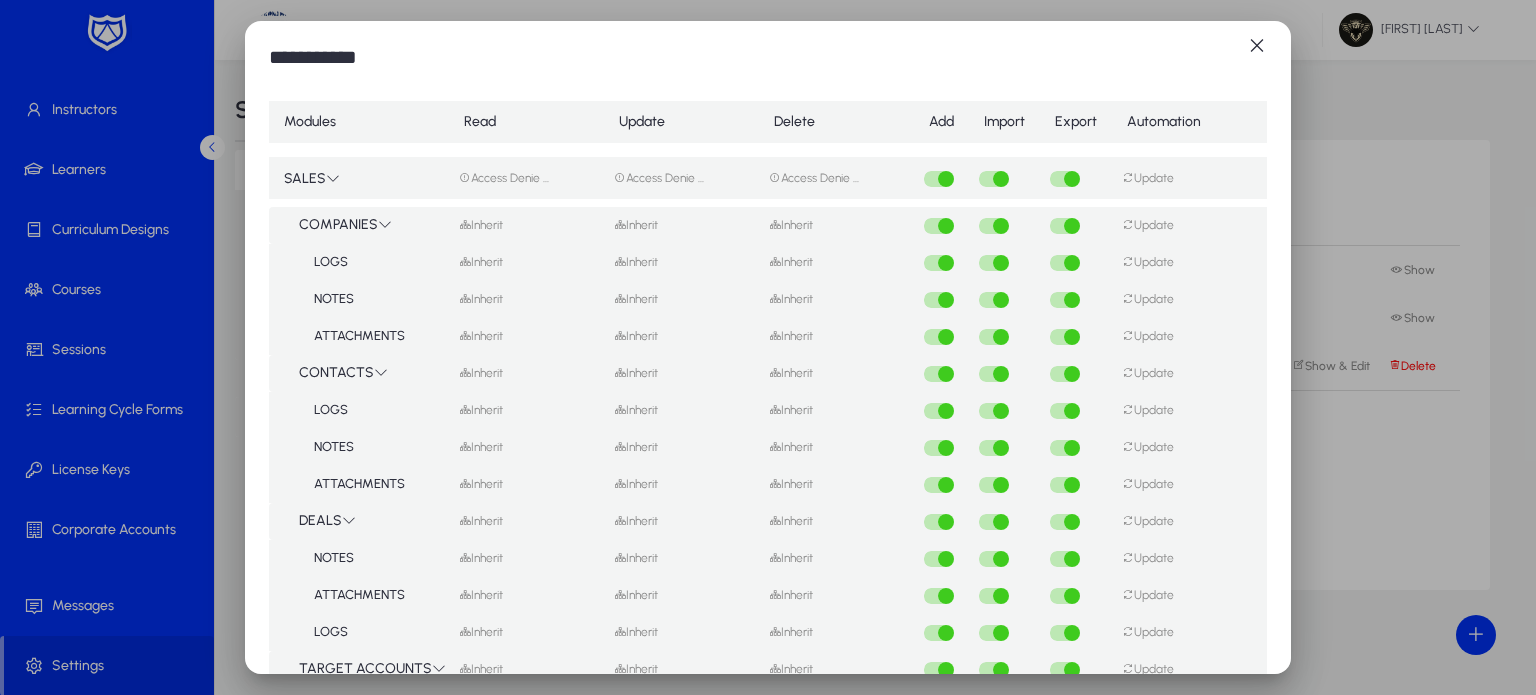 type on "**********" 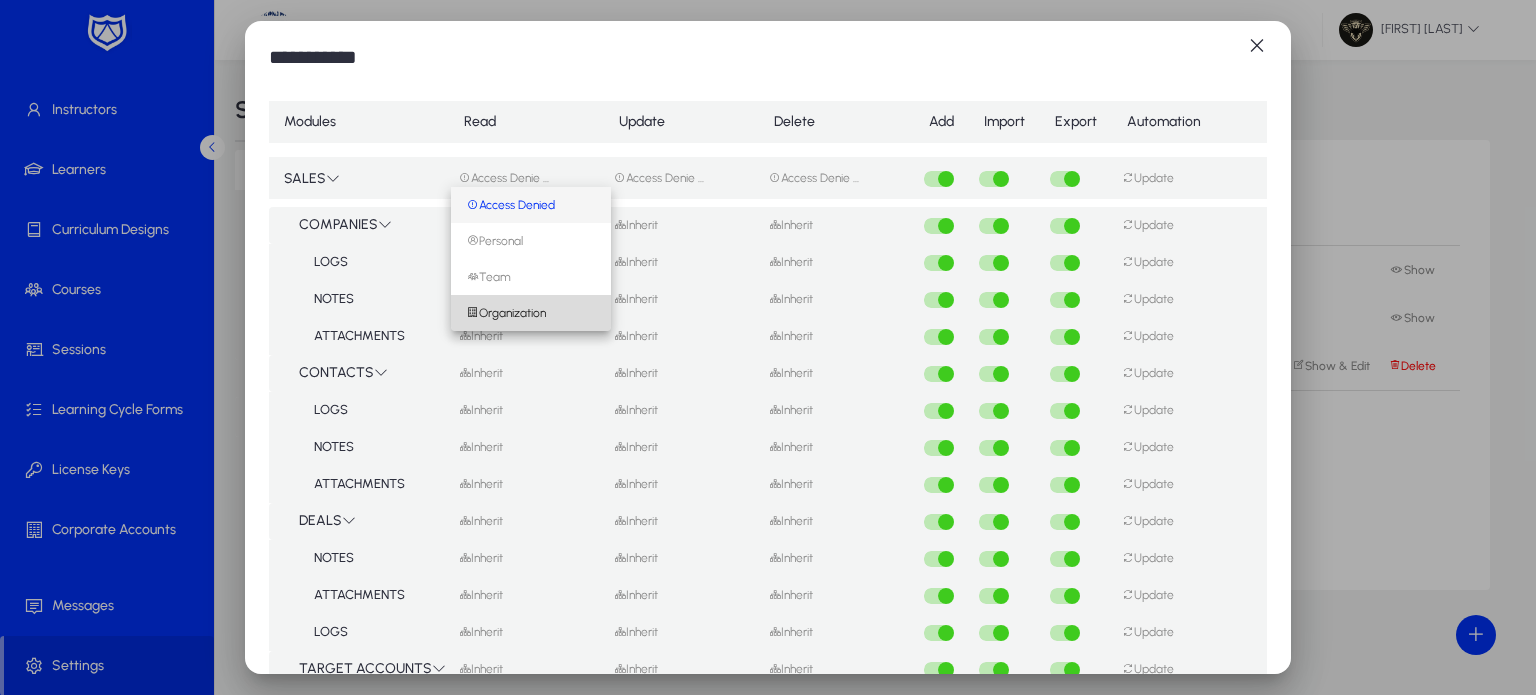 click on "Organization" at bounding box center (506, 313) 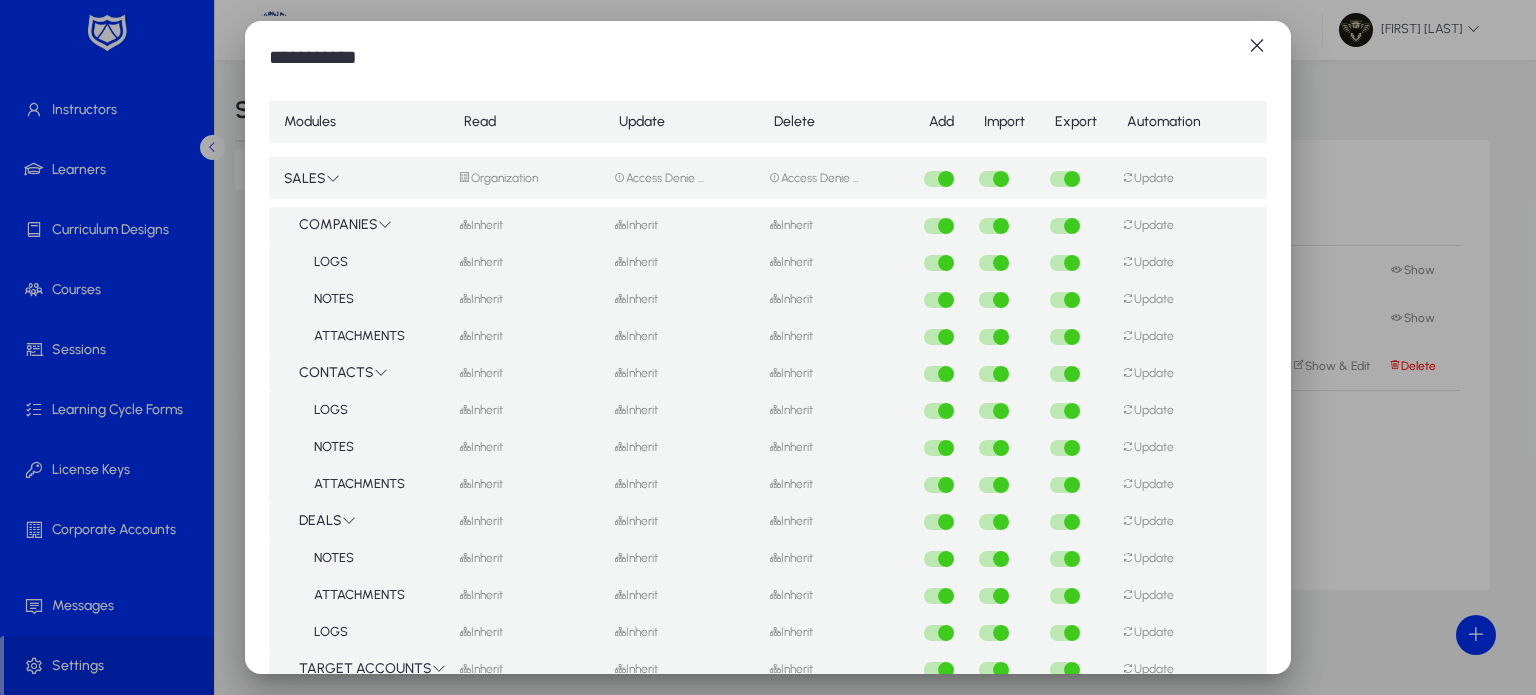 click on "Access Denie ..." at bounding box center [659, 178] 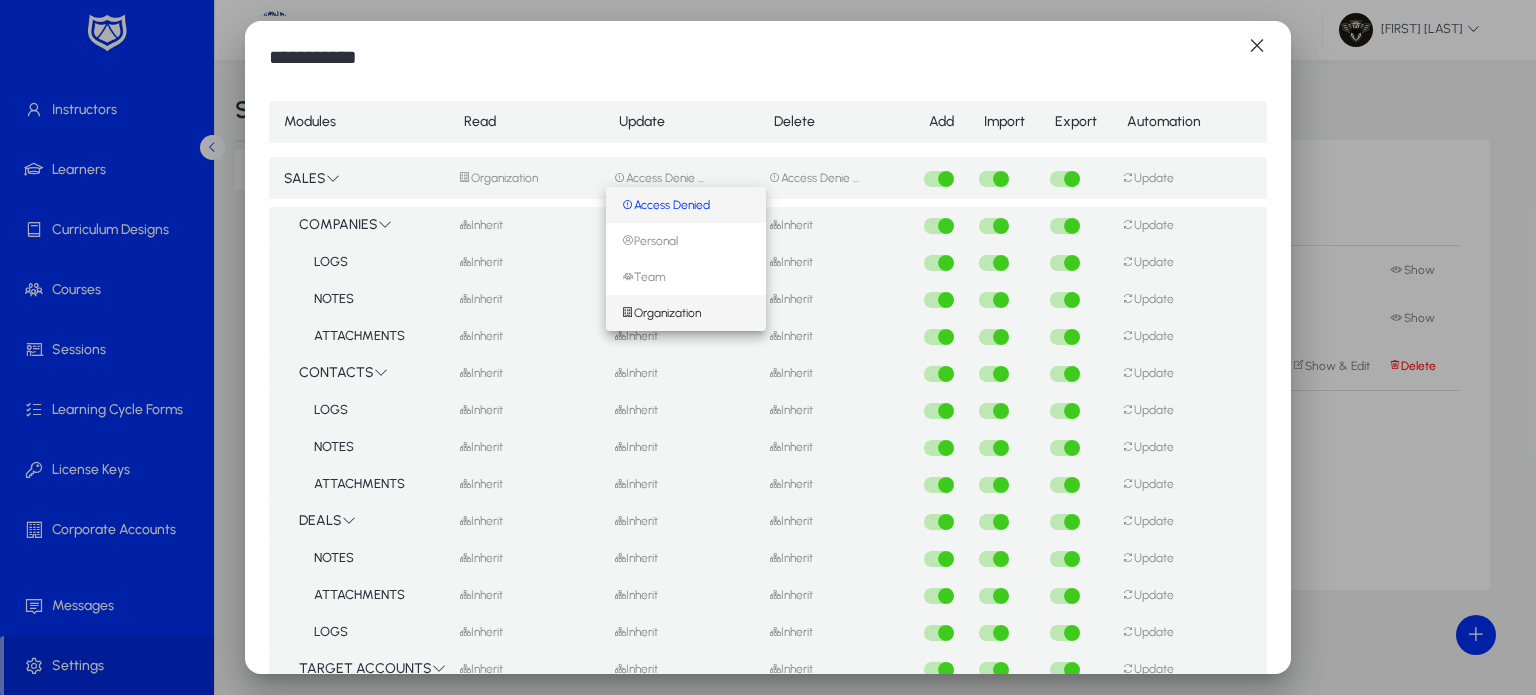 click on "Organization" at bounding box center (661, 313) 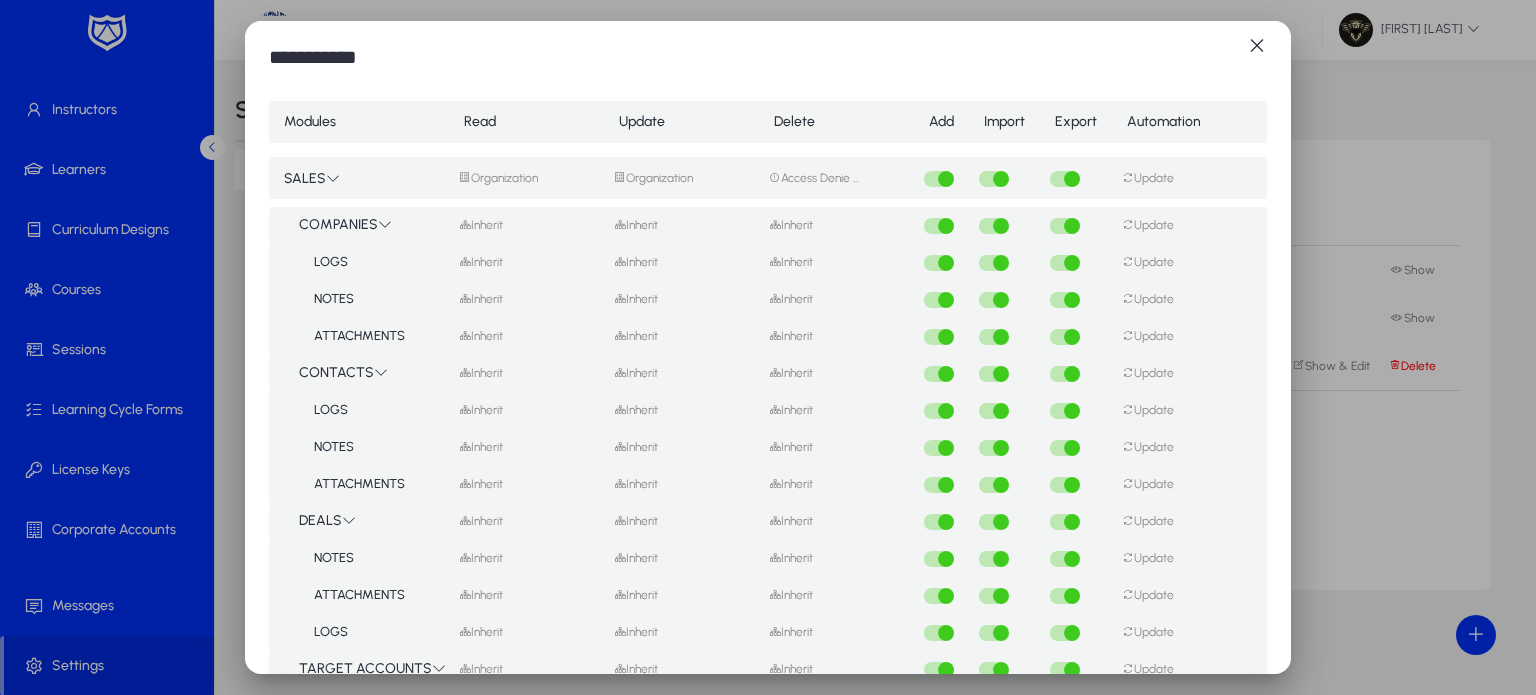 click on "Access Denie ..." at bounding box center (836, 178) 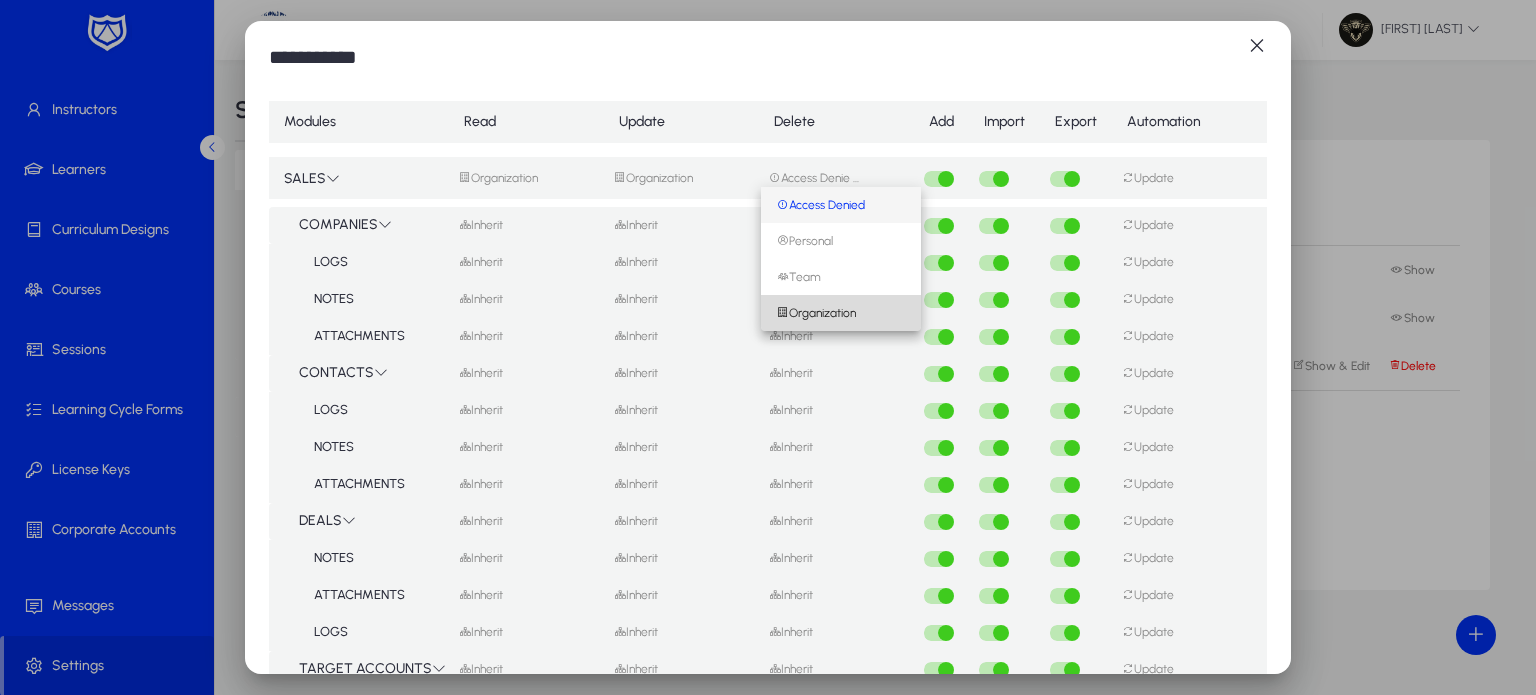 click on "Organization" at bounding box center [816, 313] 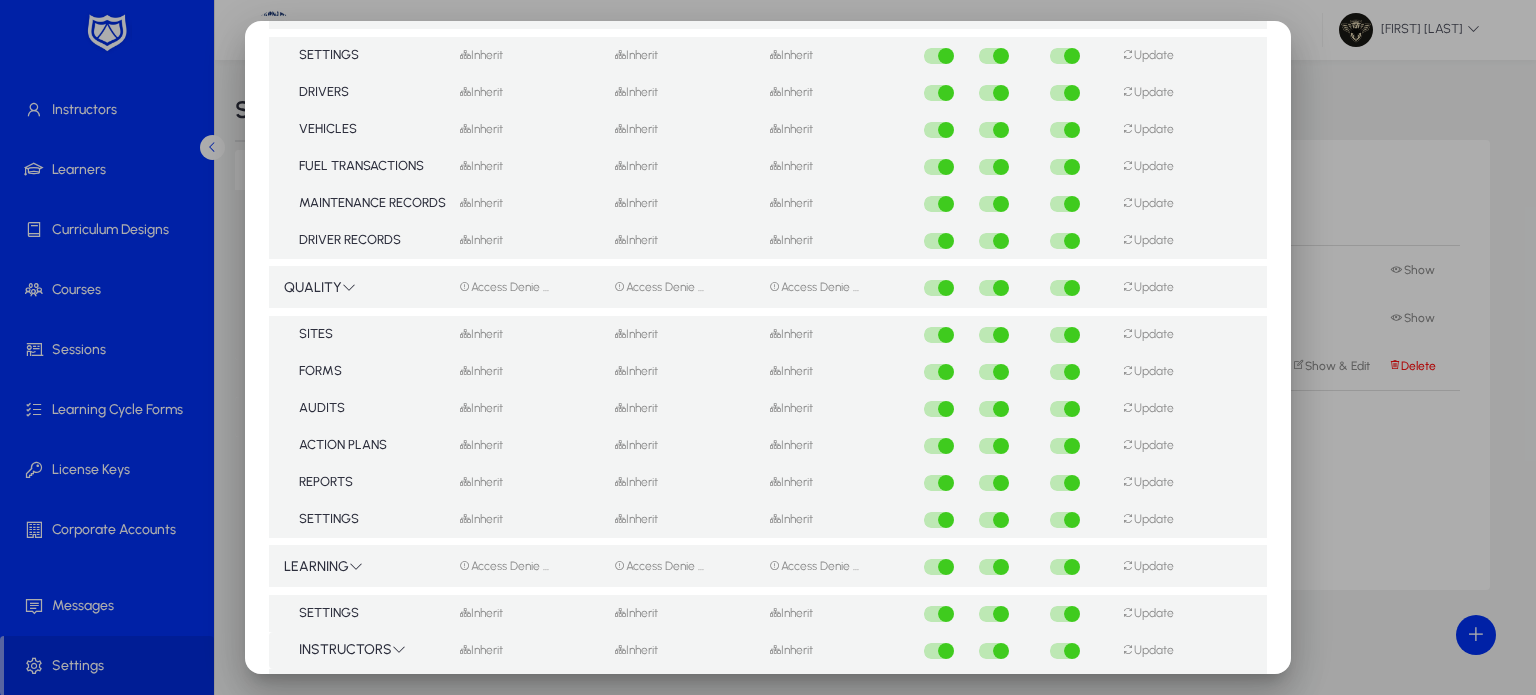 scroll, scrollTop: 2508, scrollLeft: 0, axis: vertical 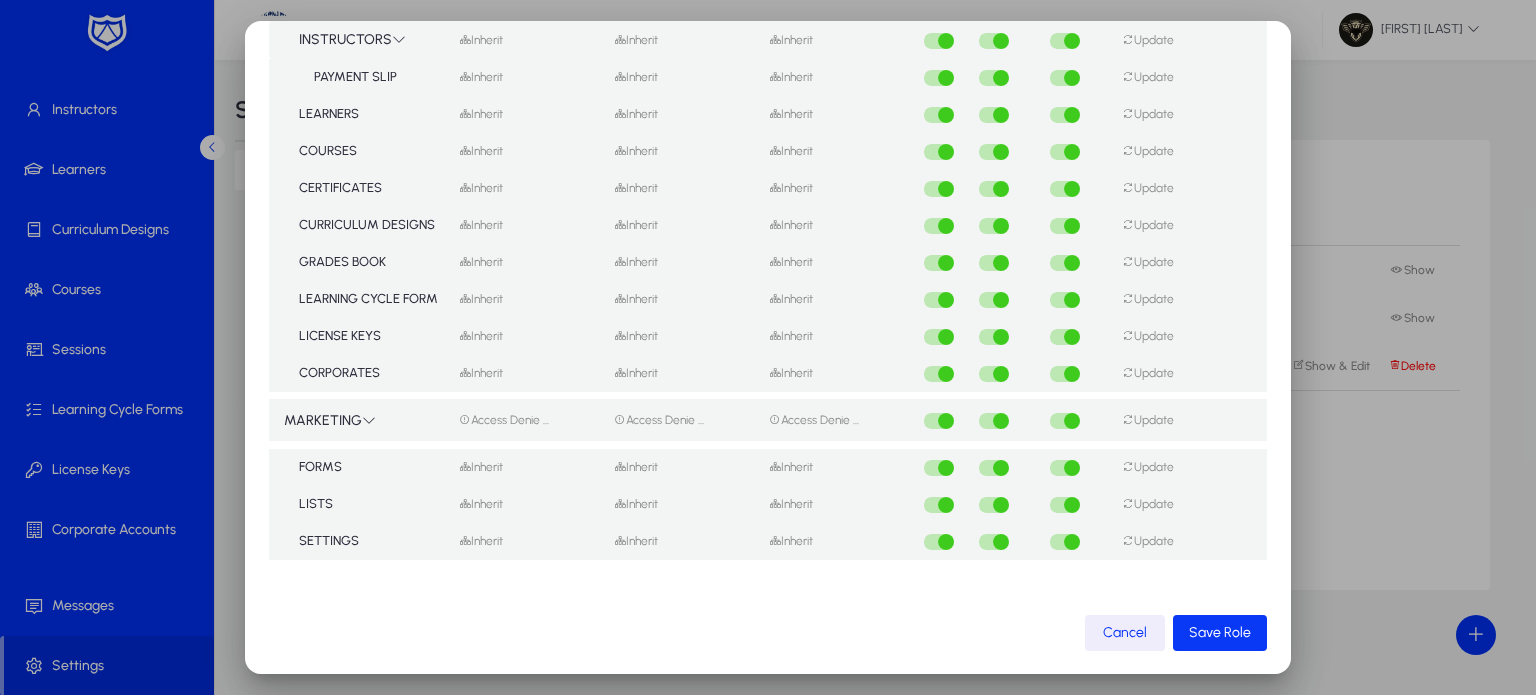 click on "Save Role" at bounding box center (1220, 632) 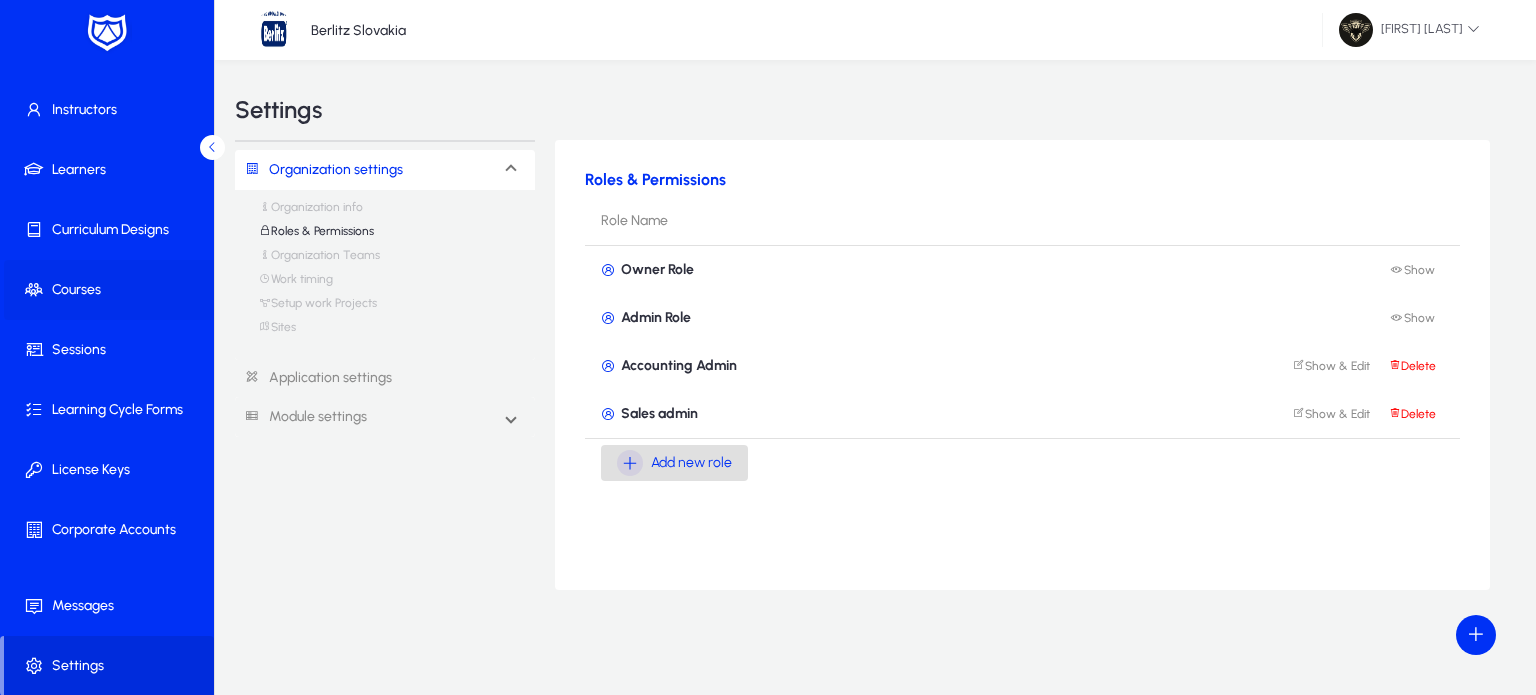 scroll, scrollTop: 0, scrollLeft: 0, axis: both 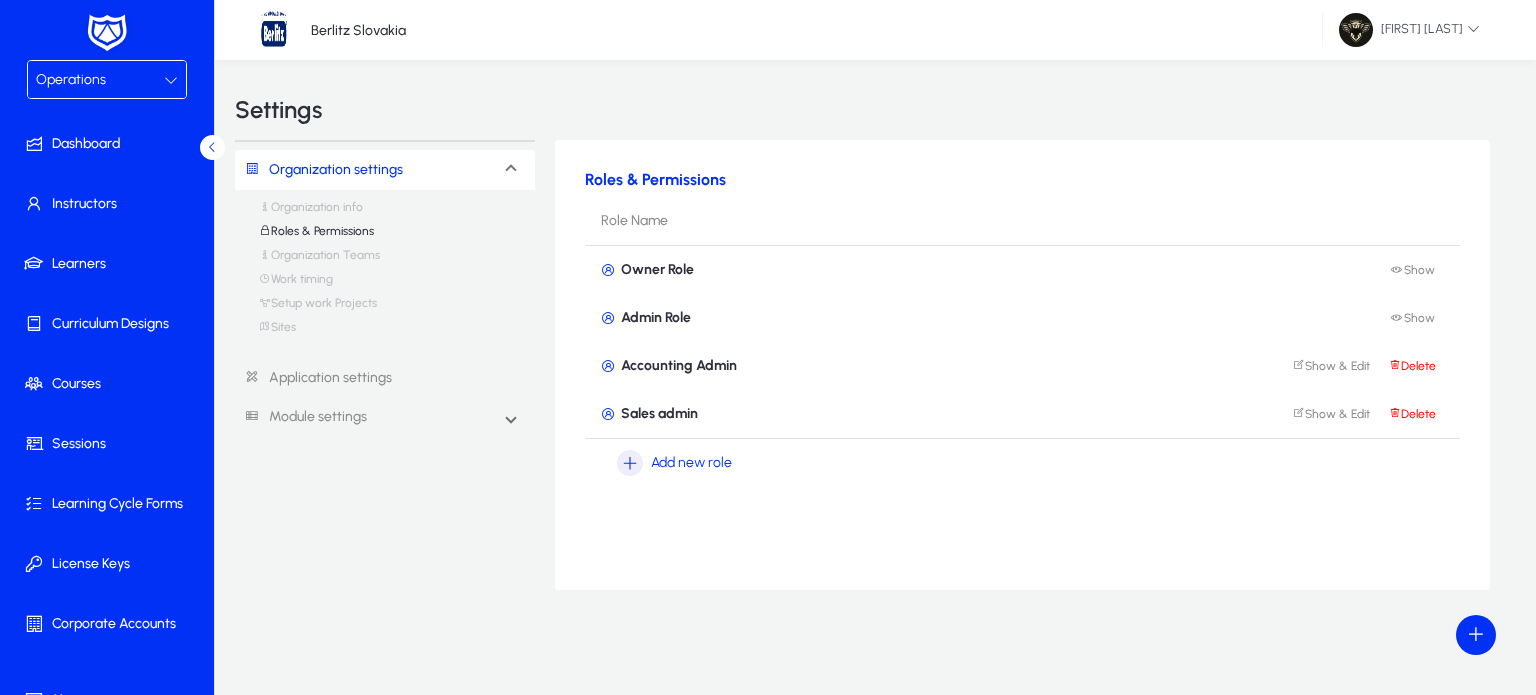 click on "Operations" at bounding box center (71, 79) 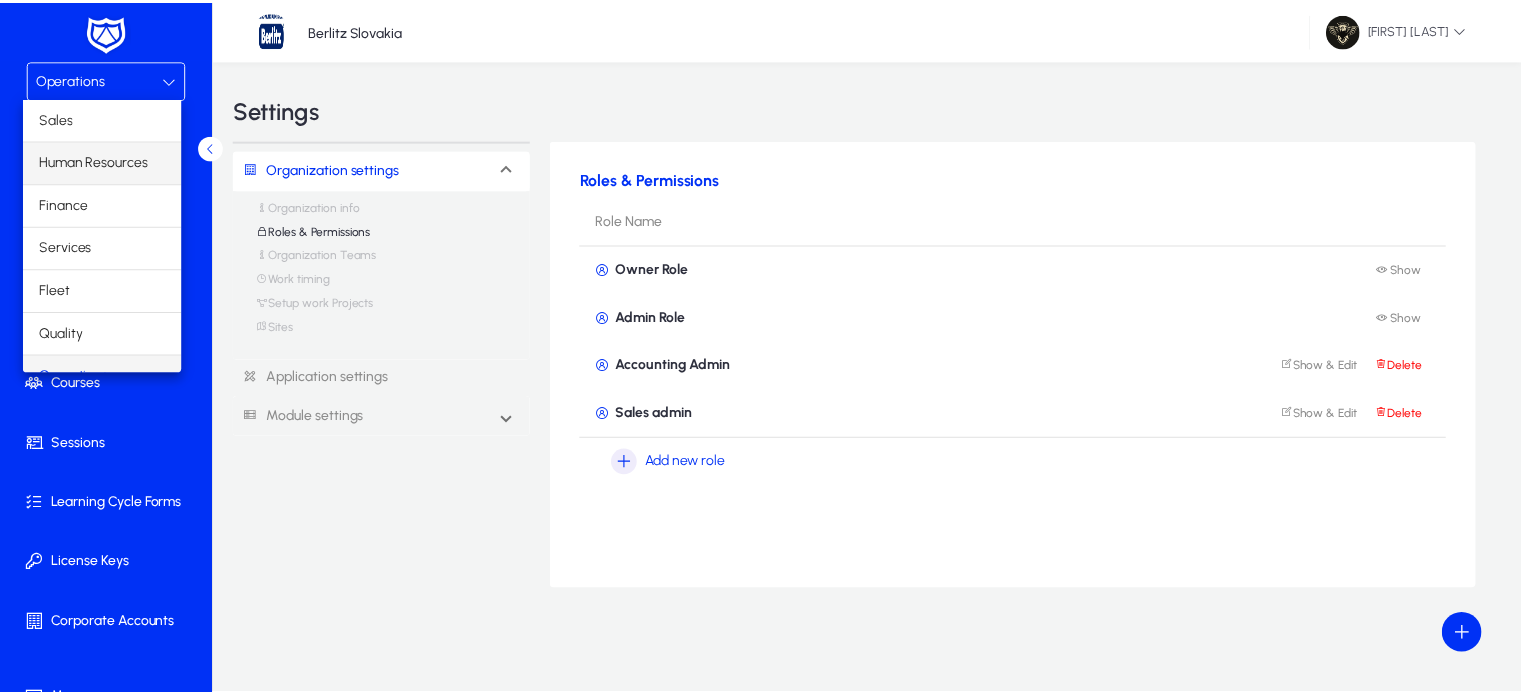 scroll, scrollTop: 24, scrollLeft: 0, axis: vertical 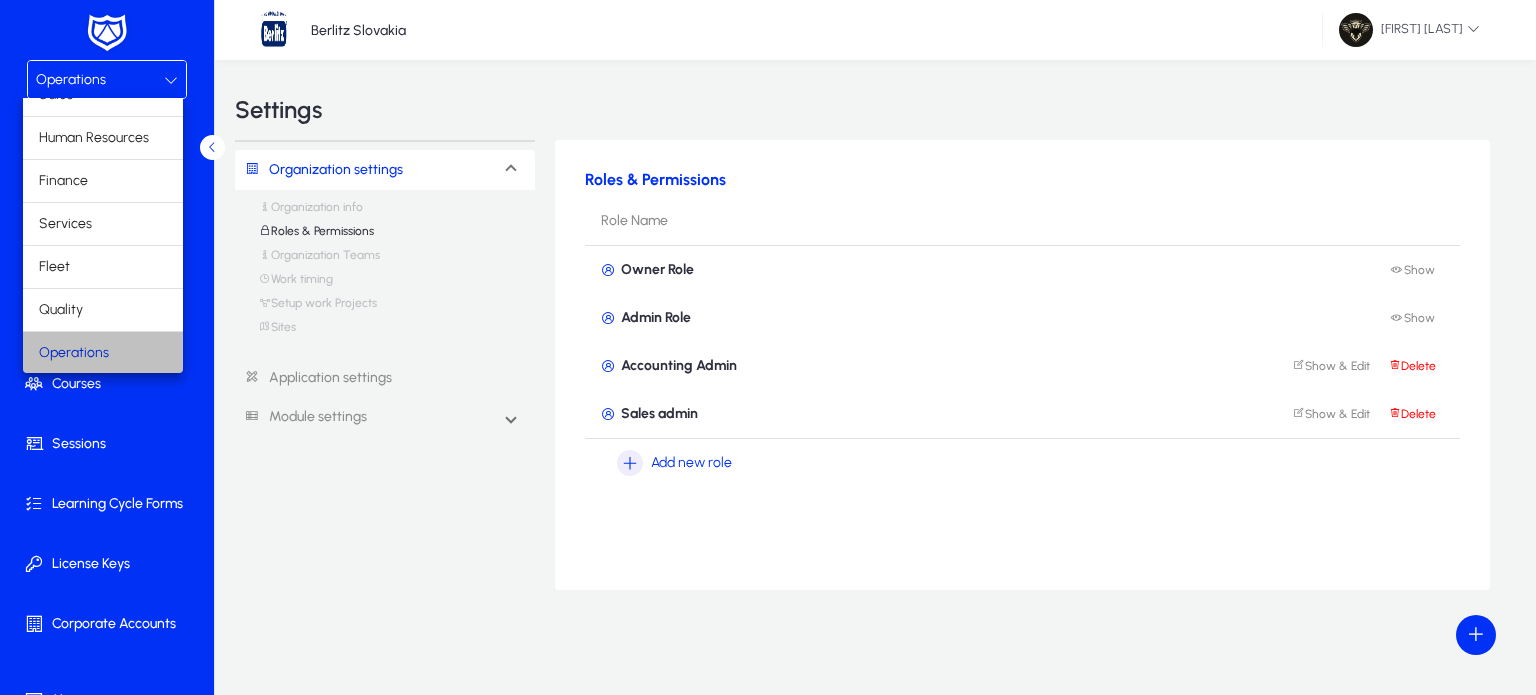 click on "Operations" at bounding box center [74, 353] 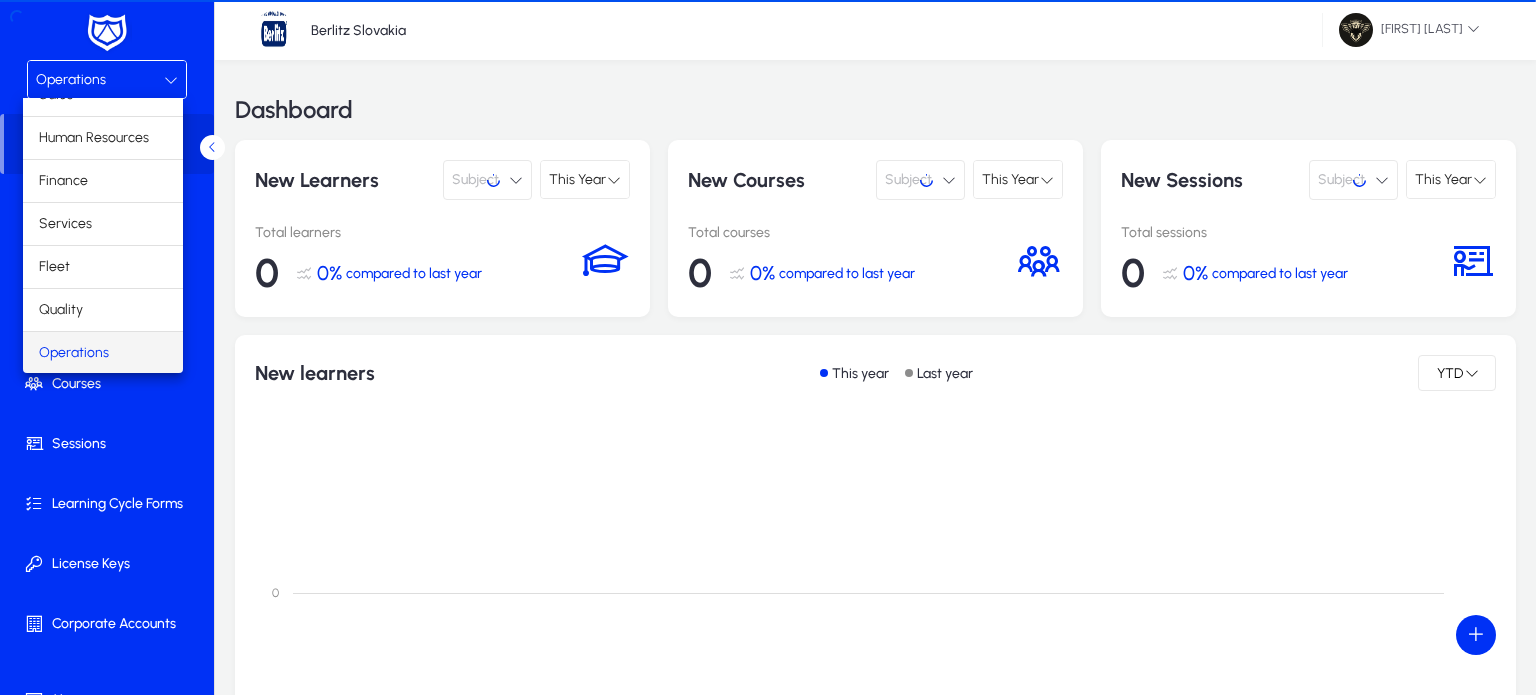 click on "Dashboard  New Learners  Subject     This Year Total learners 0 0% compared to last year  New Courses  Subject     This Year Total courses 0 0% compared to last year  New Sessions  Subject     This Year Total sessions 0 0% compared to last year New learners This year Last year  YTD     0  0     New enrollments This year Last year  YTD     0  0     New sessions This year Last year  YTD     0  0" 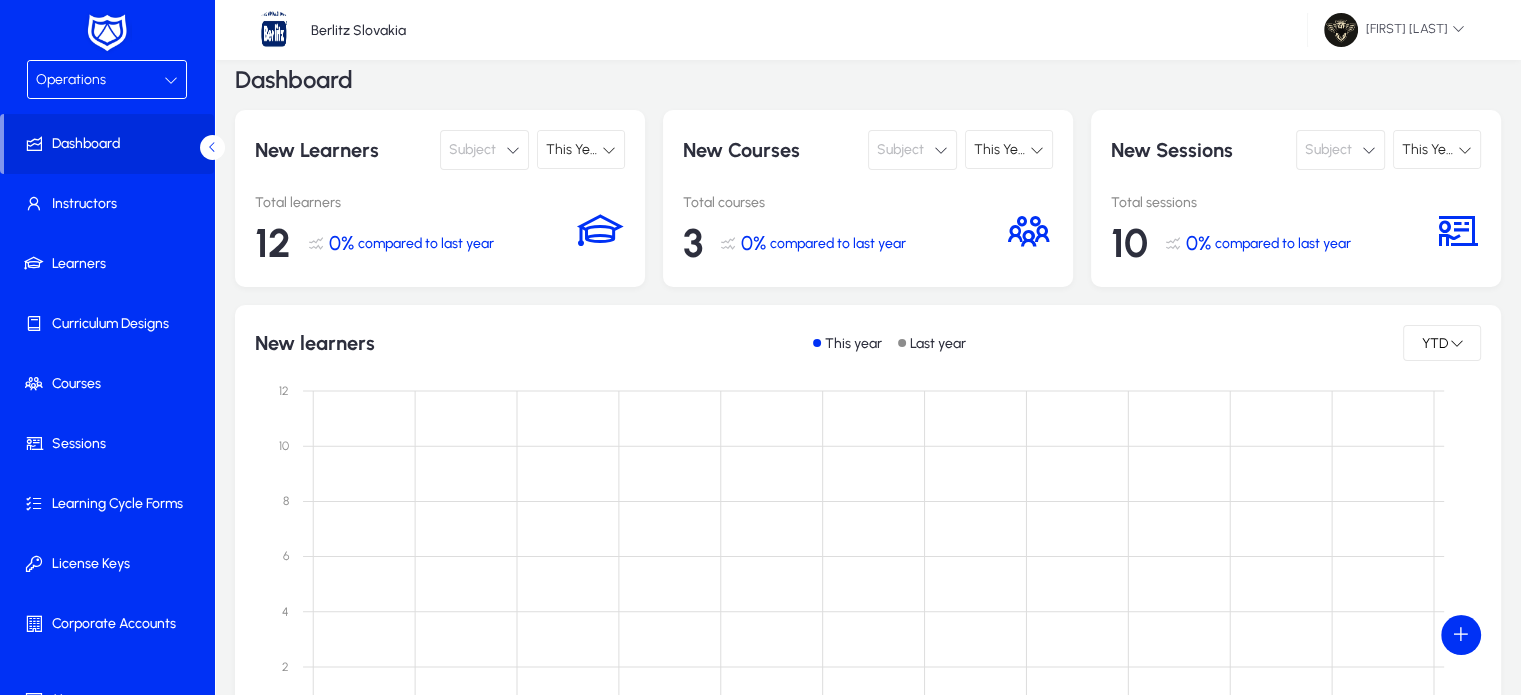 scroll, scrollTop: 48, scrollLeft: 0, axis: vertical 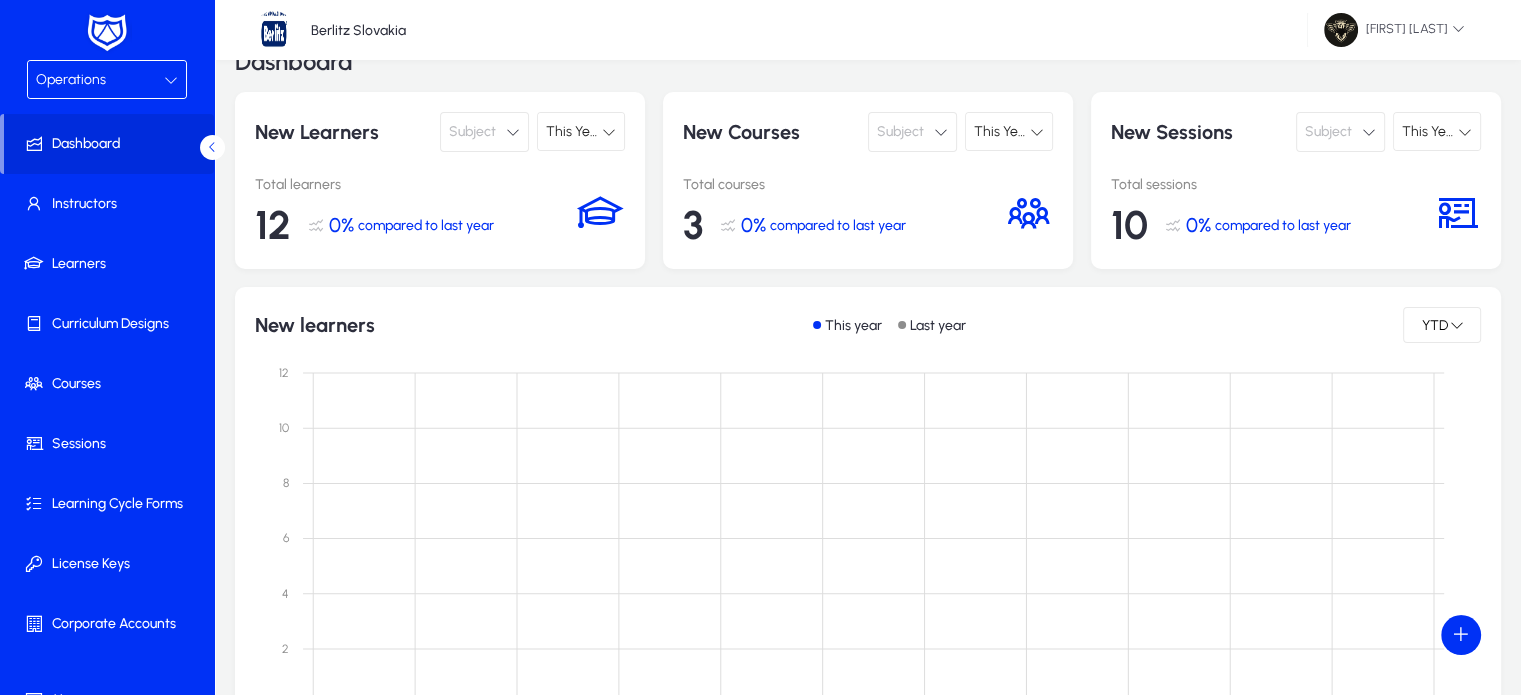 click on "Subject" 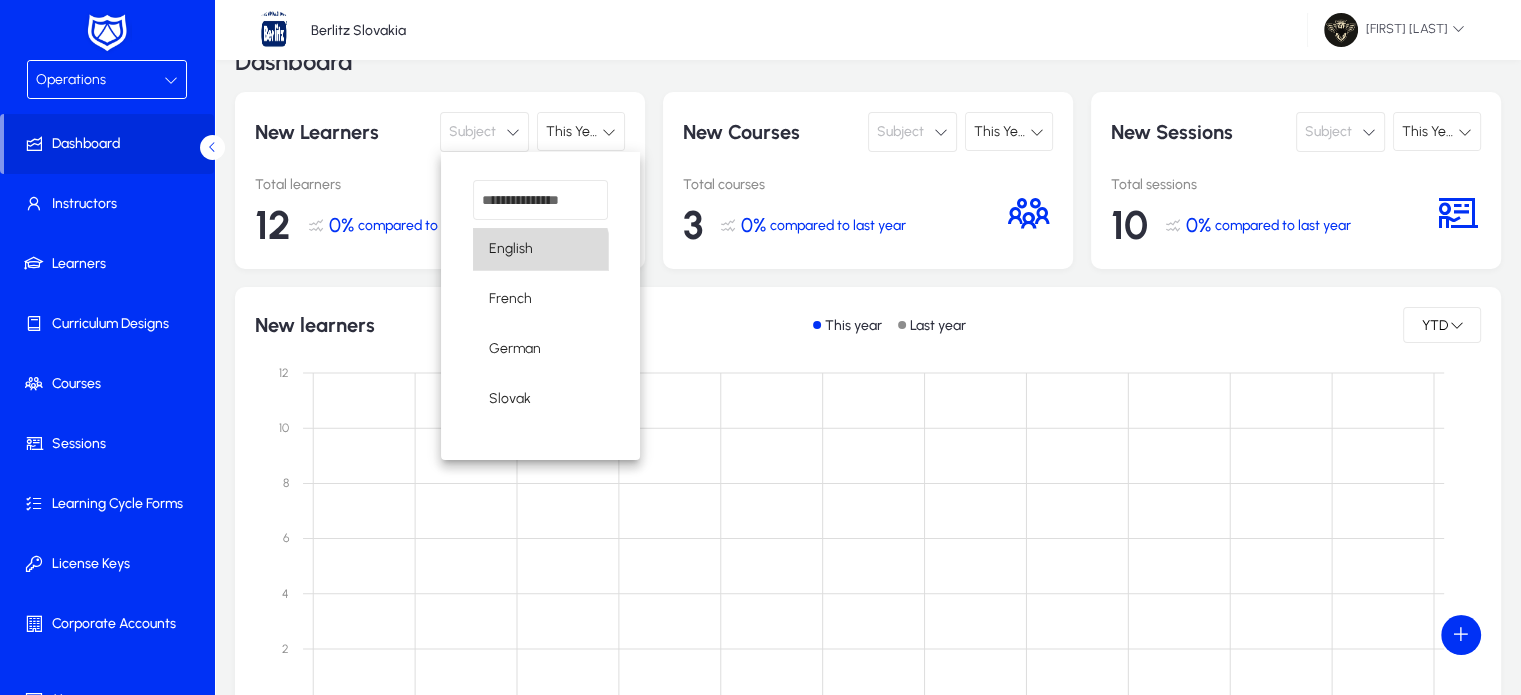 click on "English" at bounding box center (511, 249) 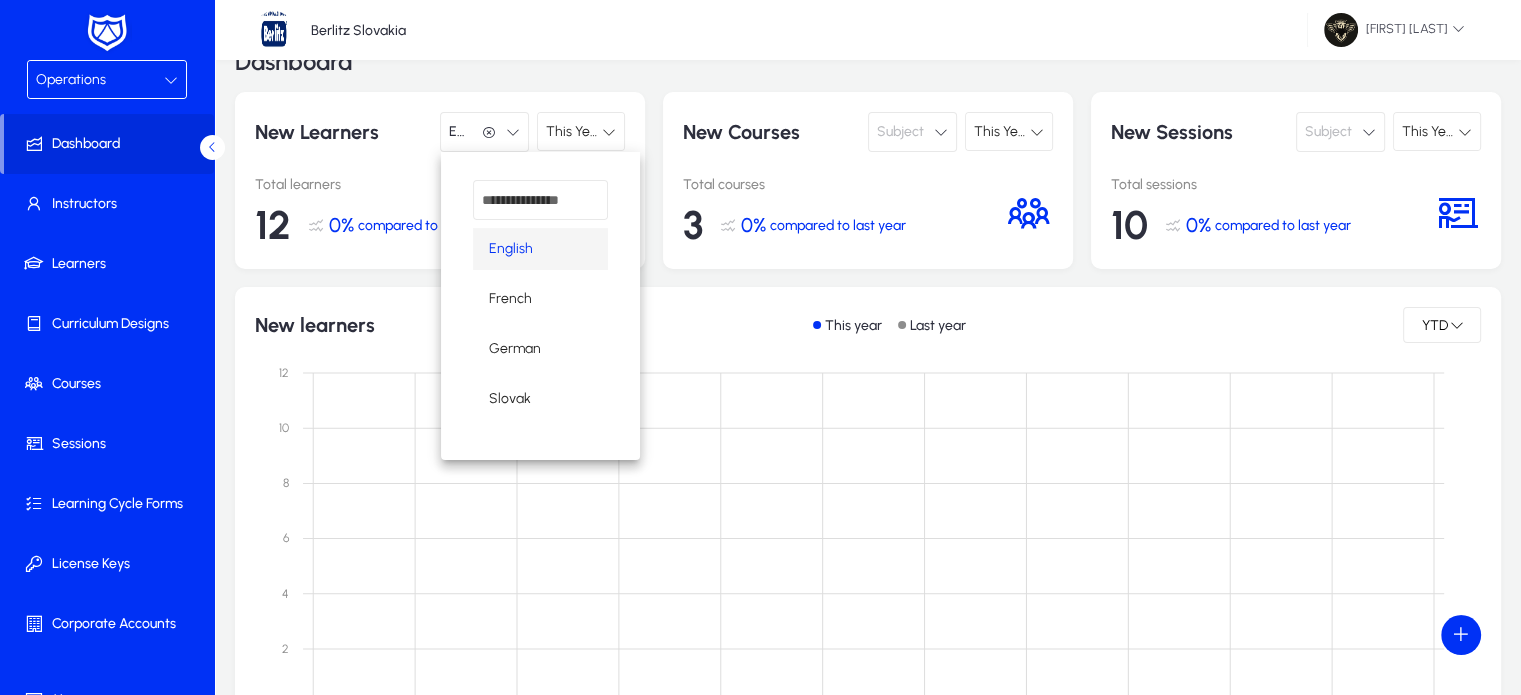 scroll, scrollTop: 0, scrollLeft: 0, axis: both 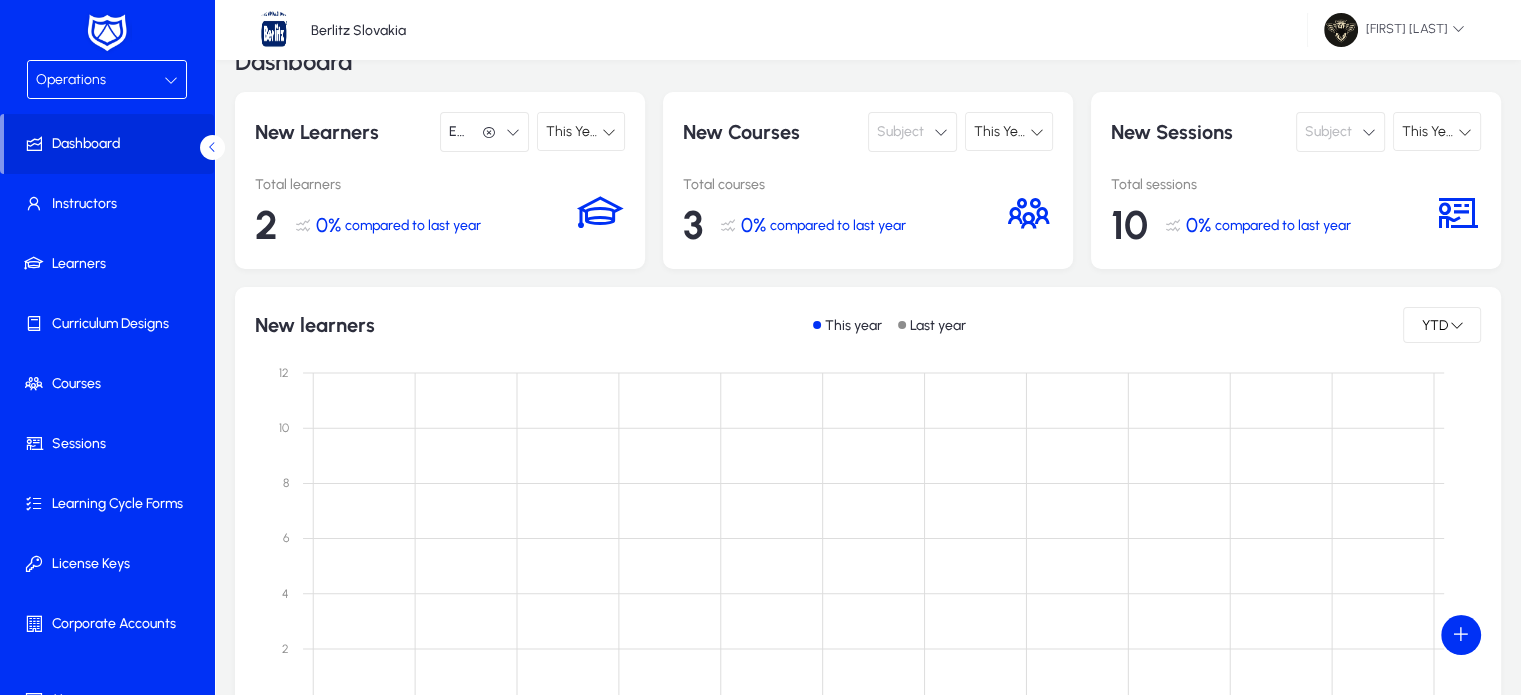 click on "Subject" 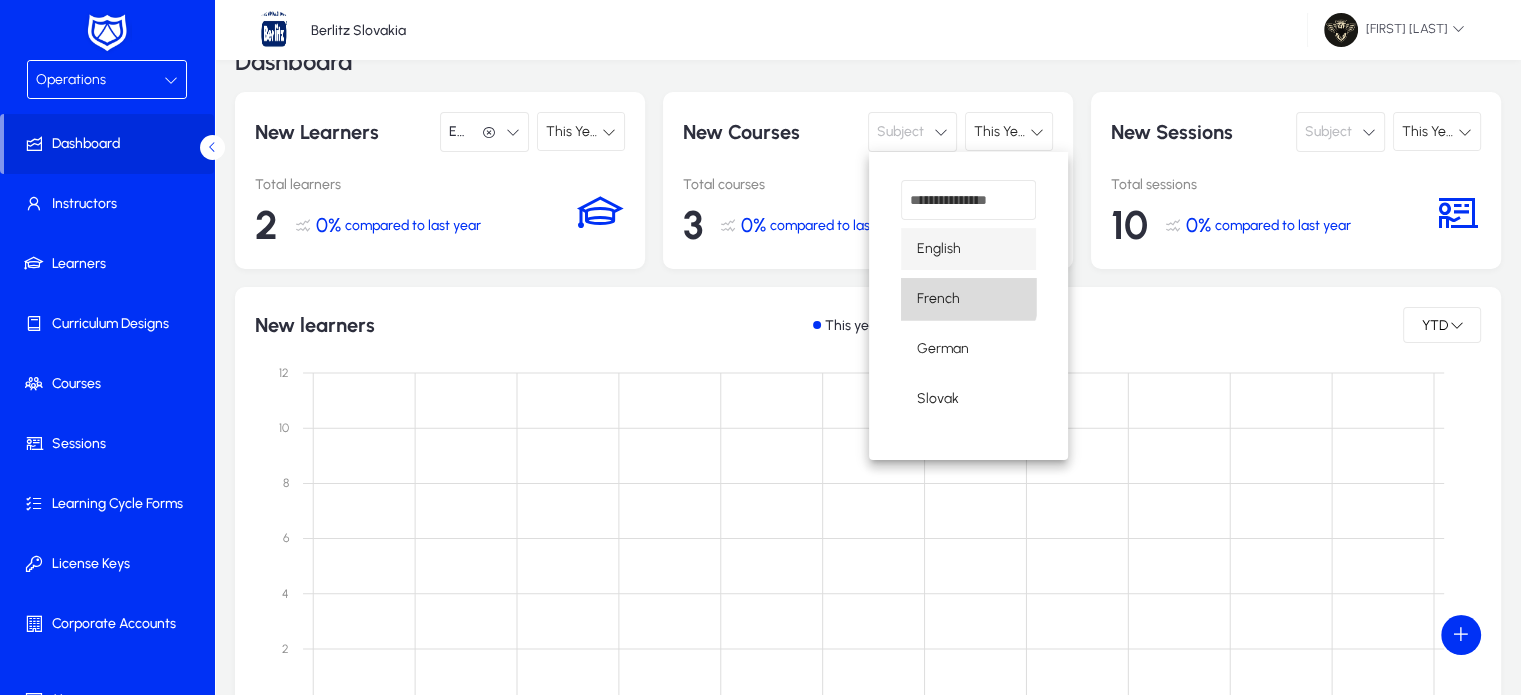 click on "French" at bounding box center (968, 299) 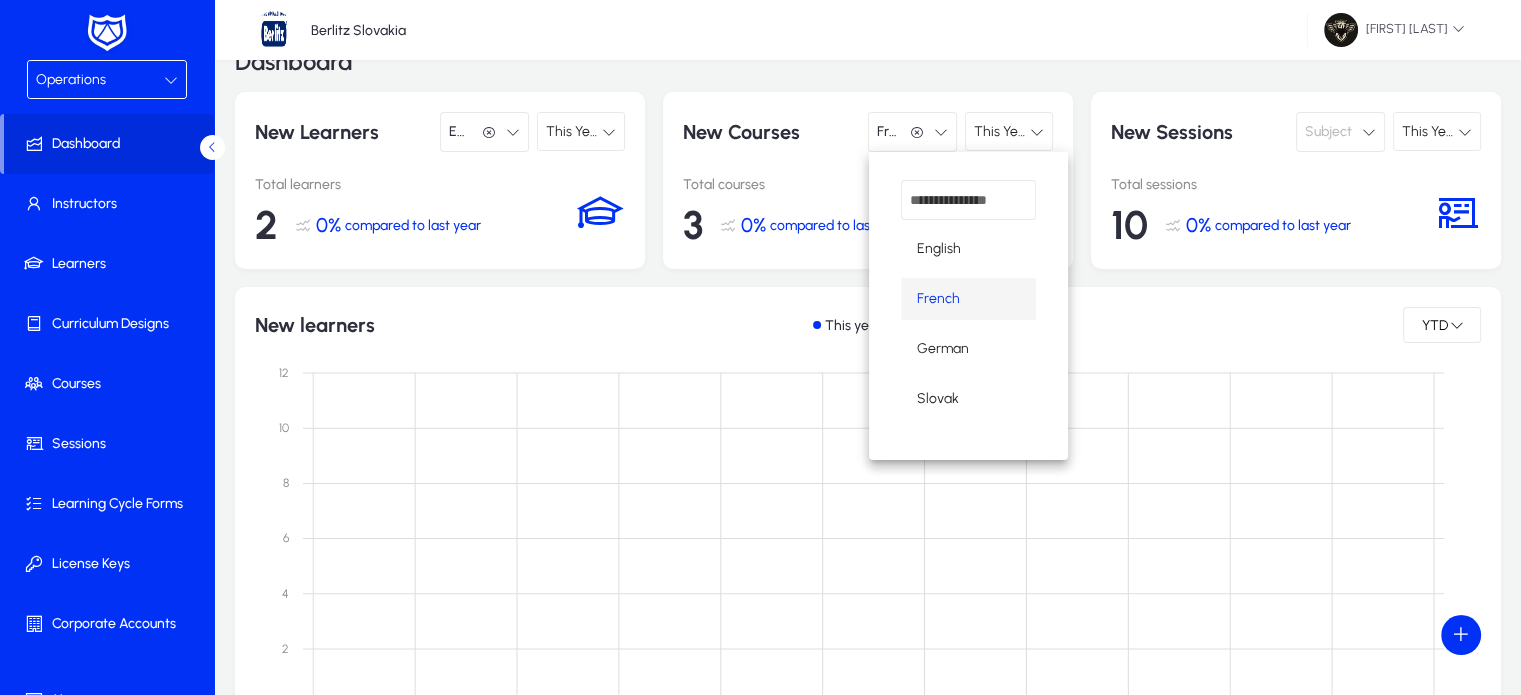 scroll, scrollTop: 0, scrollLeft: 0, axis: both 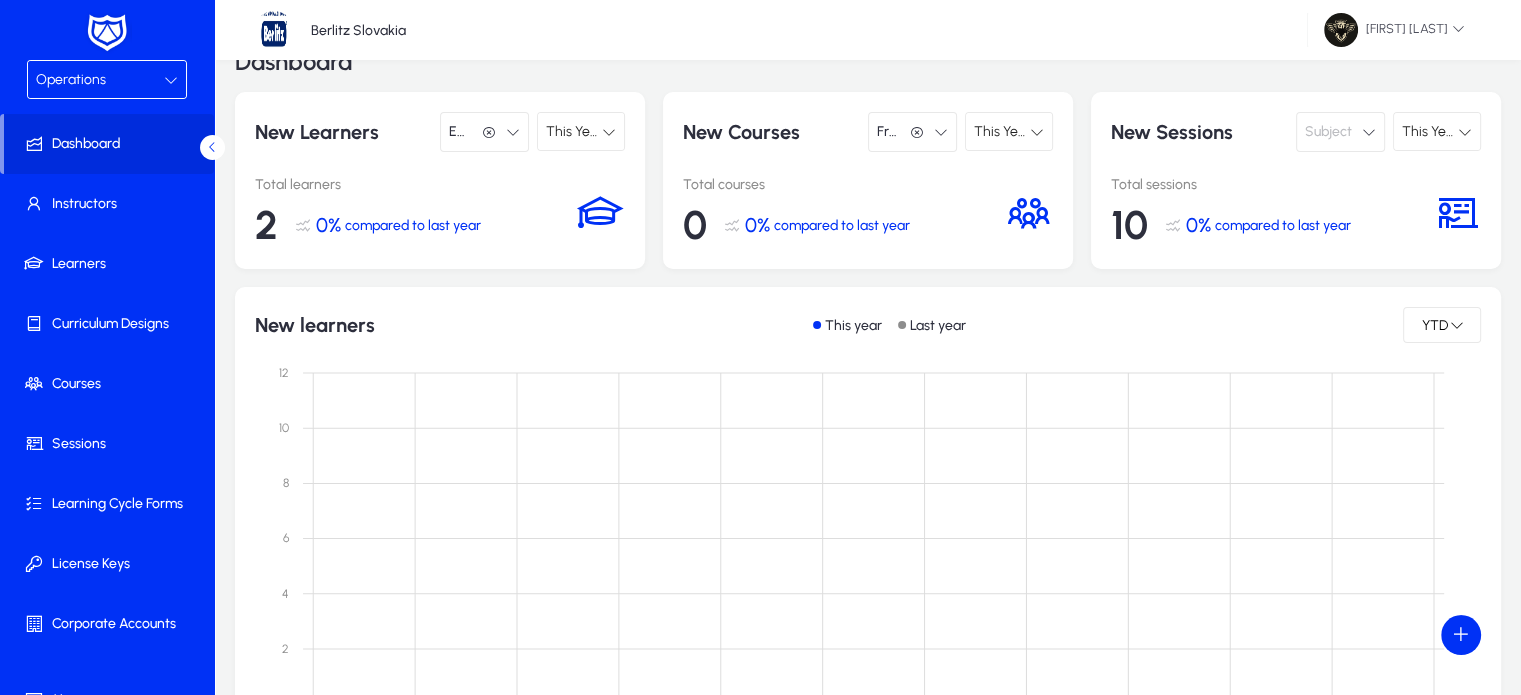 click 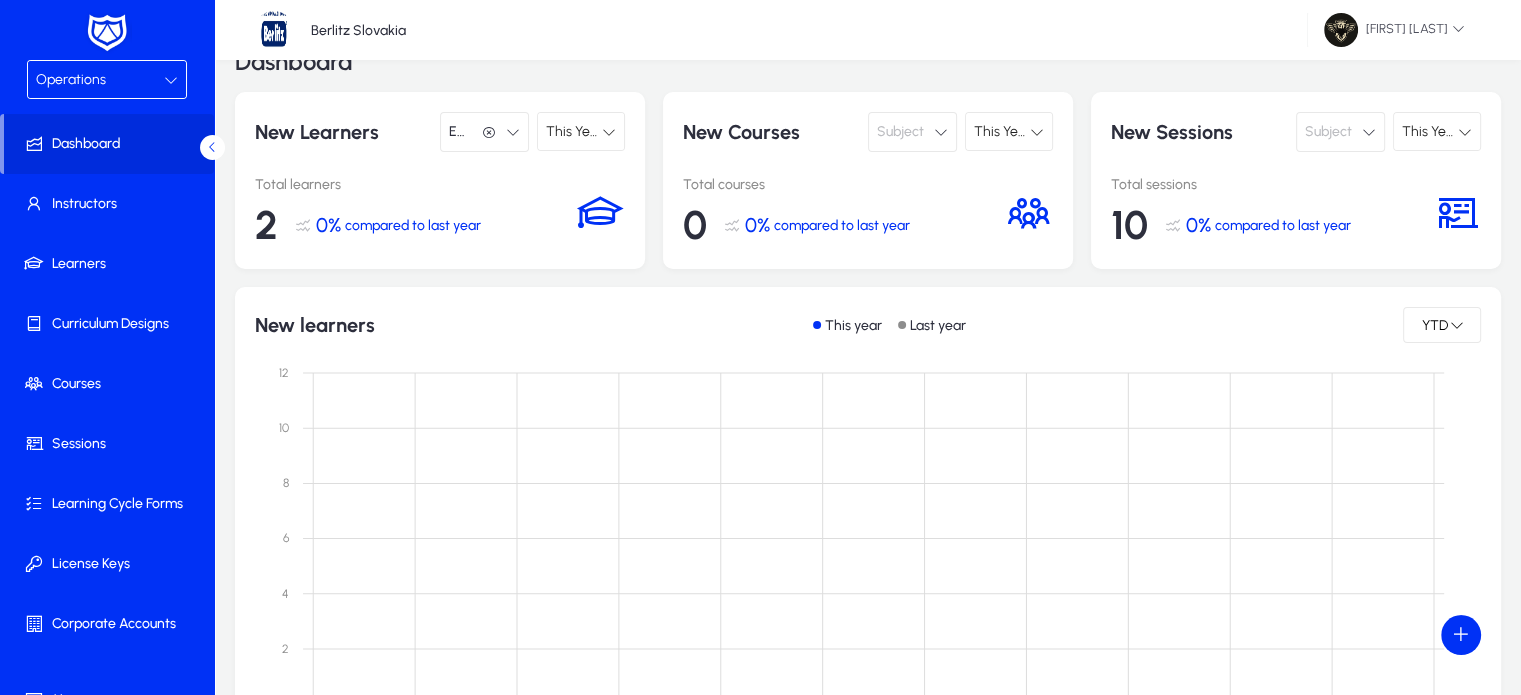 click on "This Year" at bounding box center [574, 131] 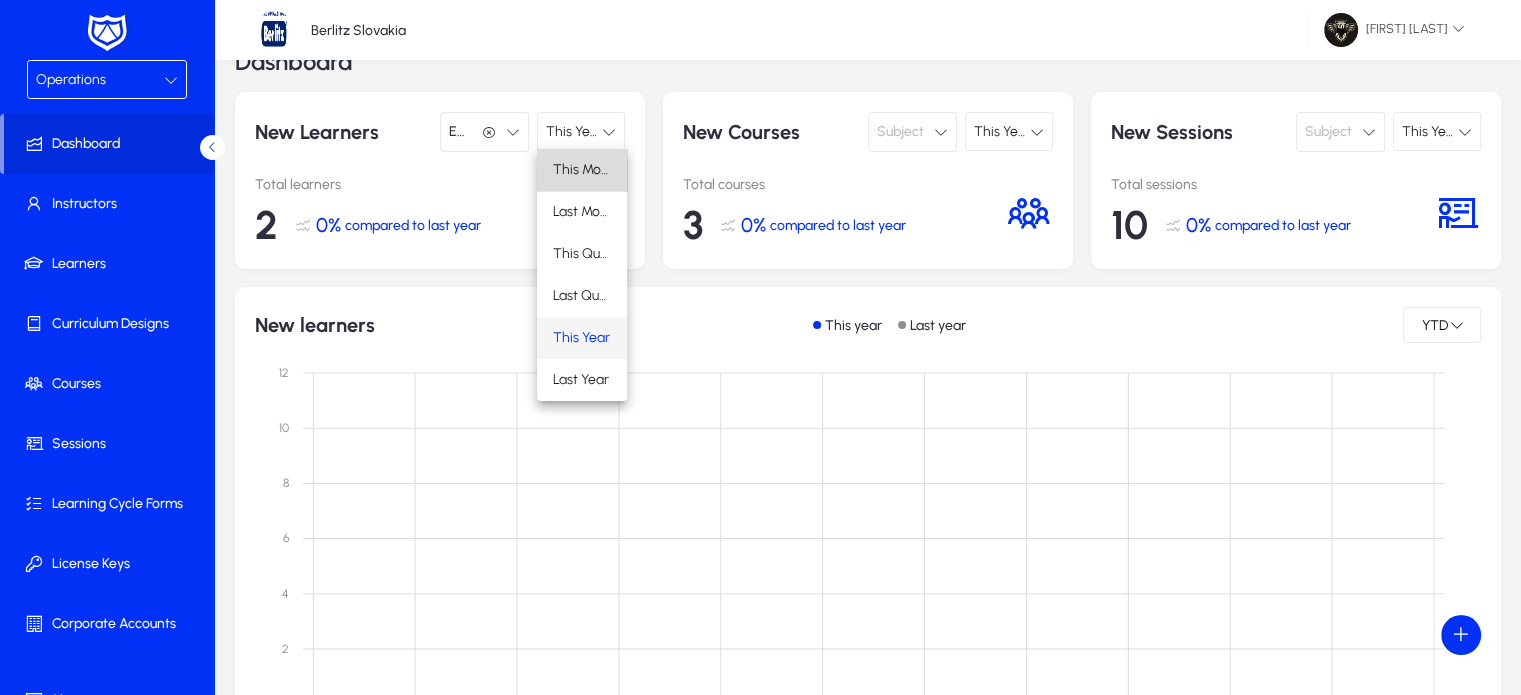 click on "This Month" at bounding box center [582, 170] 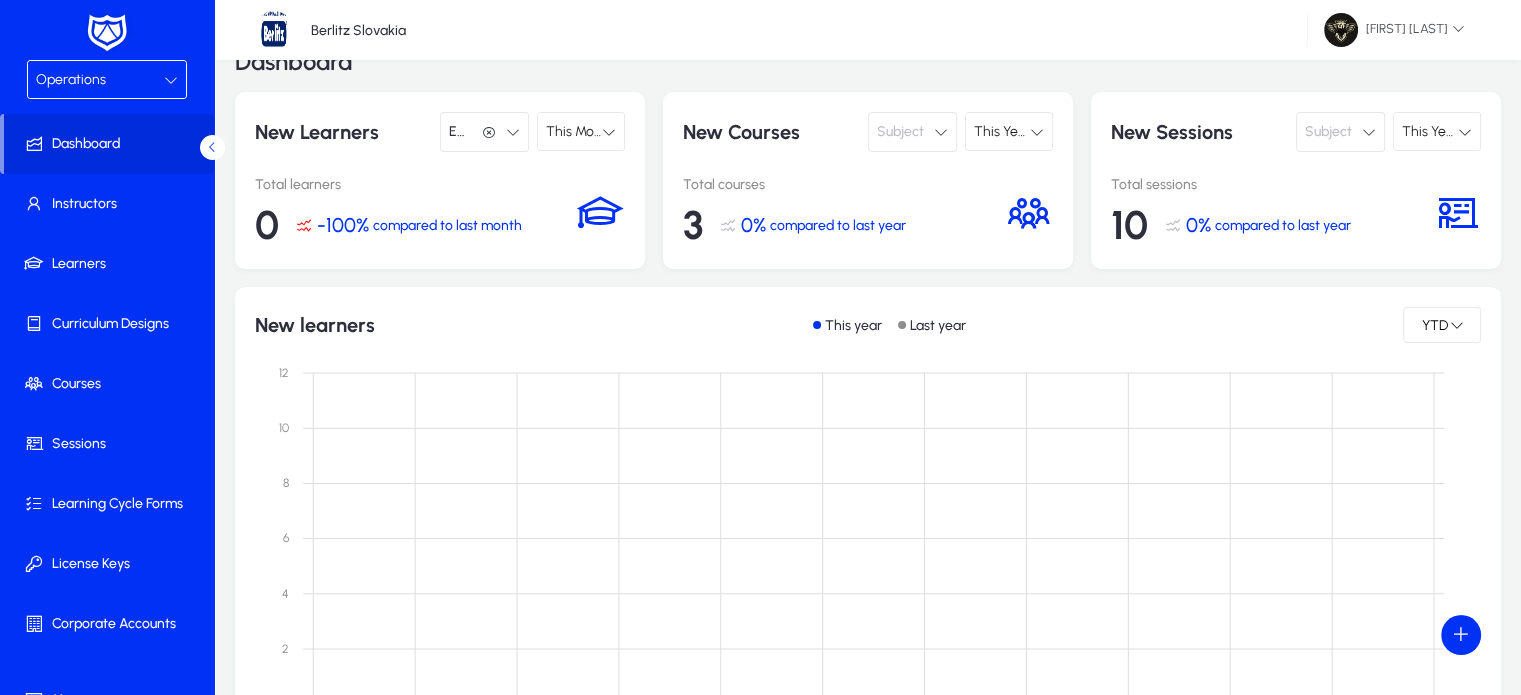 click on "Subject" 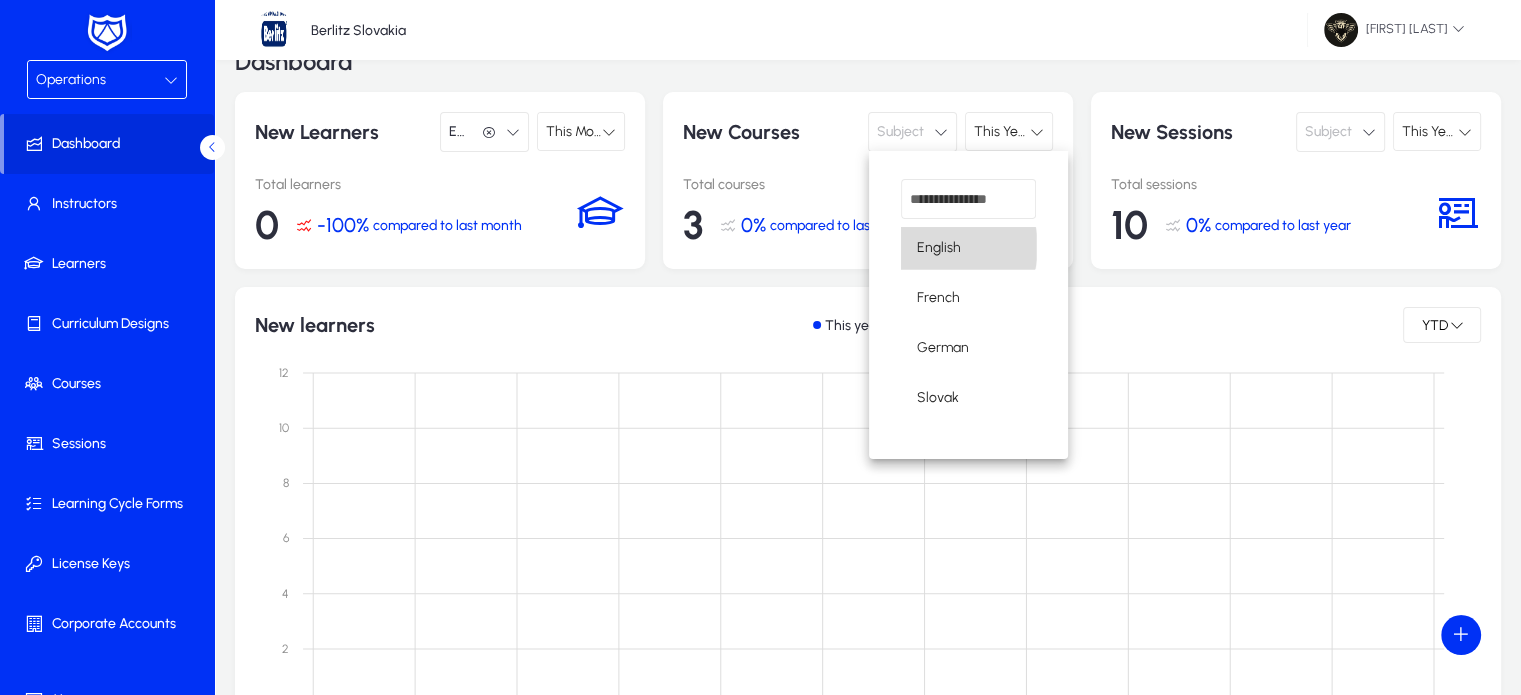 click on "English" at bounding box center (939, 248) 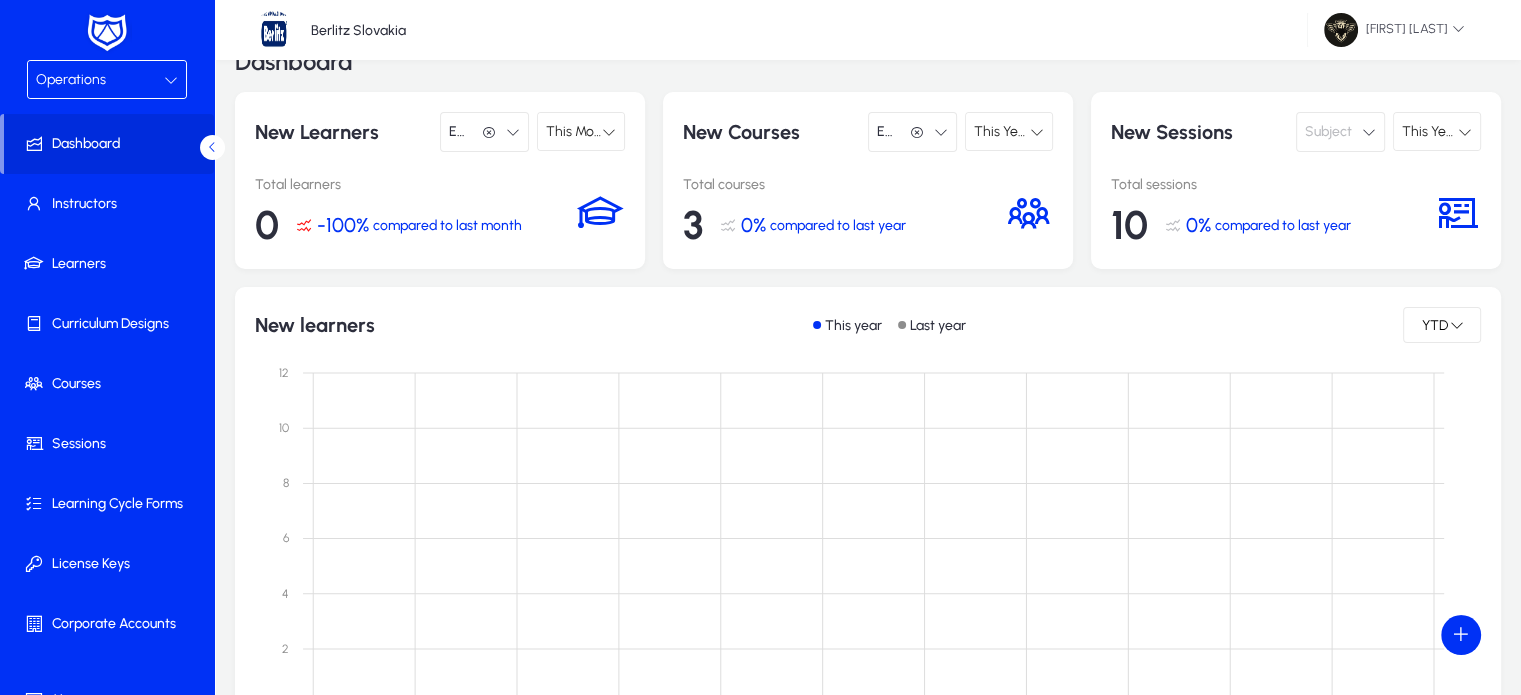 click on "This Year" at bounding box center [1002, 132] 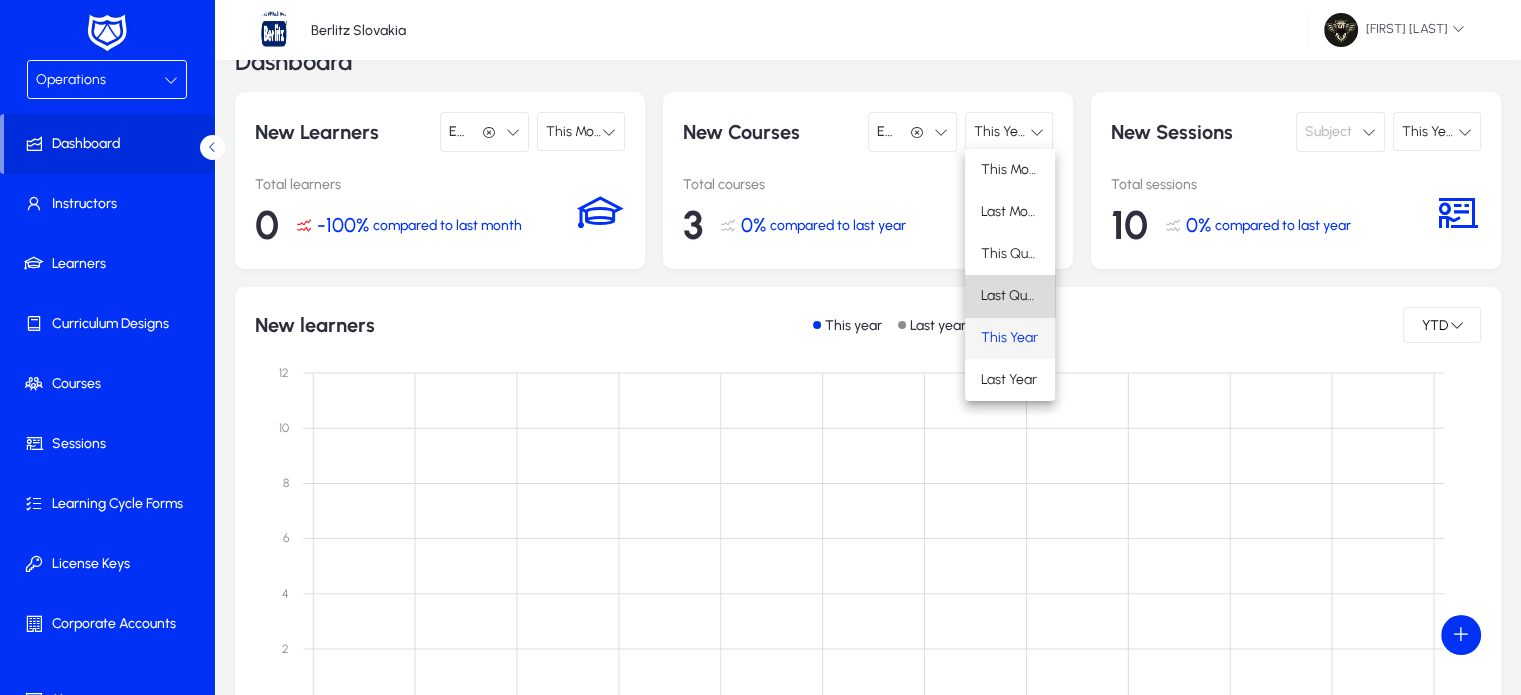 click on "Last Quarter" at bounding box center [1010, 296] 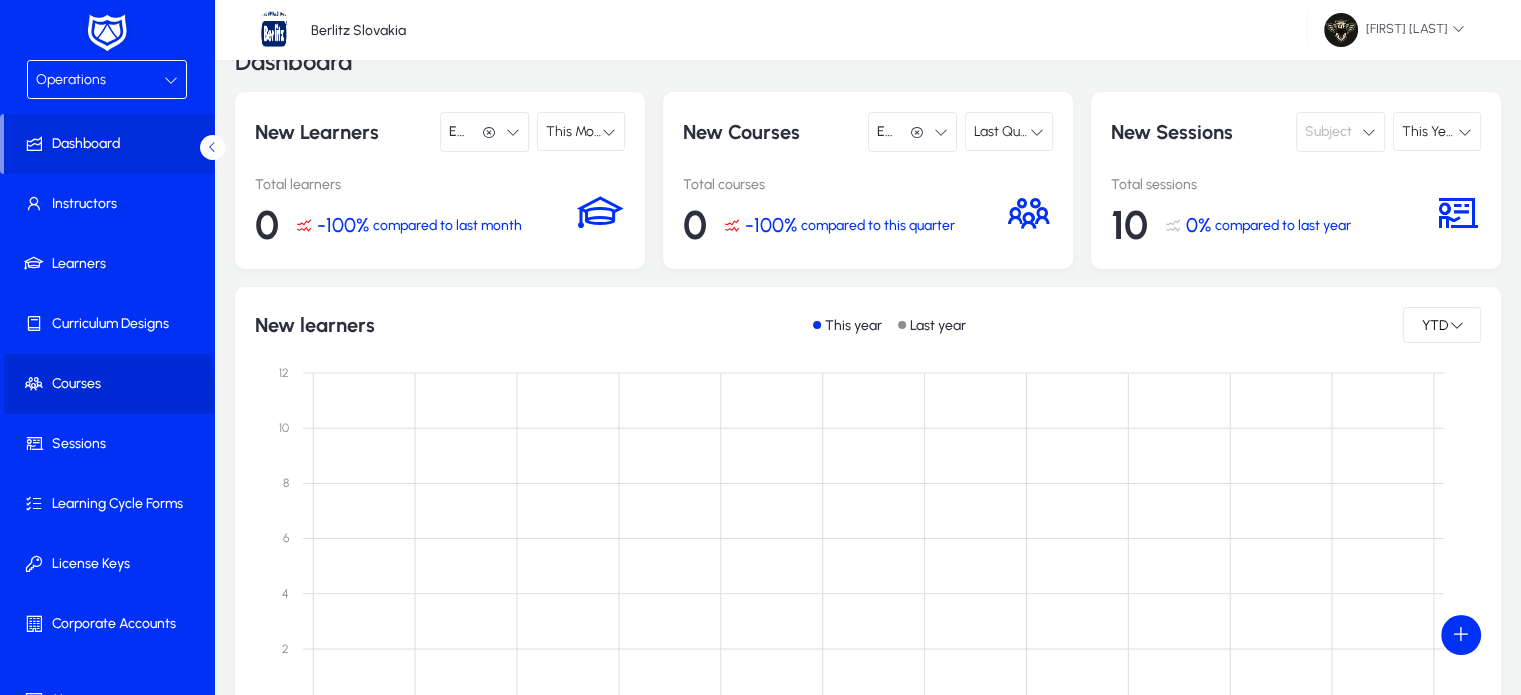 click on "Courses" 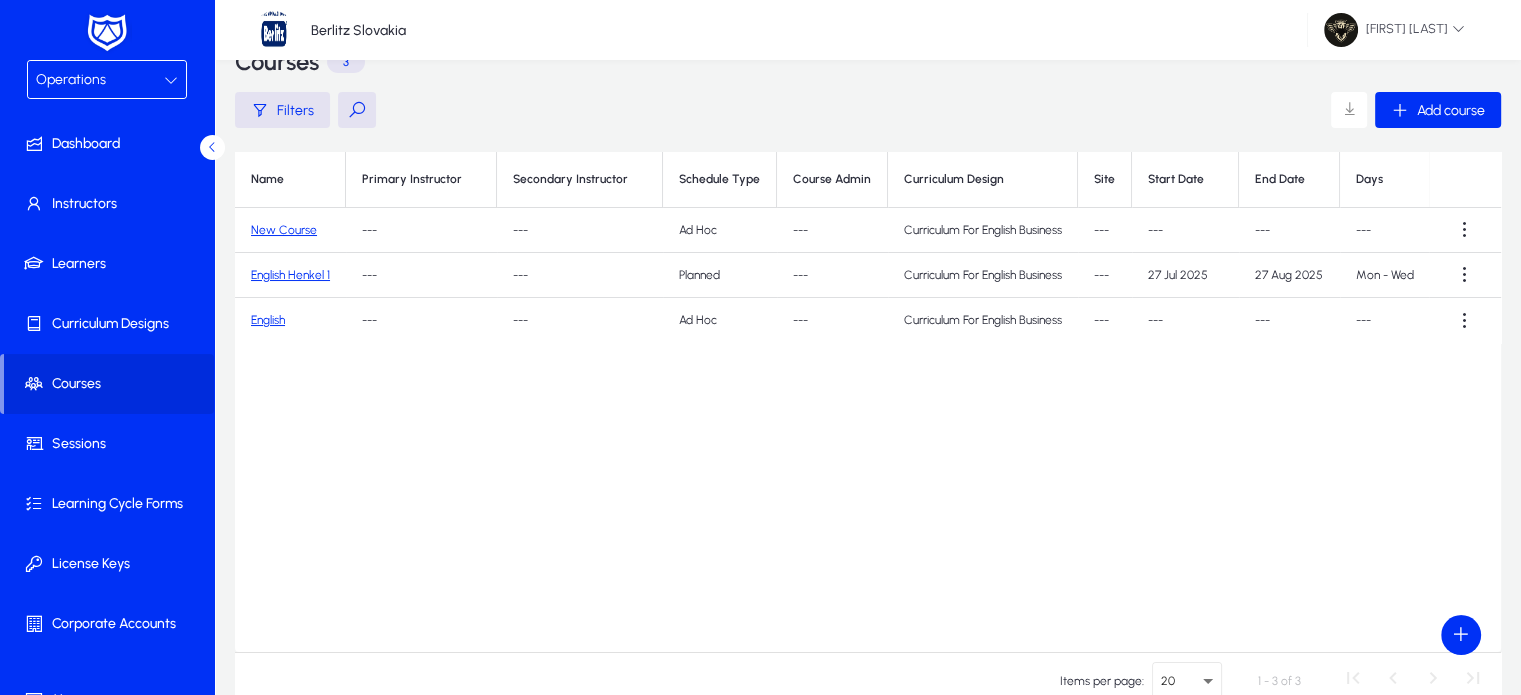 scroll, scrollTop: 0, scrollLeft: 0, axis: both 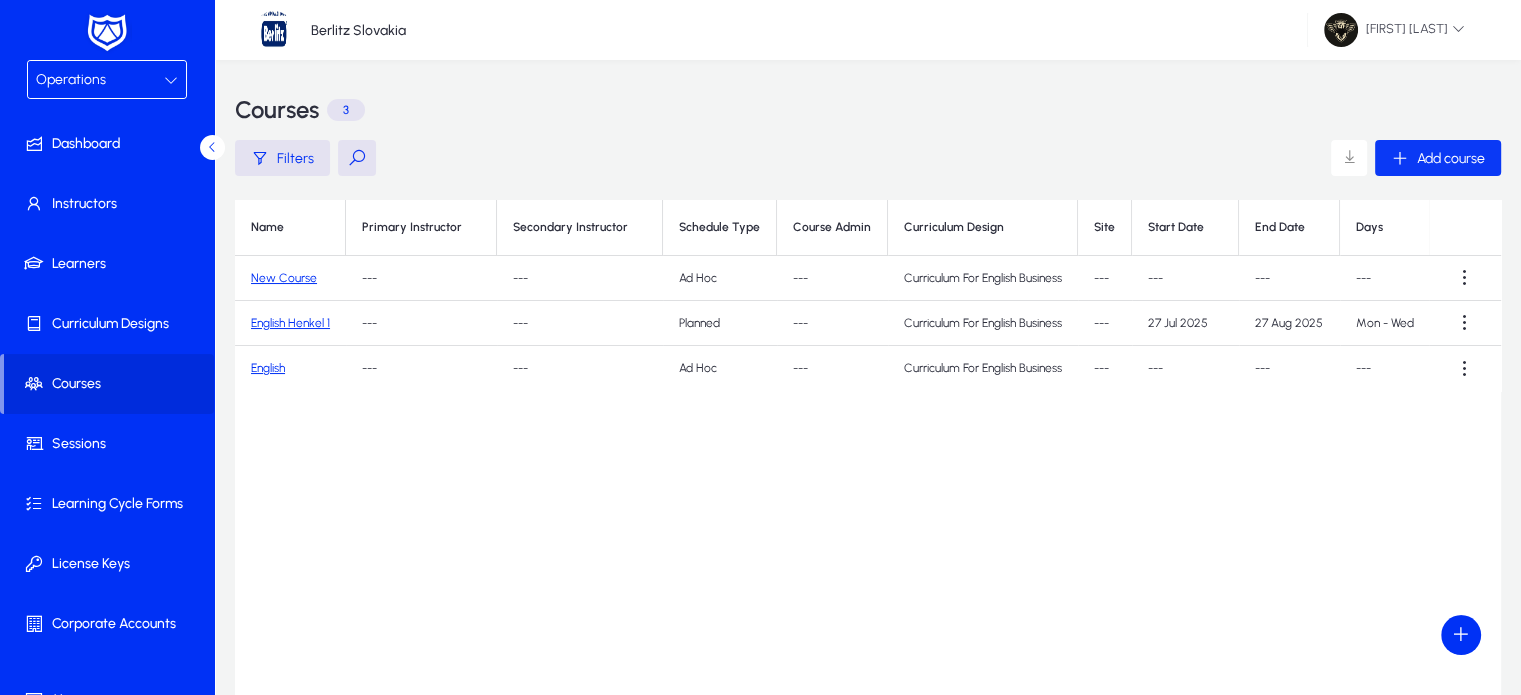 click on "Add course" 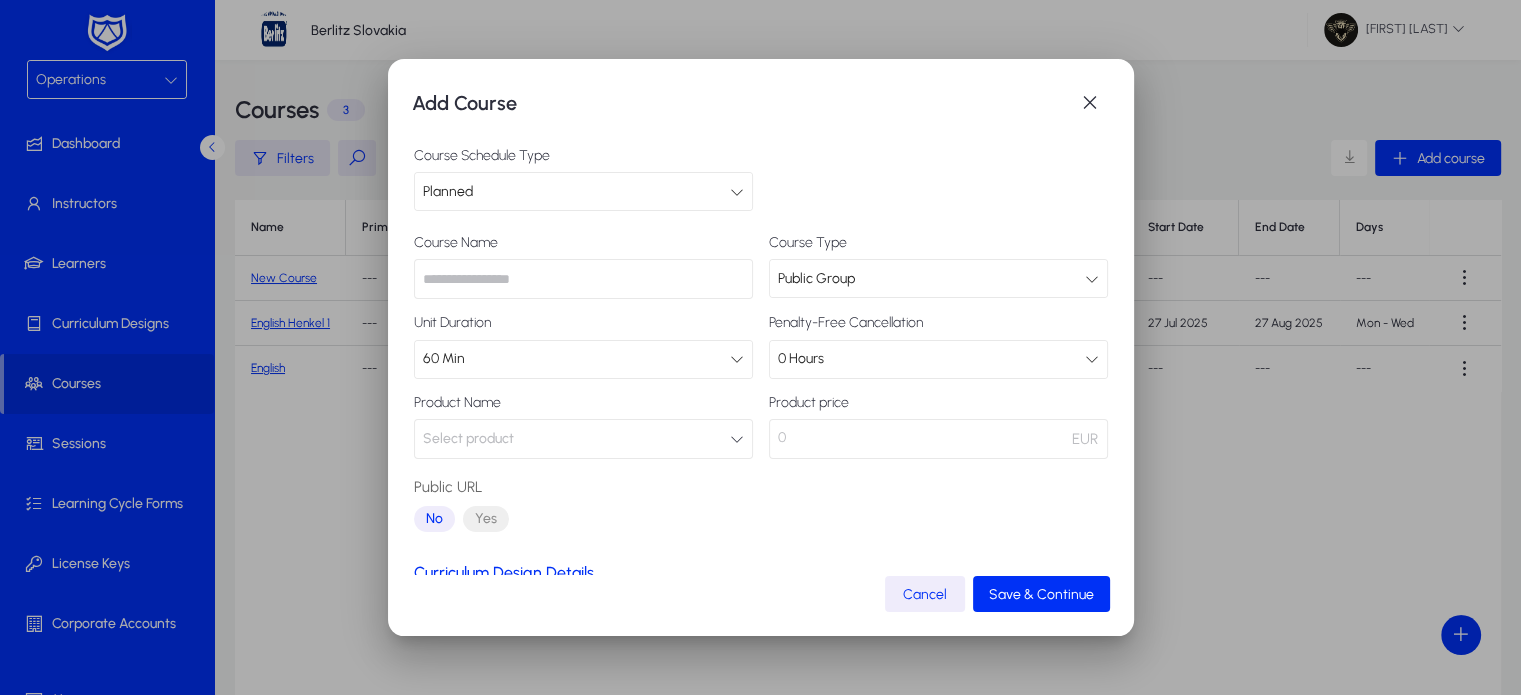 click on "Planned" at bounding box center (576, 192) 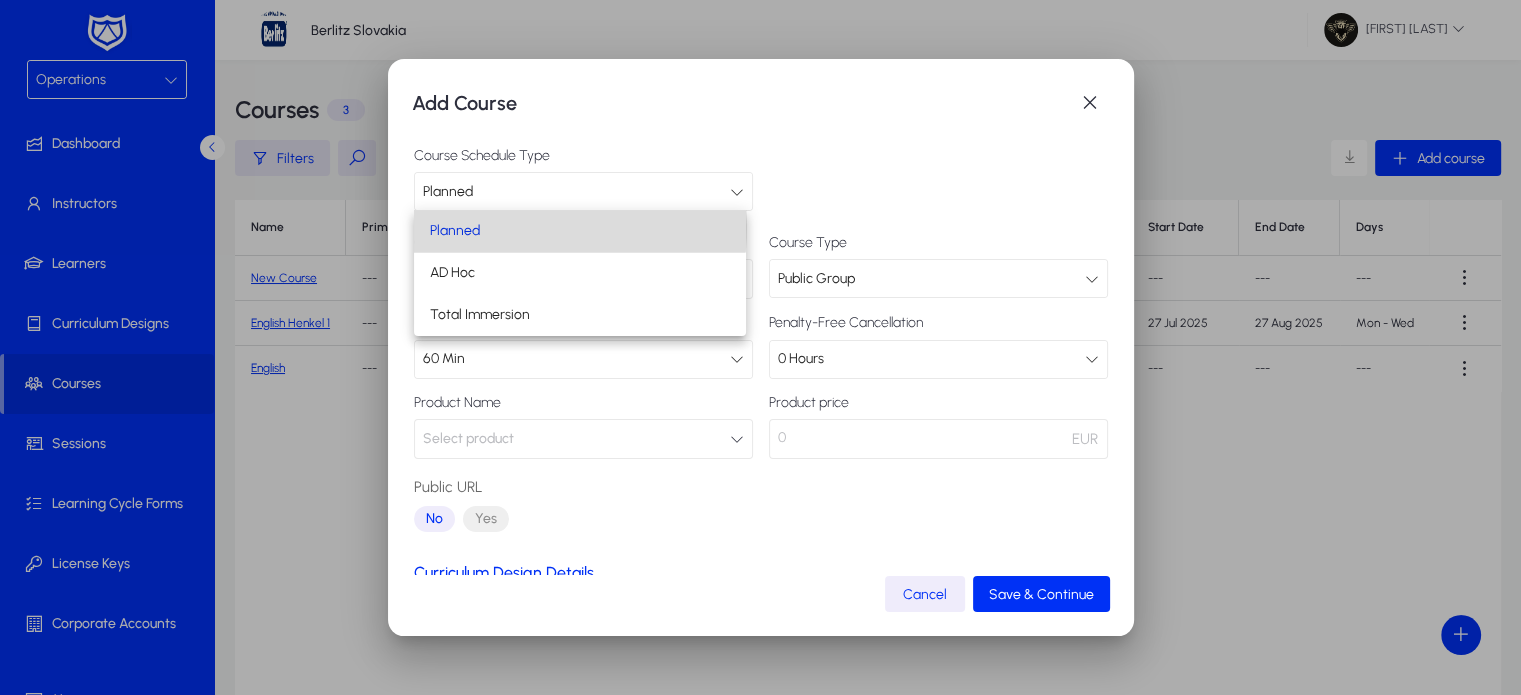 click on "Planned" at bounding box center (579, 231) 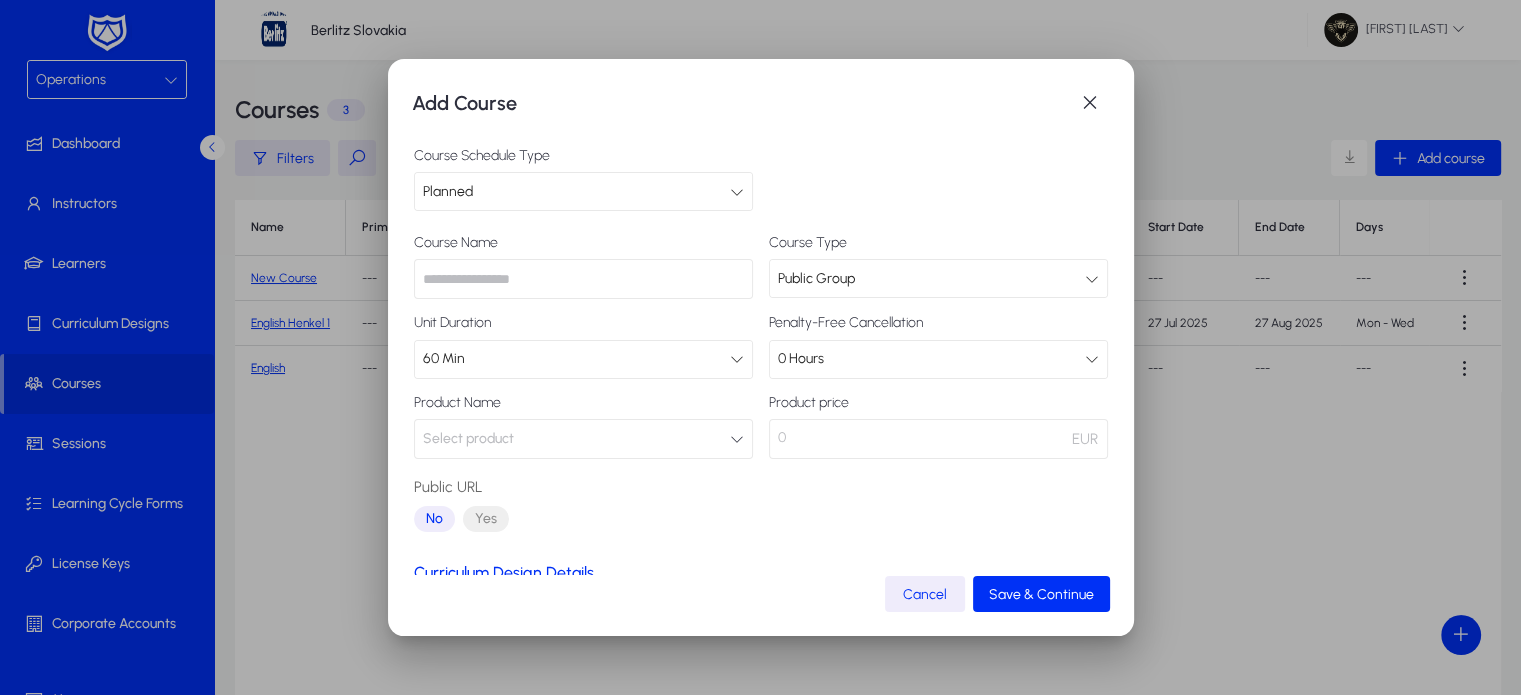 click on "Planned" at bounding box center (576, 192) 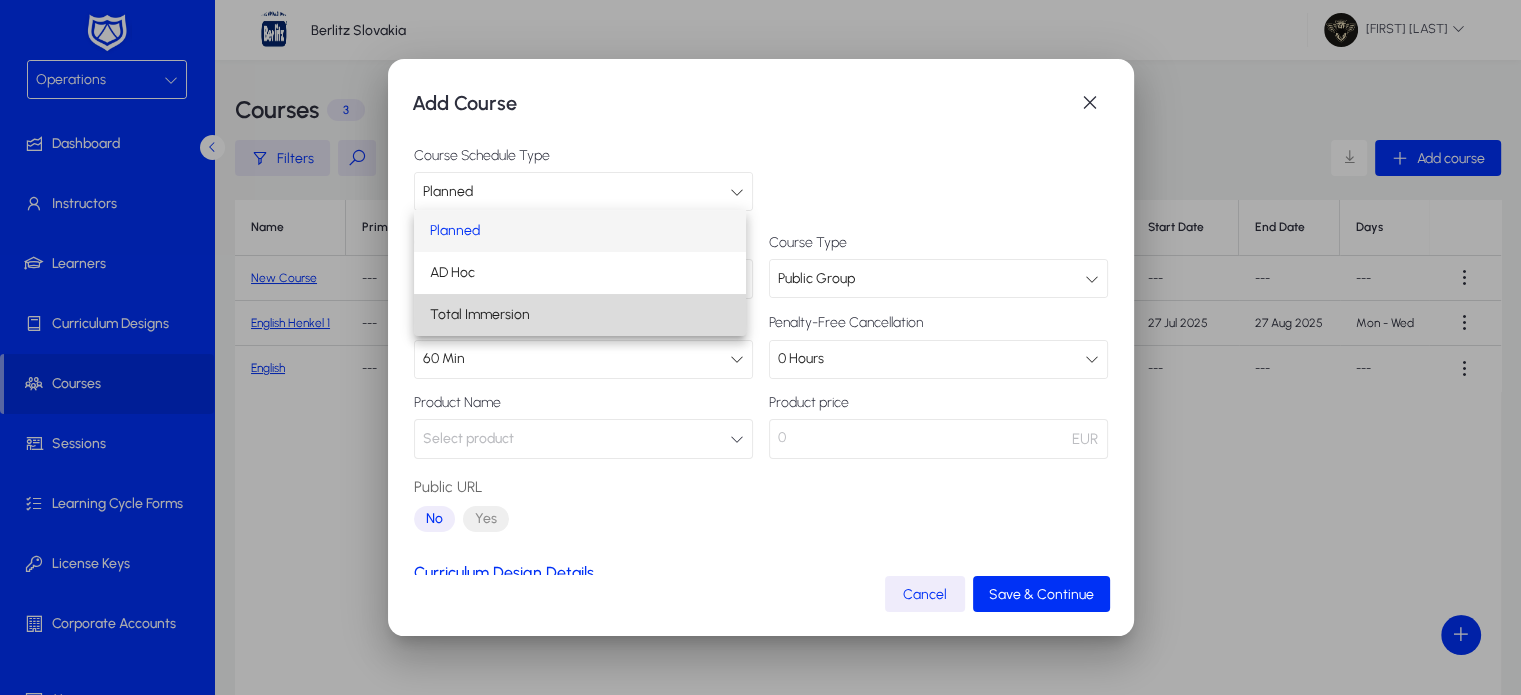 click on "Total Immersion" at bounding box center [579, 315] 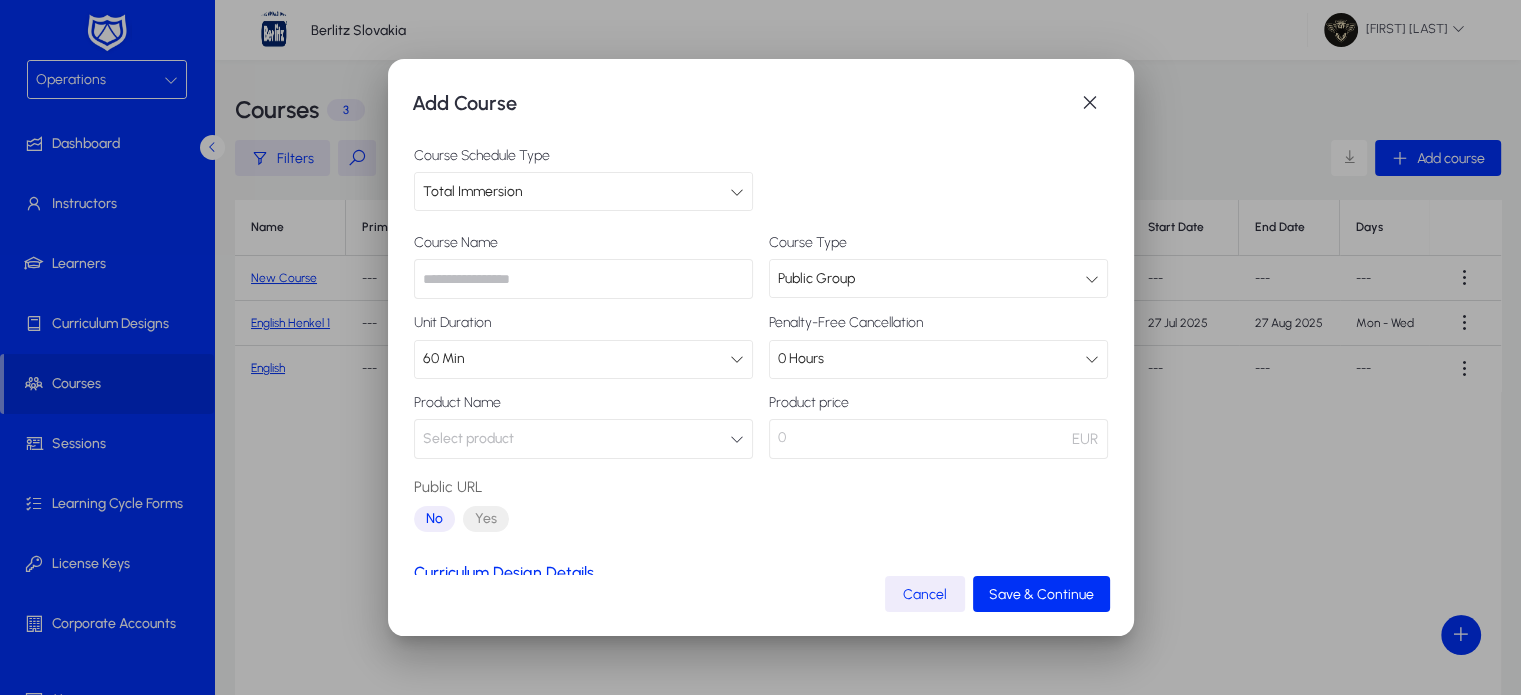 click at bounding box center [583, 279] 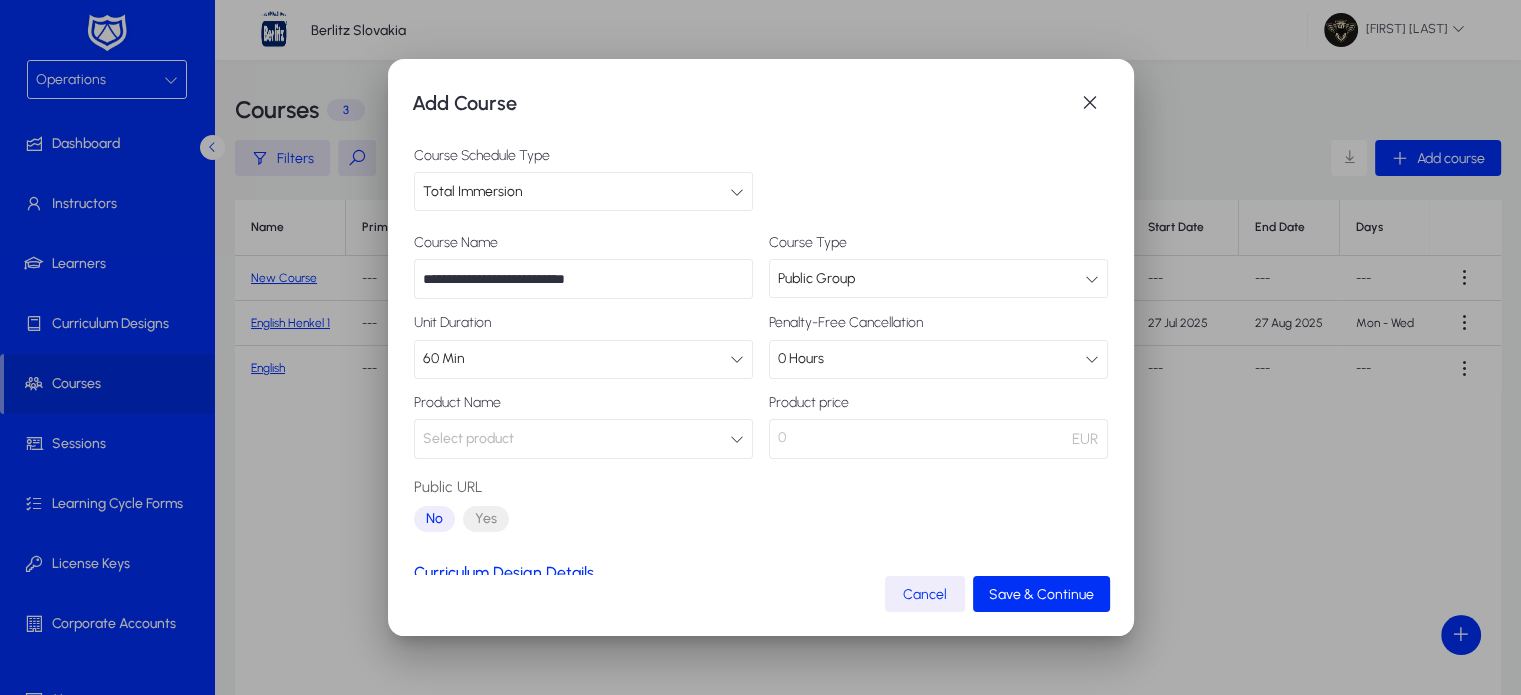 click on "Public Group" at bounding box center (816, 278) 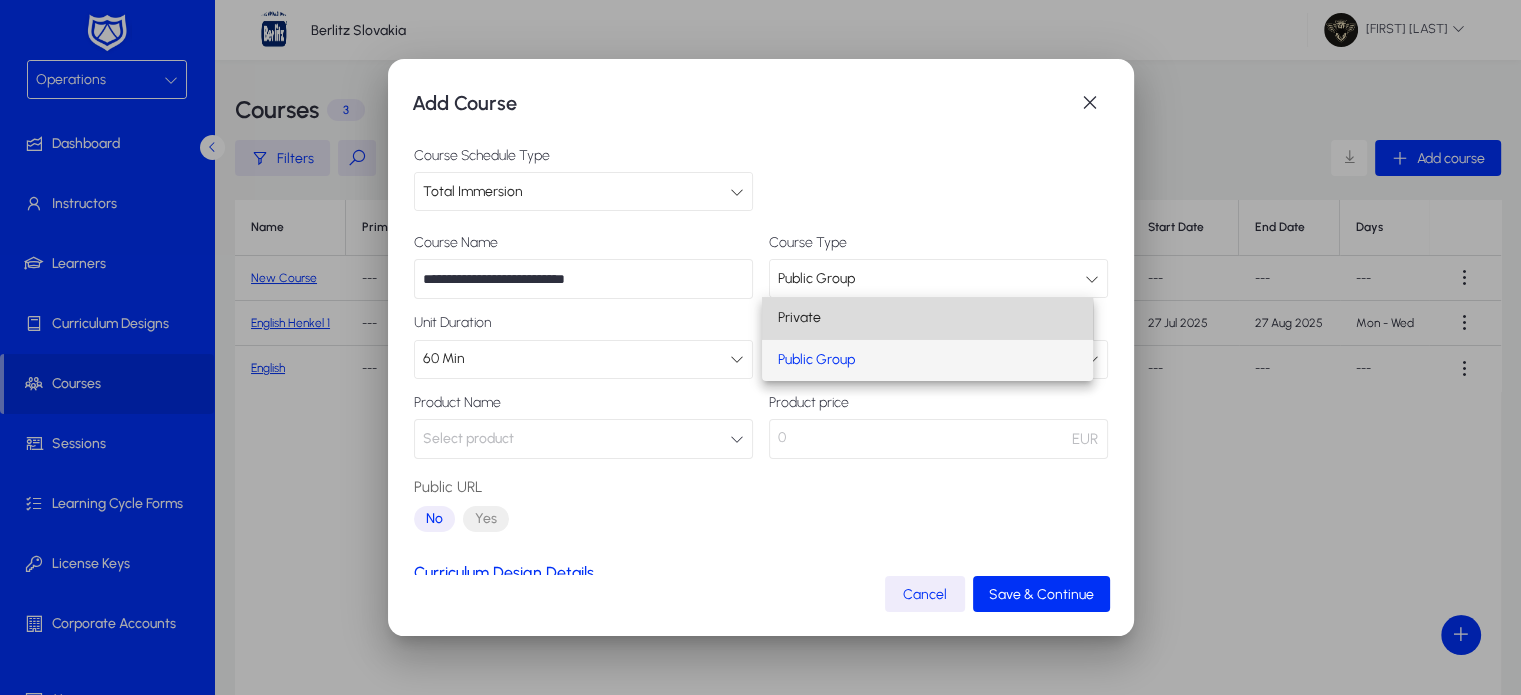 click on "Private" at bounding box center [927, 318] 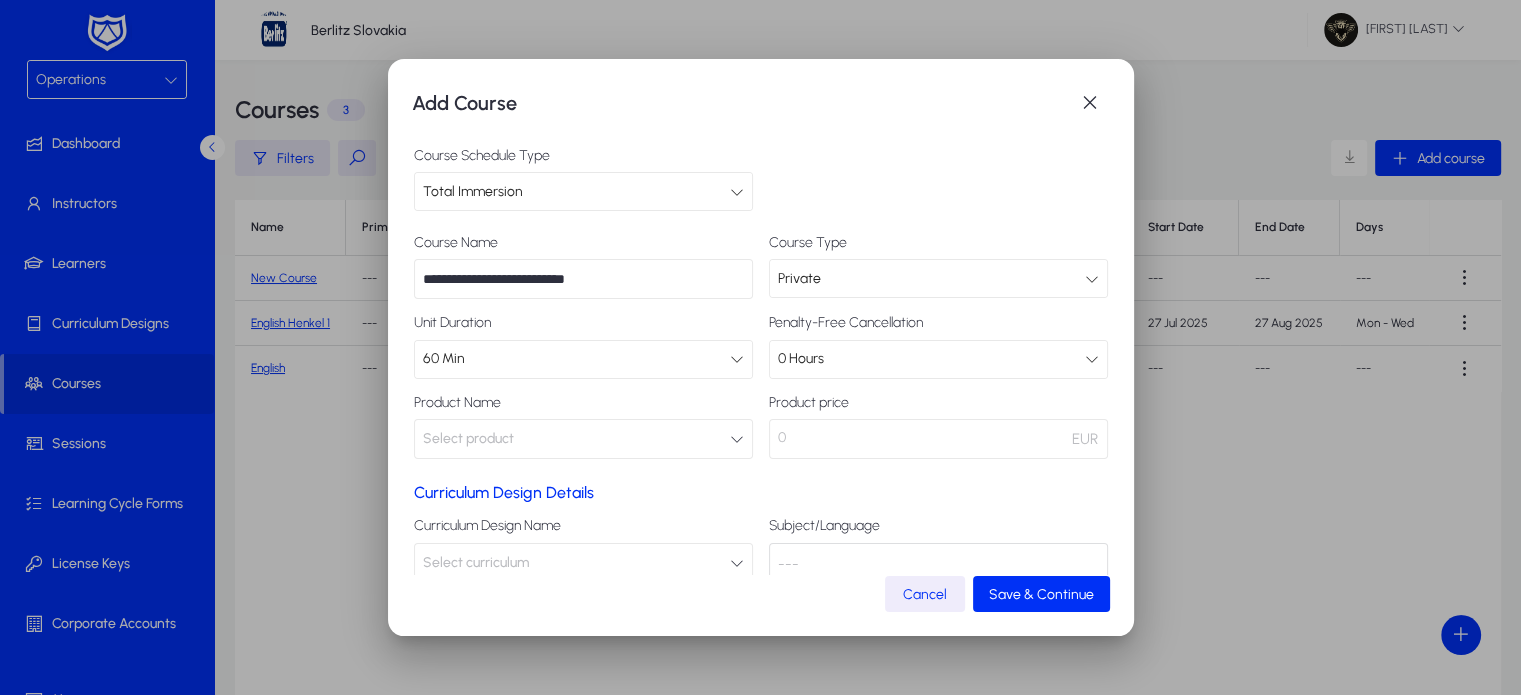 click on "**********" at bounding box center (583, 279) 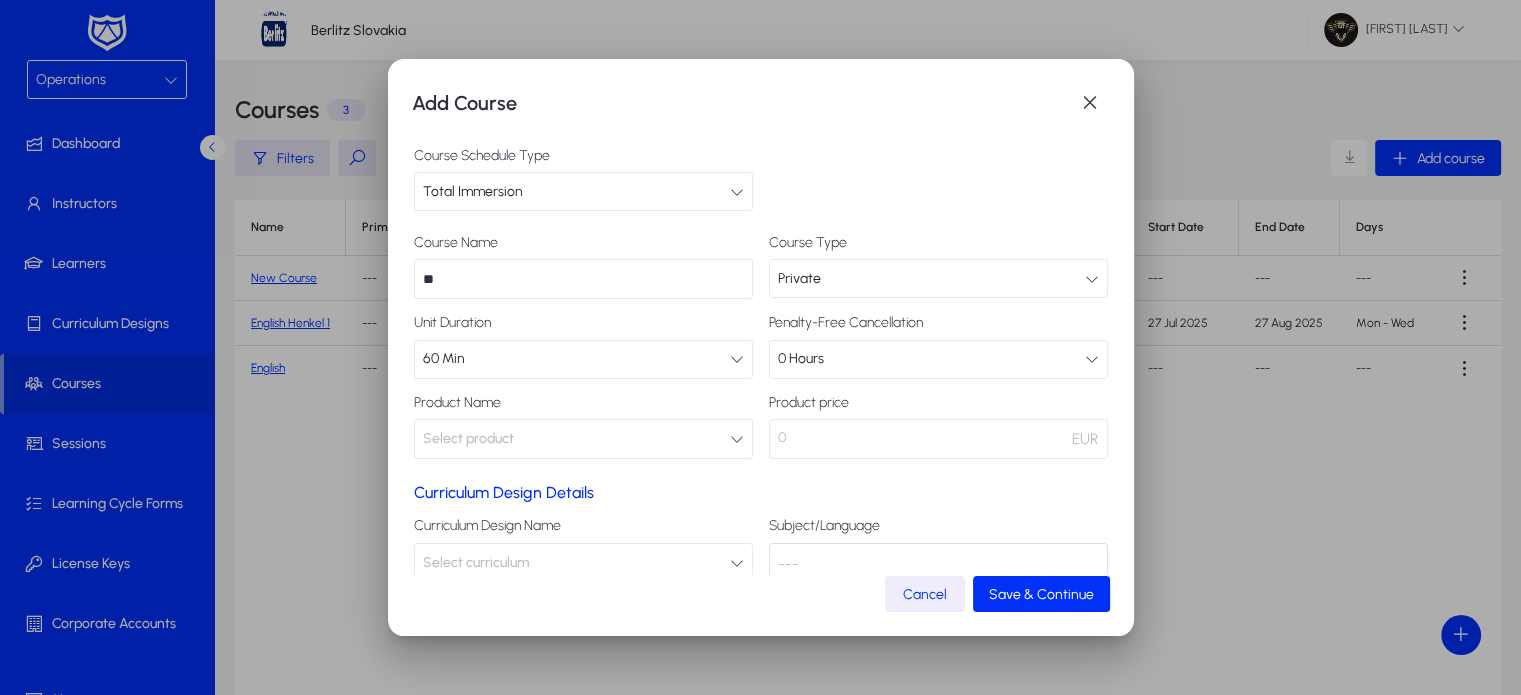 type on "*" 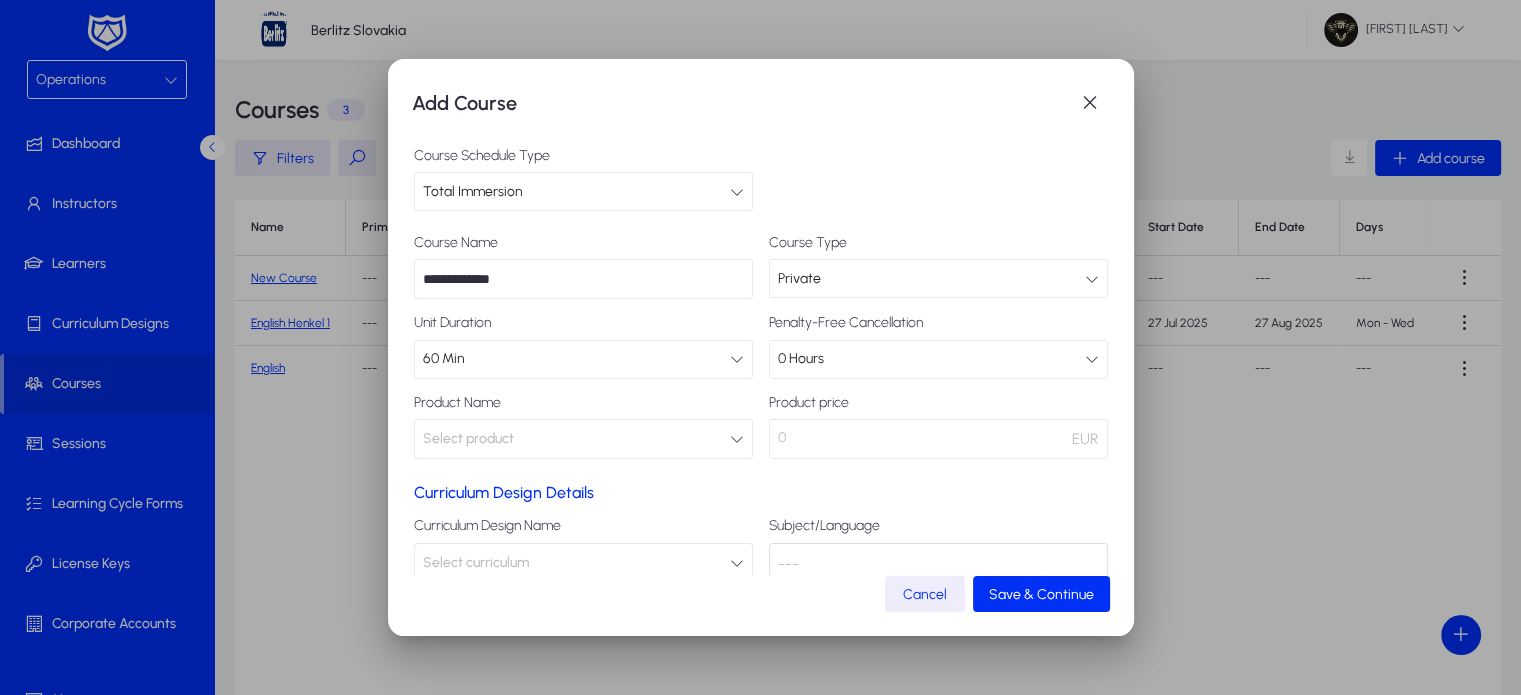 type on "**********" 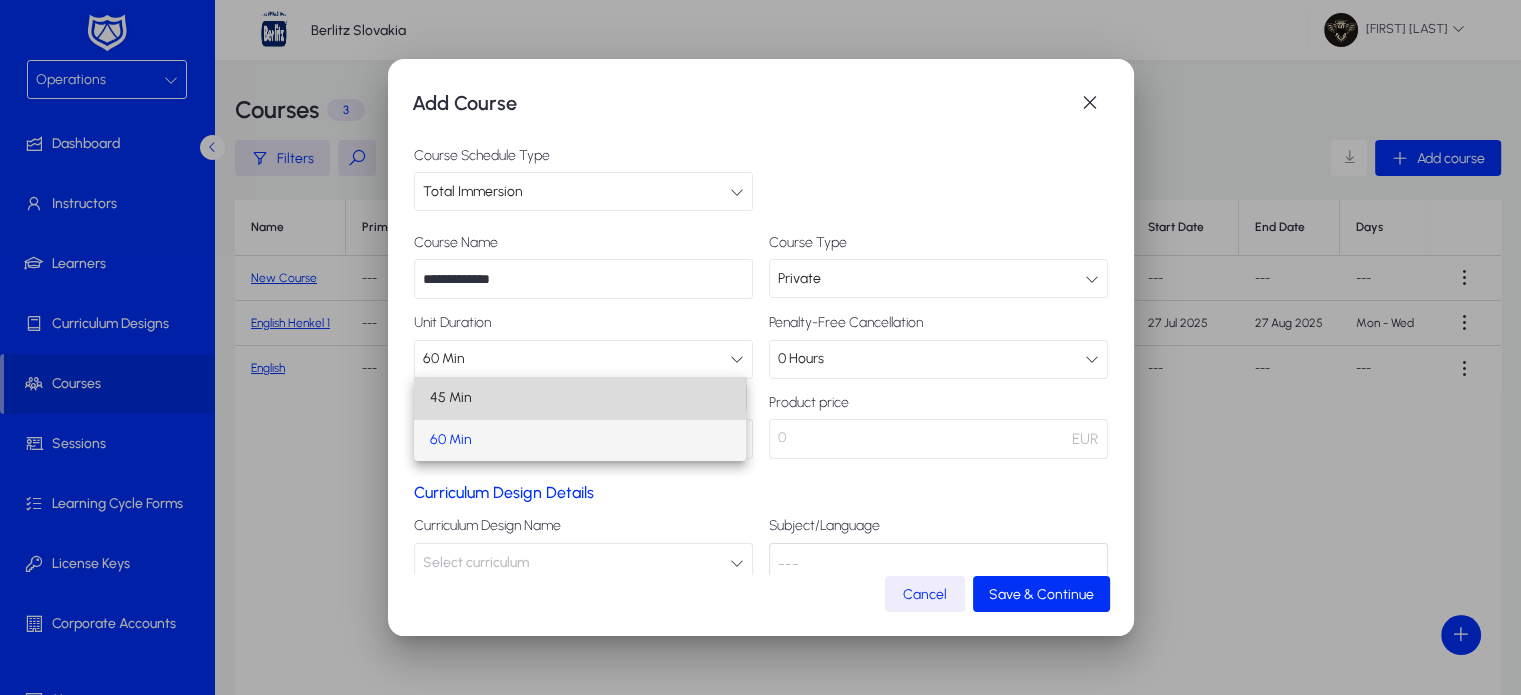 click on "45 Min" at bounding box center (579, 398) 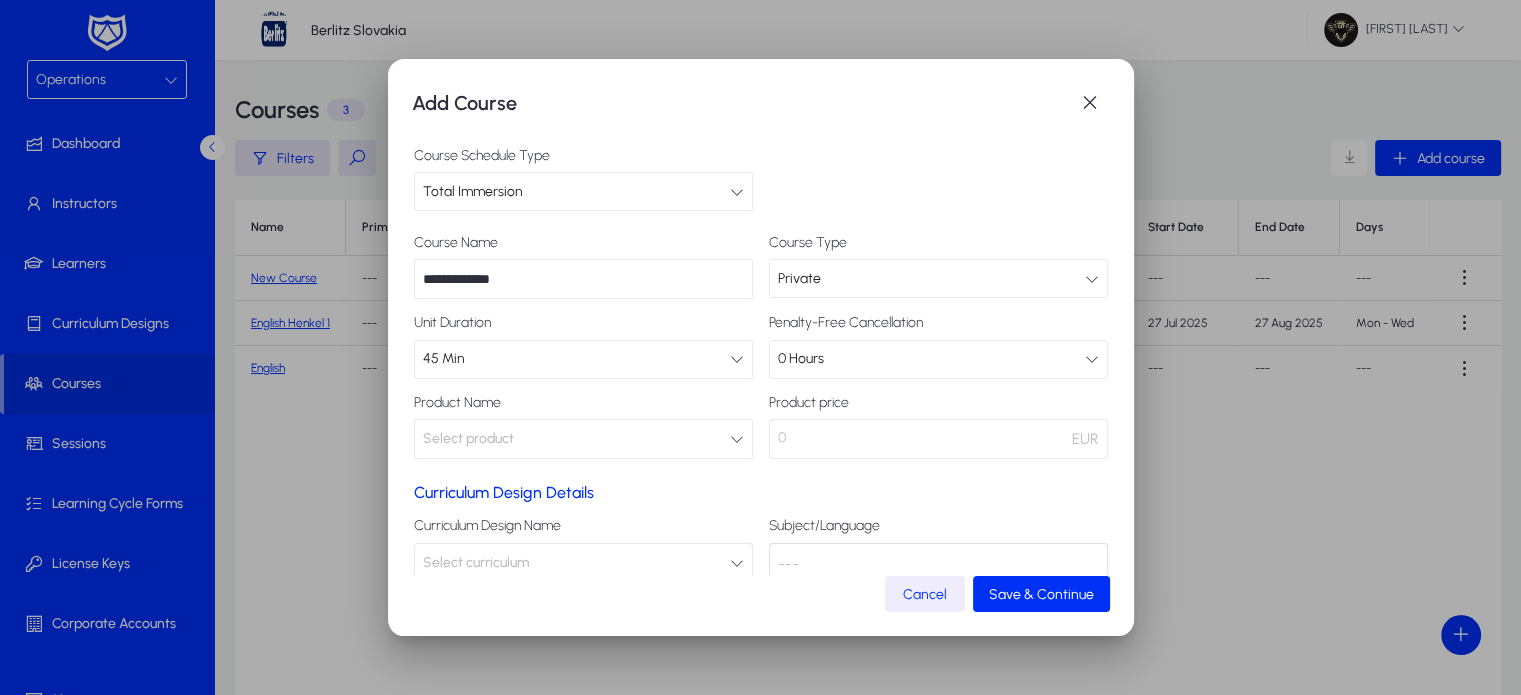 click on "Select product" at bounding box center (583, 439) 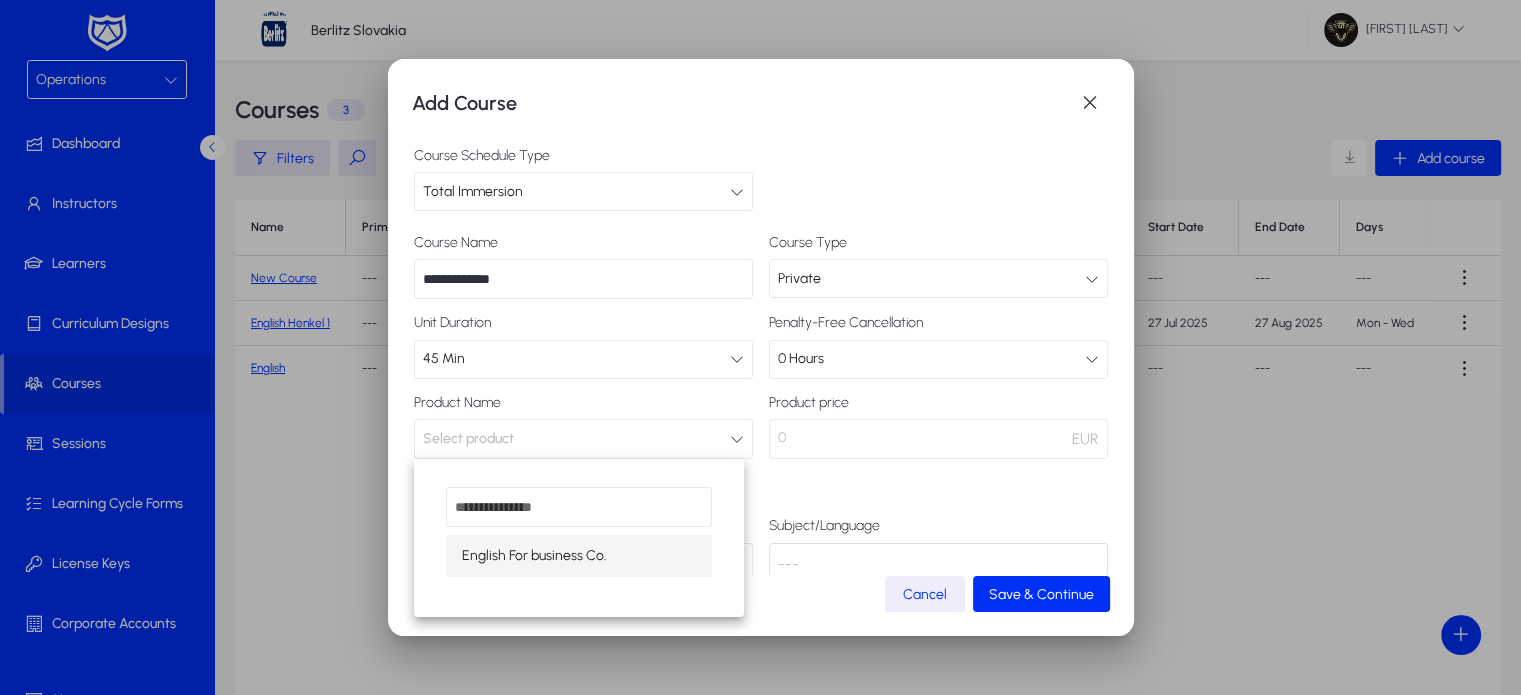 click on "English For business Co." at bounding box center (534, 556) 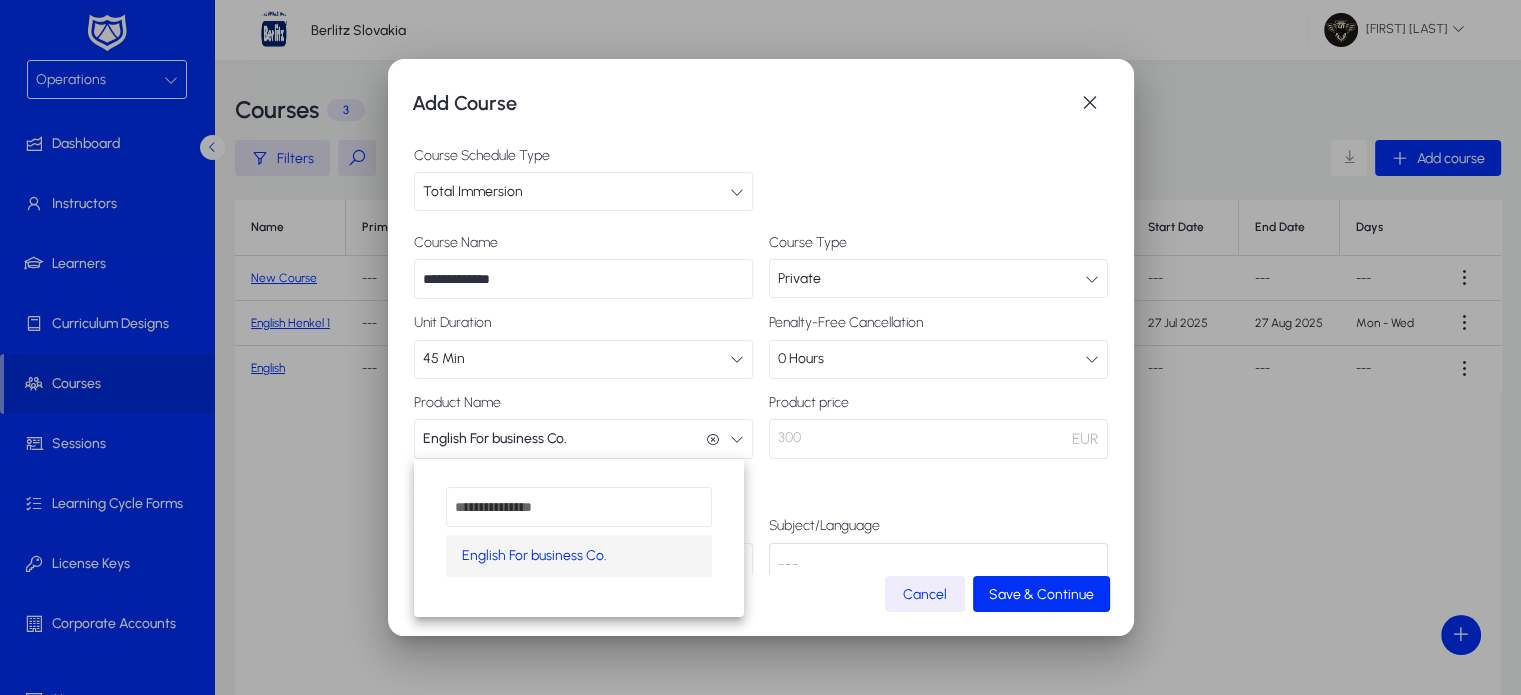 scroll, scrollTop: 0, scrollLeft: 0, axis: both 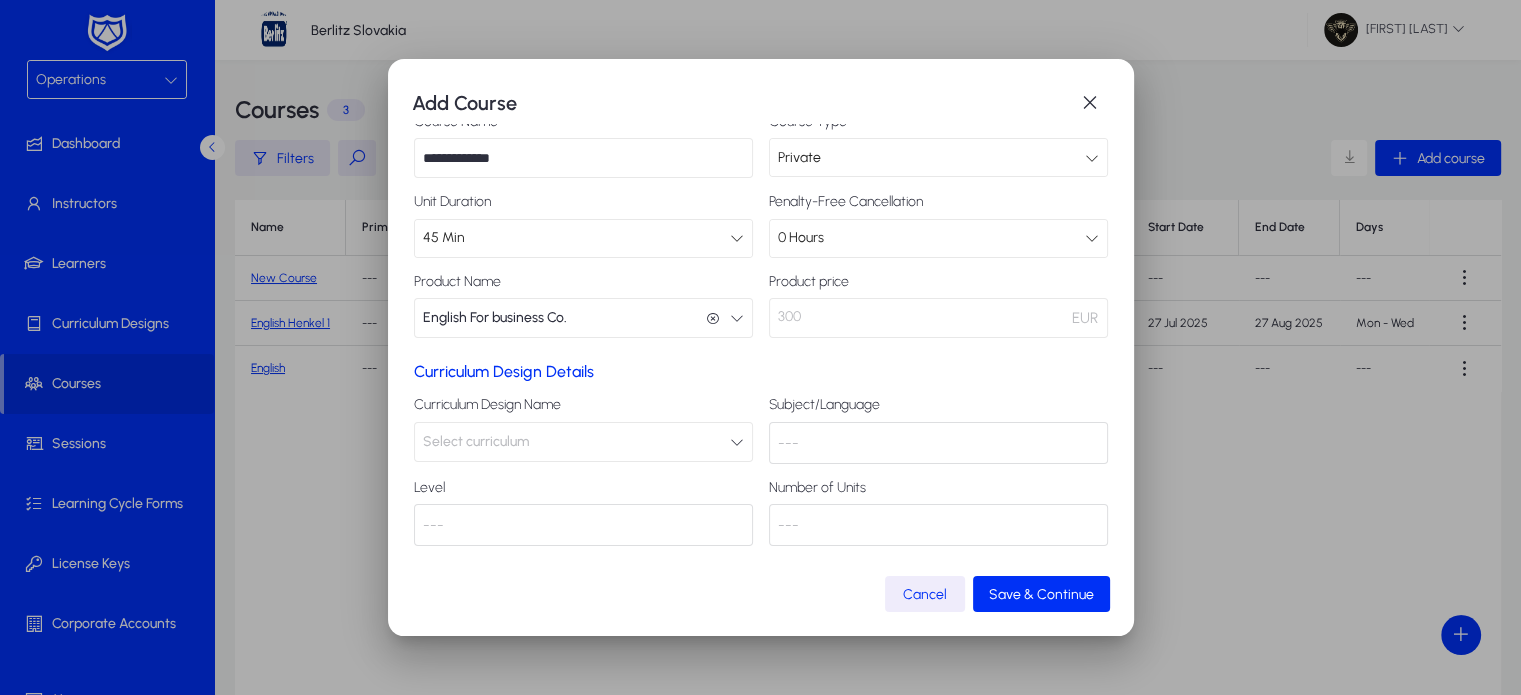 click on "Select curriculum" at bounding box center [583, 442] 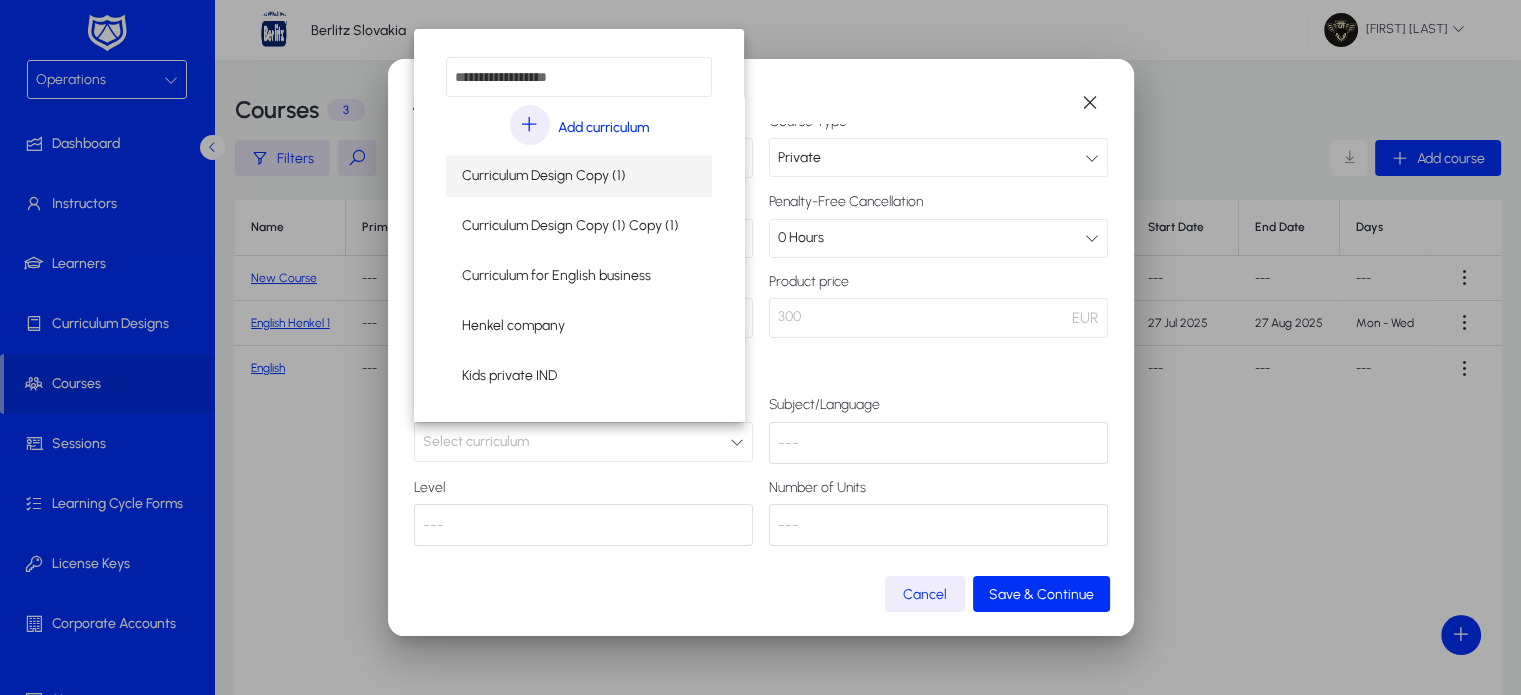 click at bounding box center (760, 347) 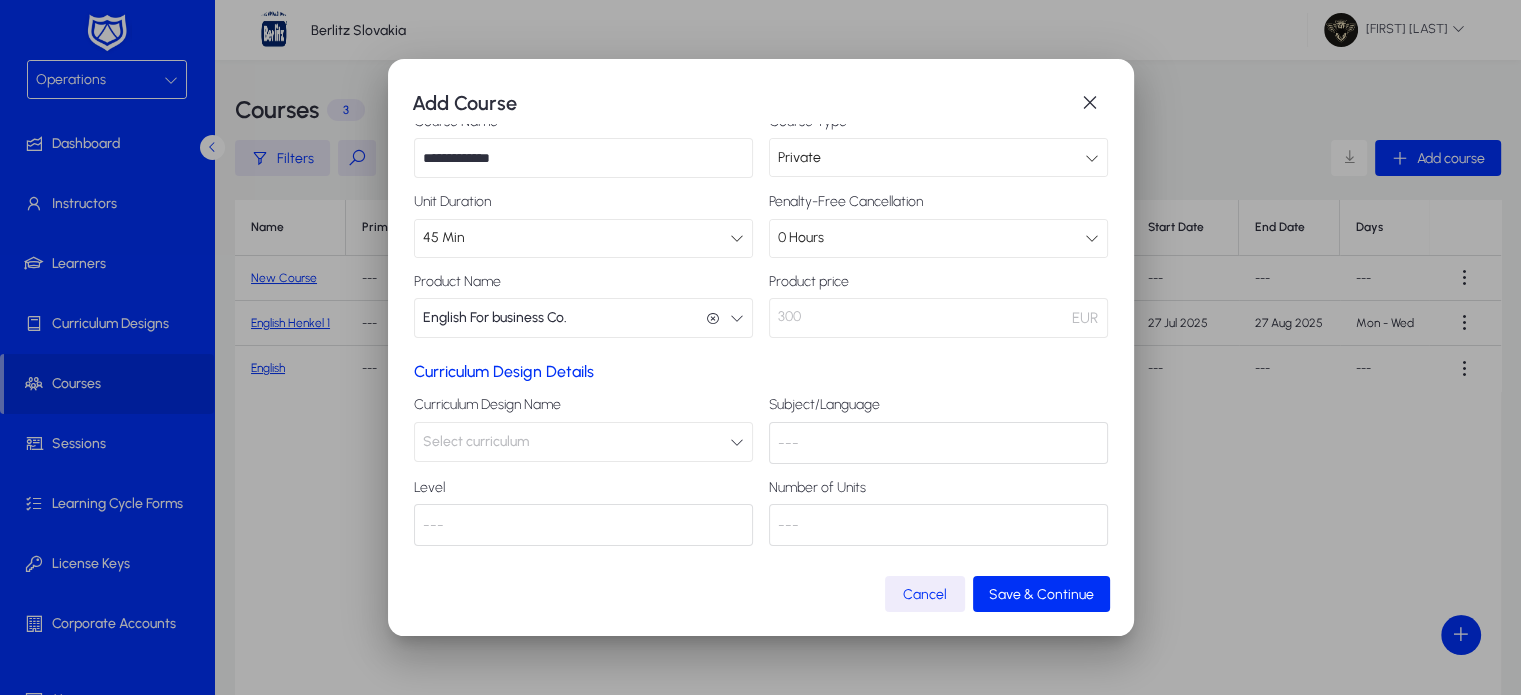 click on "Select curriculum" at bounding box center [583, 442] 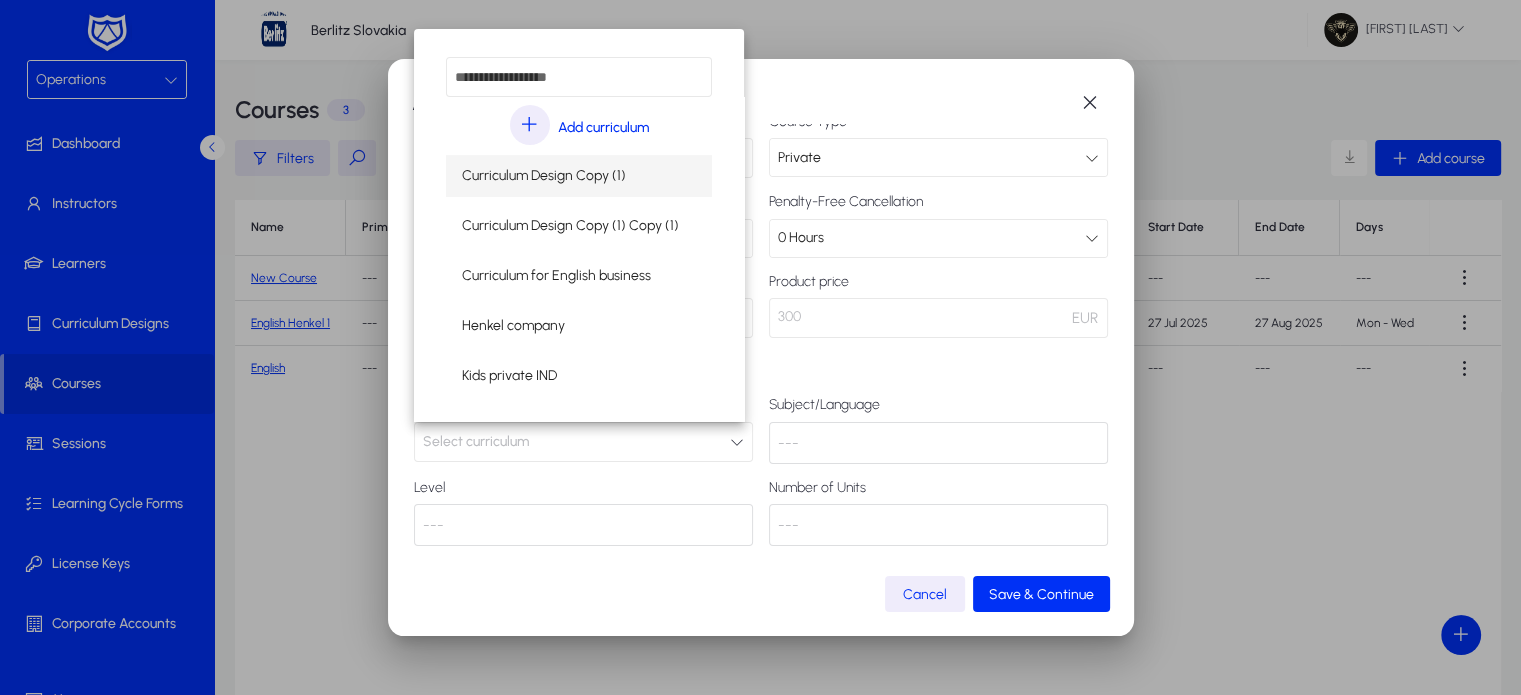 click at bounding box center (760, 347) 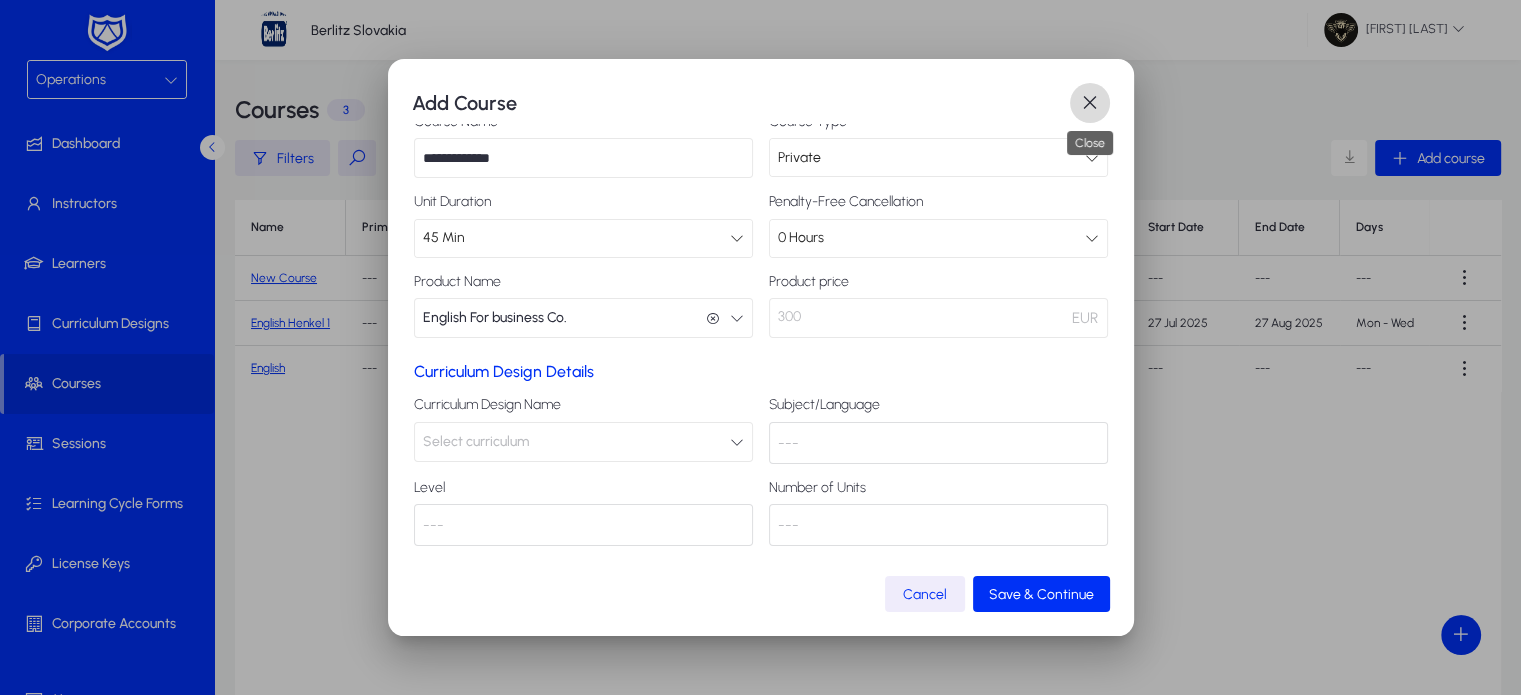 click at bounding box center (1090, 103) 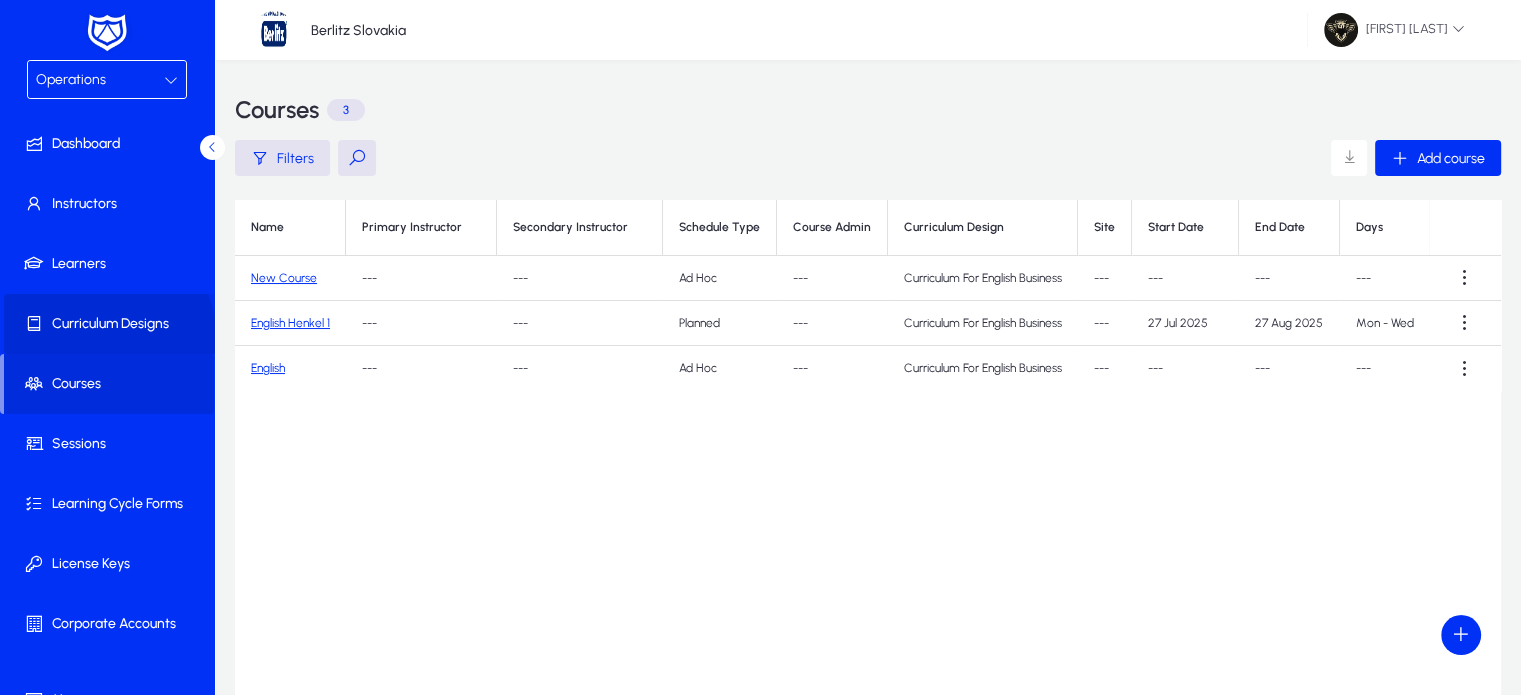 click 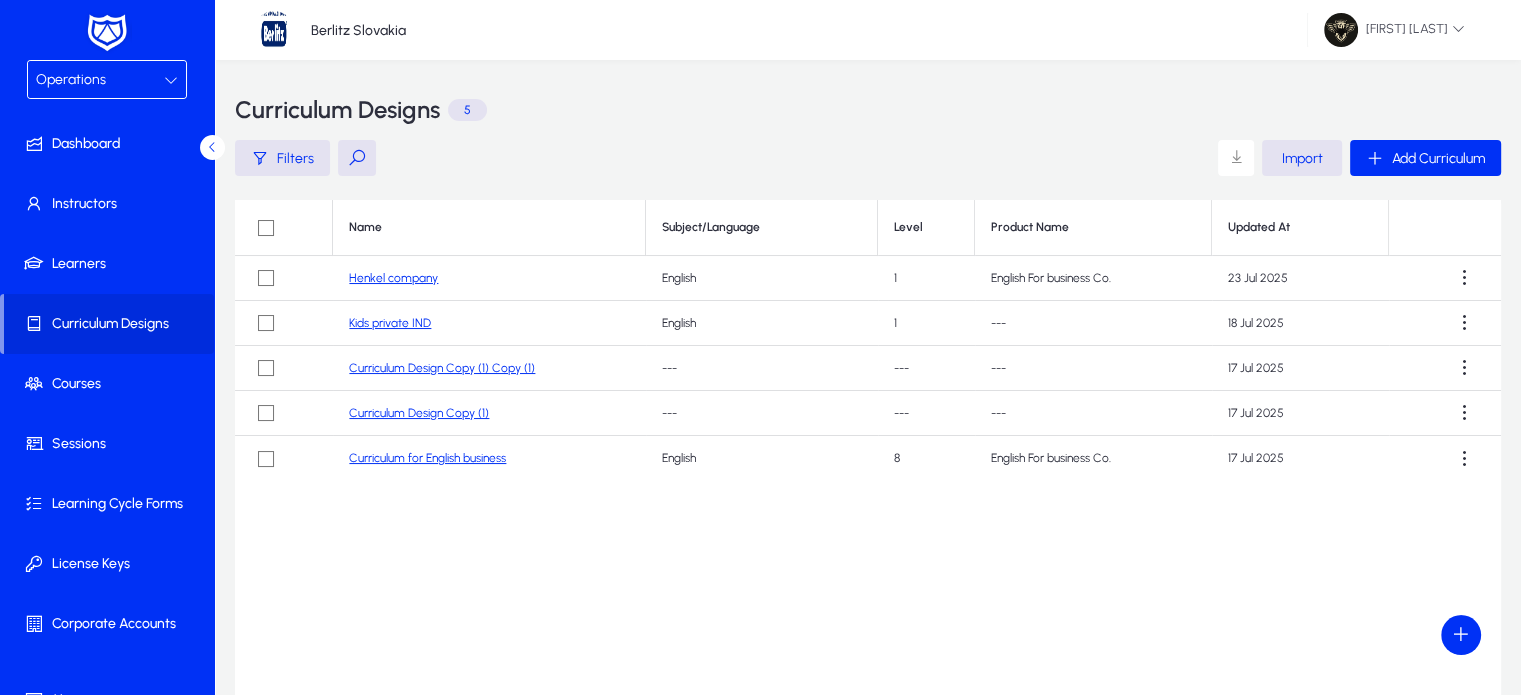 scroll, scrollTop: 64, scrollLeft: 0, axis: vertical 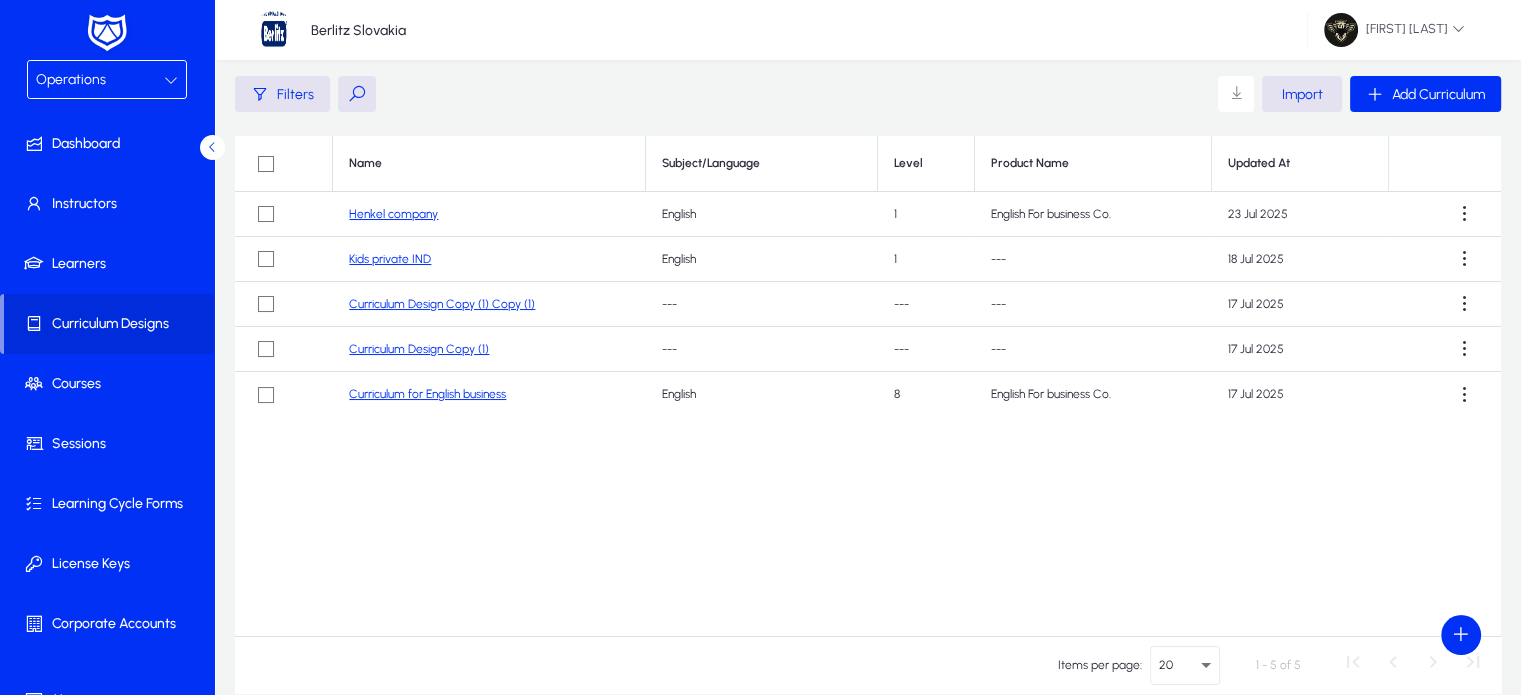 click on "Name Subject/Language Level Product Name Updated At  Henkel company   English   1   English For business Co.   23 Jul 2025   Kids private IND   English   1   ---   18 Jul 2025   Curriculum Design Copy (1) Copy (1)   ---   ---   ---   17 Jul 2025   Curriculum Design Copy (1)   ---   ---   ---   17 Jul 2025   Curriculum for English business   English   8   English For business Co.   17 Jul 2025" 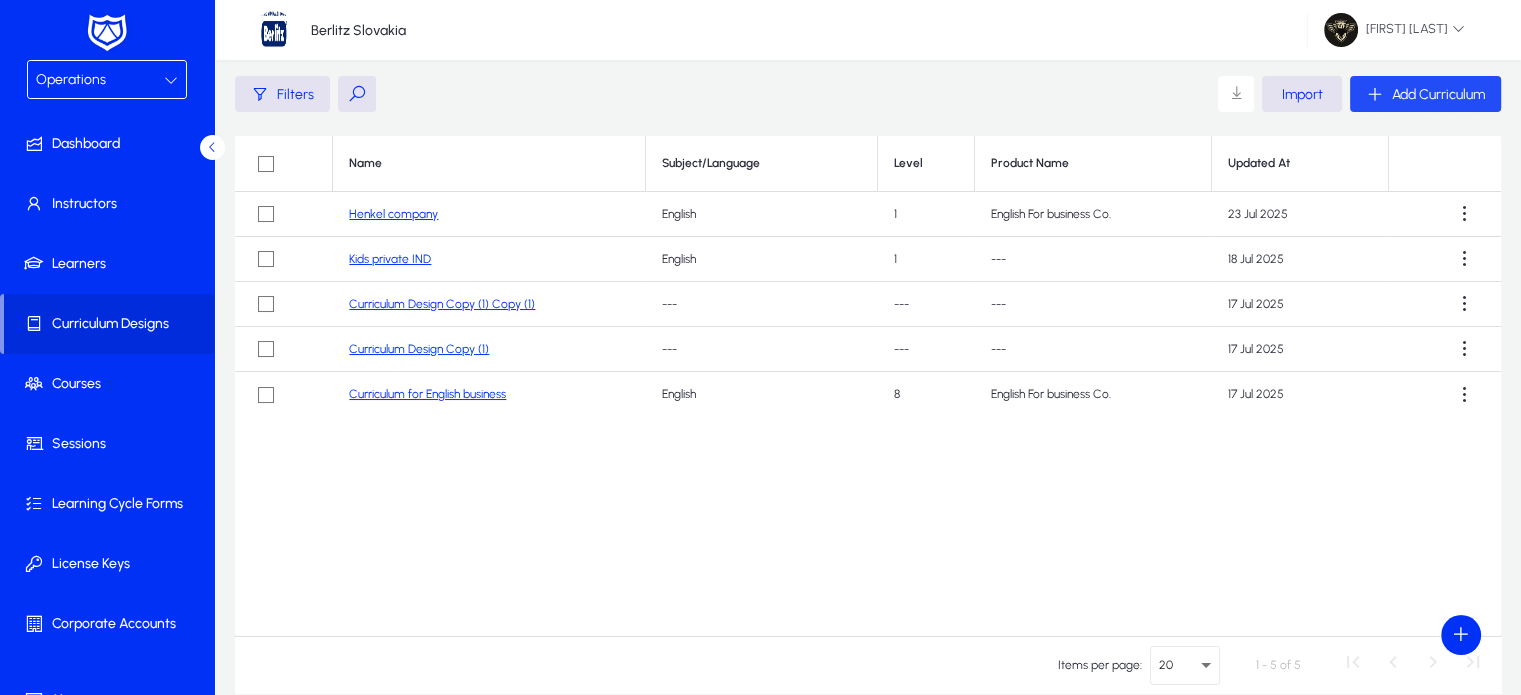 click on "Add Curriculum" 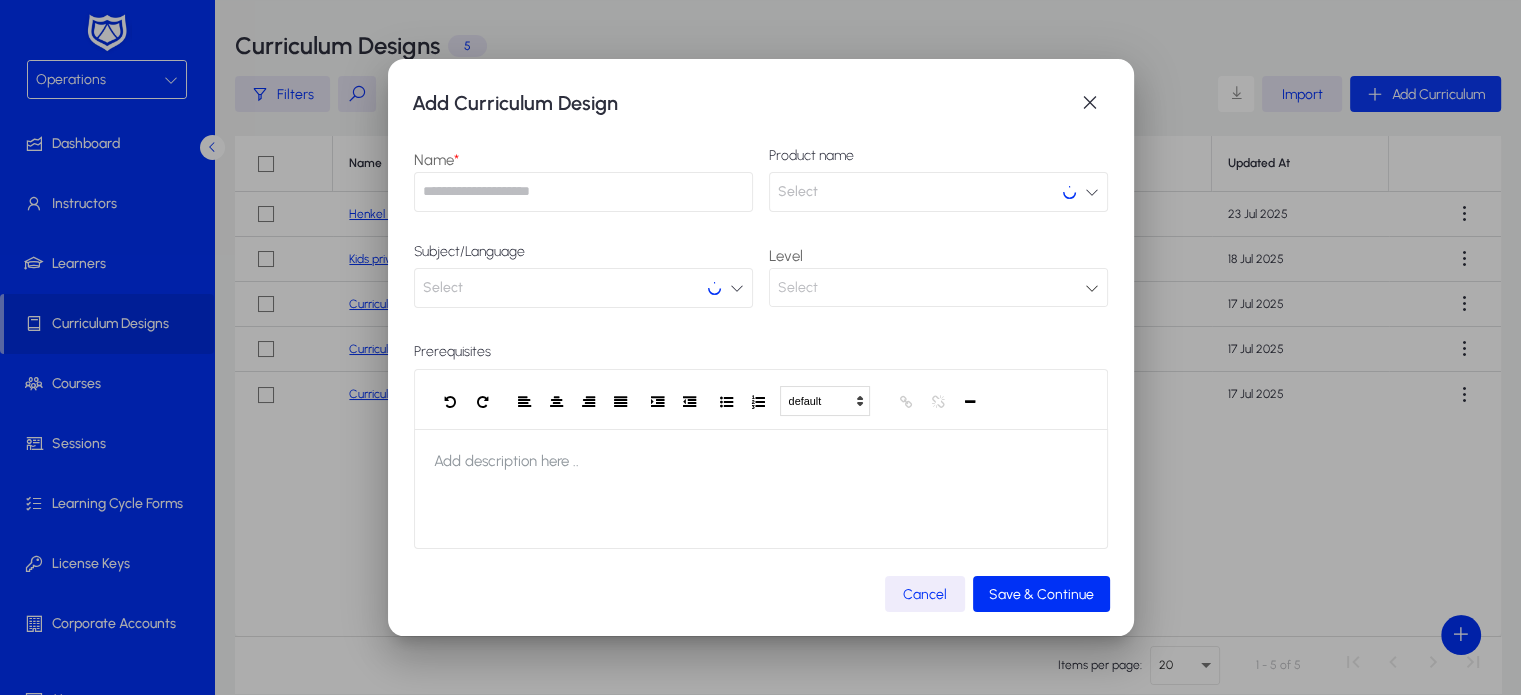 scroll, scrollTop: 0, scrollLeft: 0, axis: both 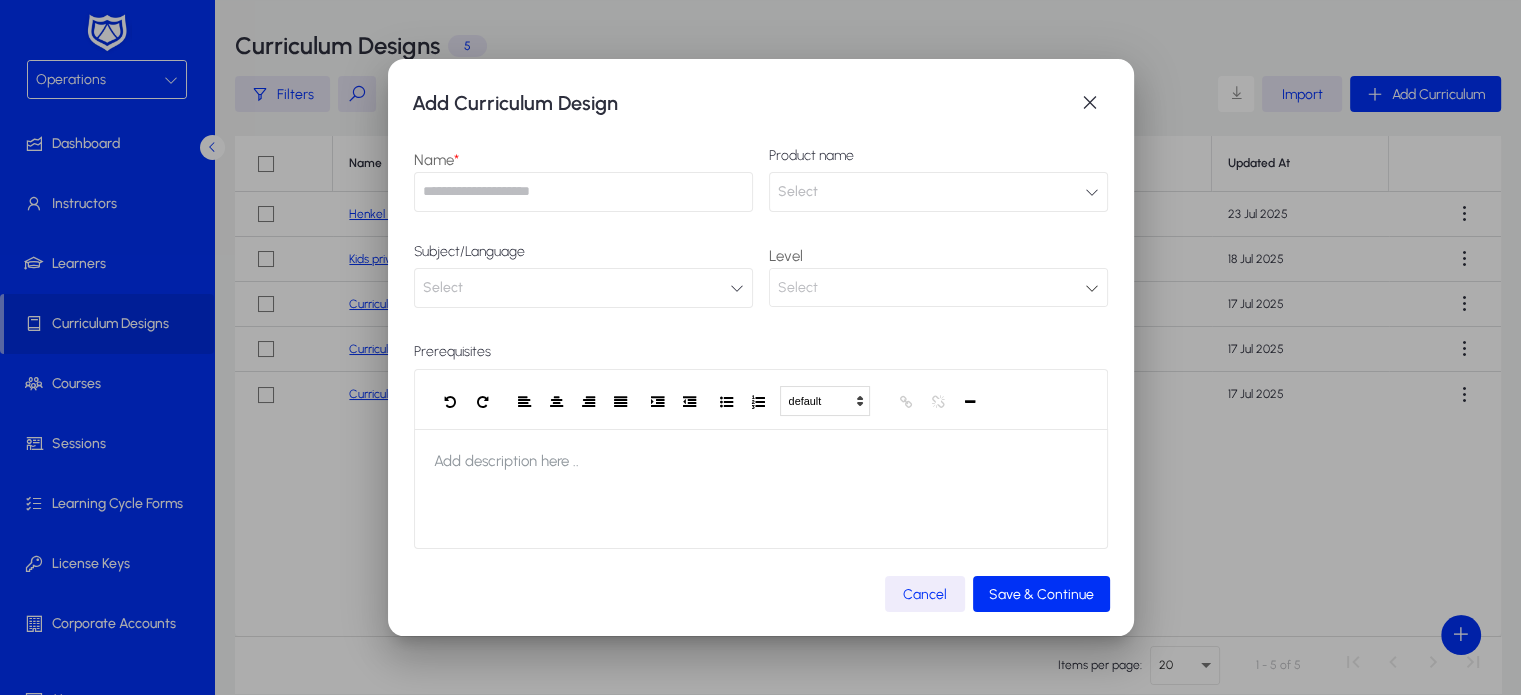 click at bounding box center [583, 192] 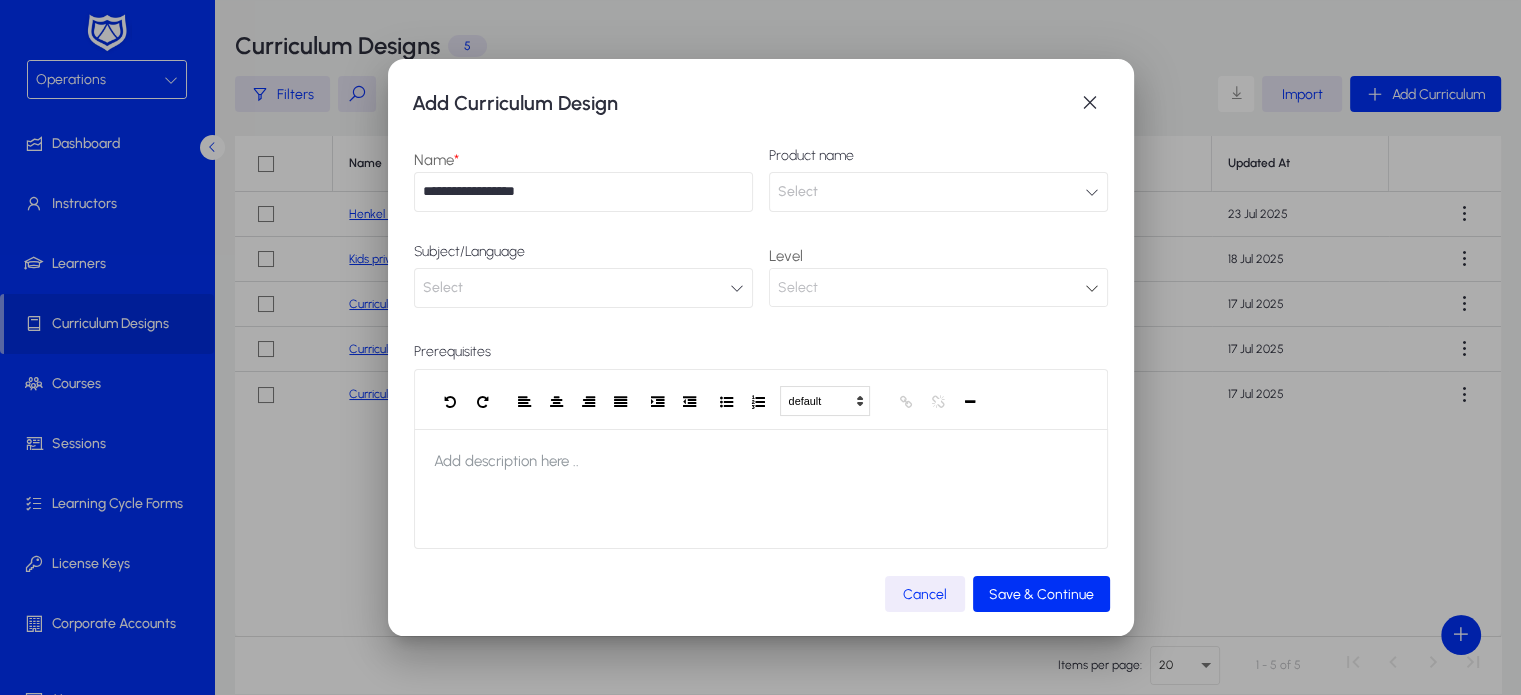 type on "**********" 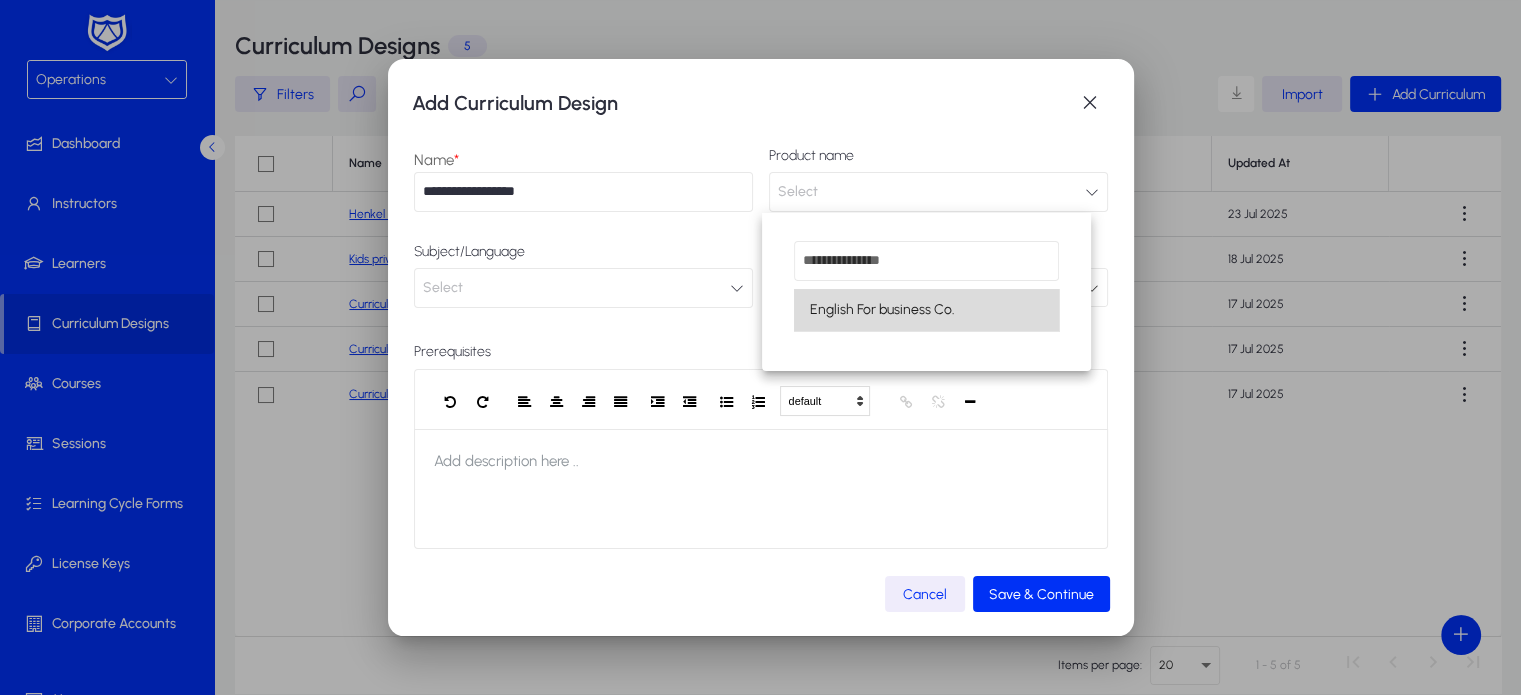 click on "English For business Co." at bounding box center [882, 310] 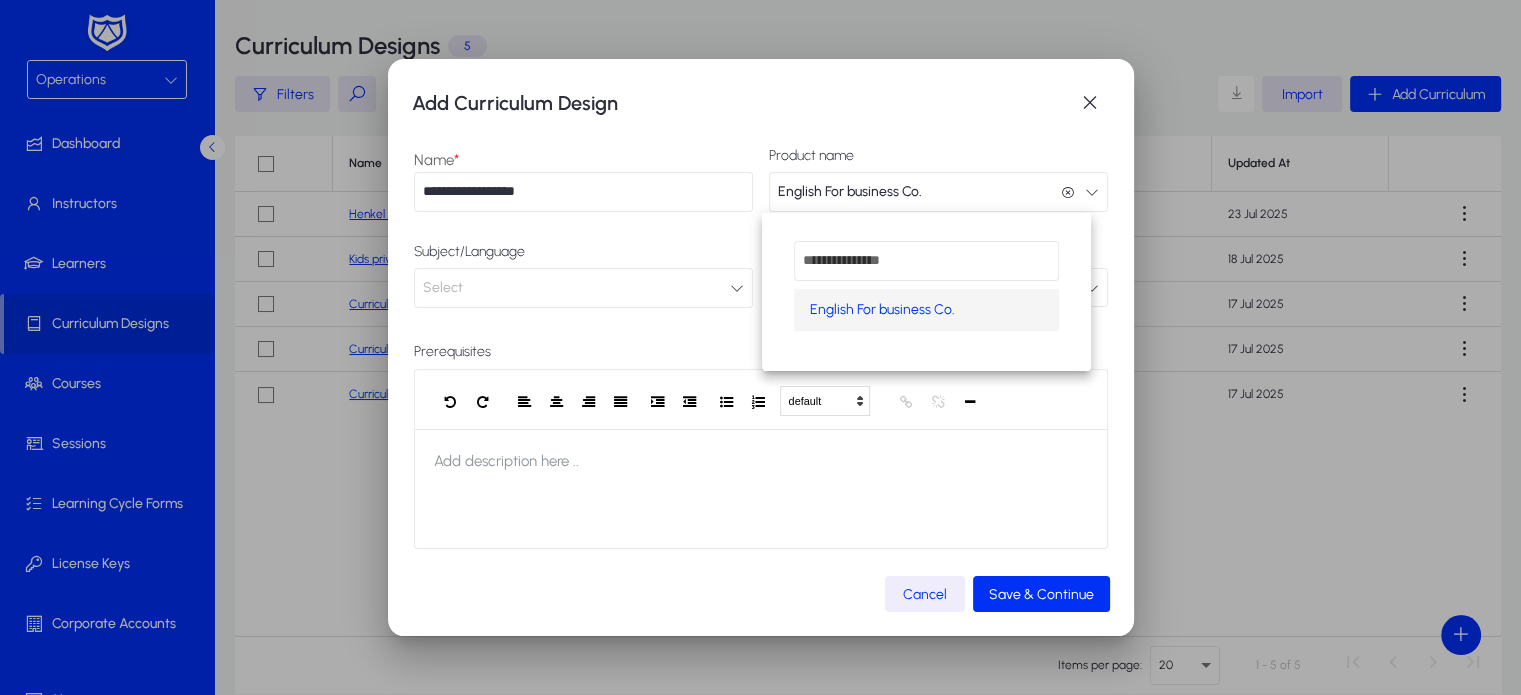 scroll, scrollTop: 0, scrollLeft: 0, axis: both 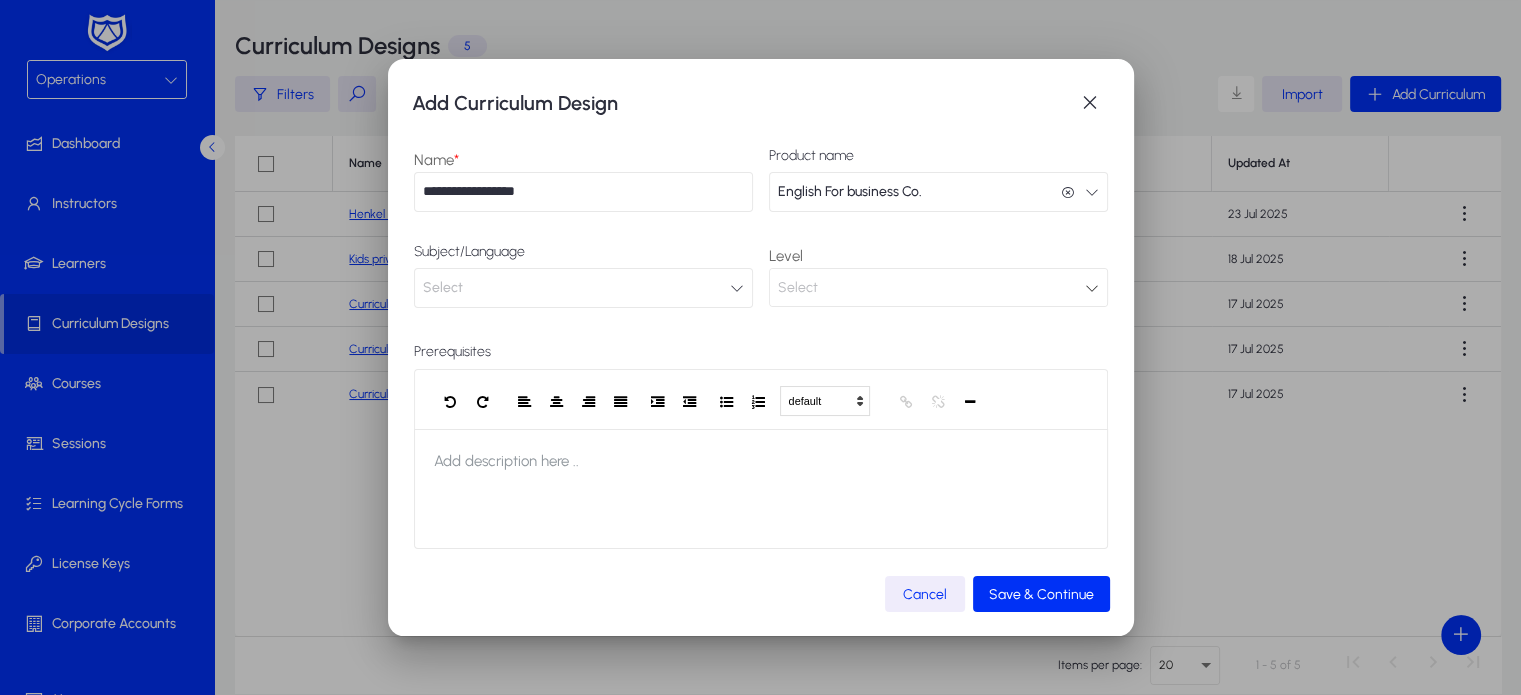 click on "Select" at bounding box center (583, 288) 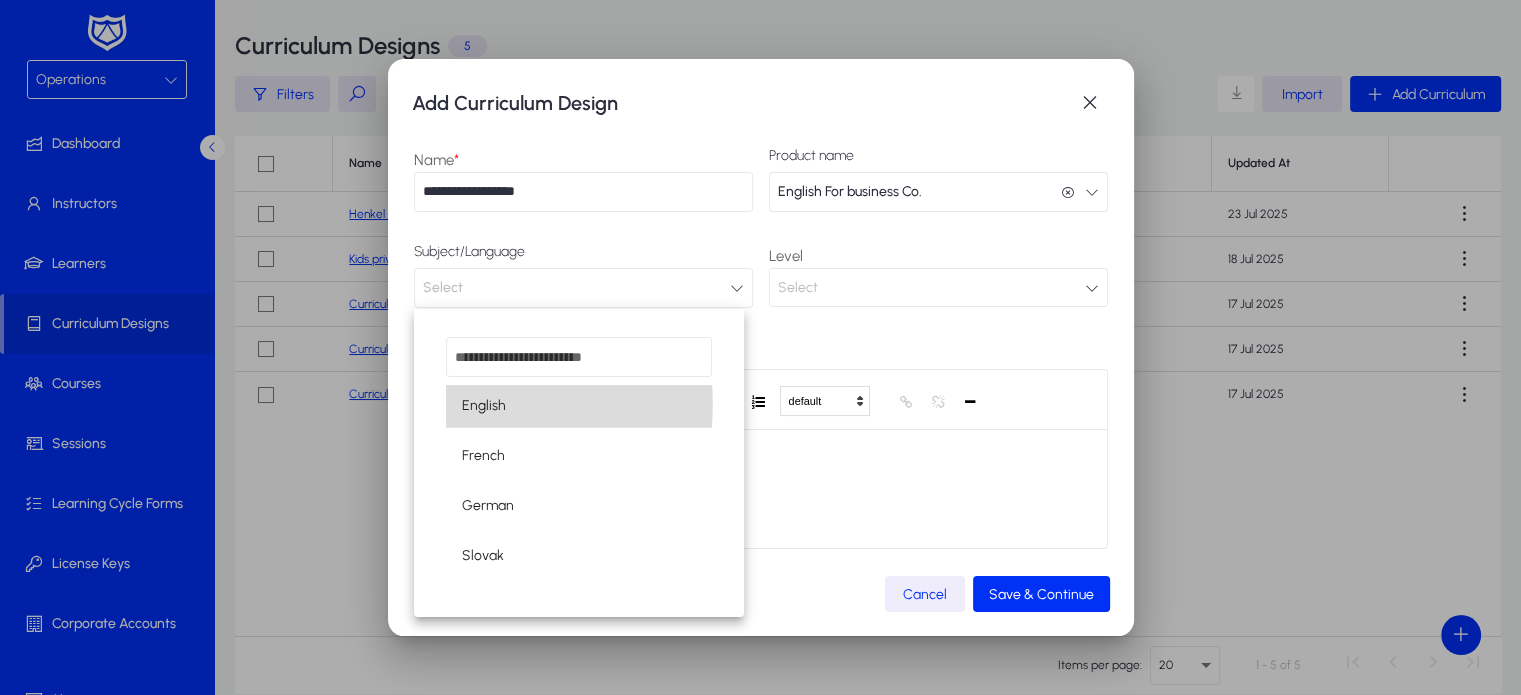 click on "English" at bounding box center (579, 406) 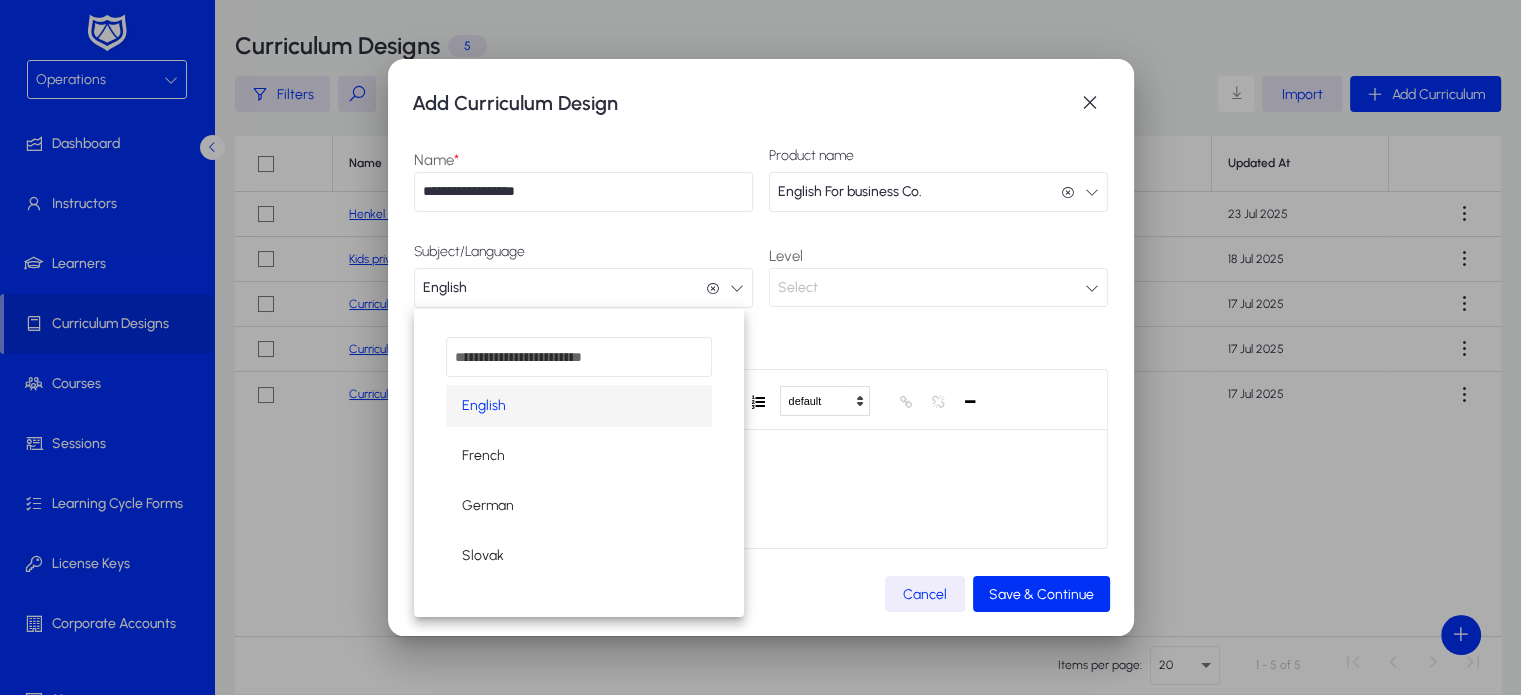 scroll, scrollTop: 0, scrollLeft: 0, axis: both 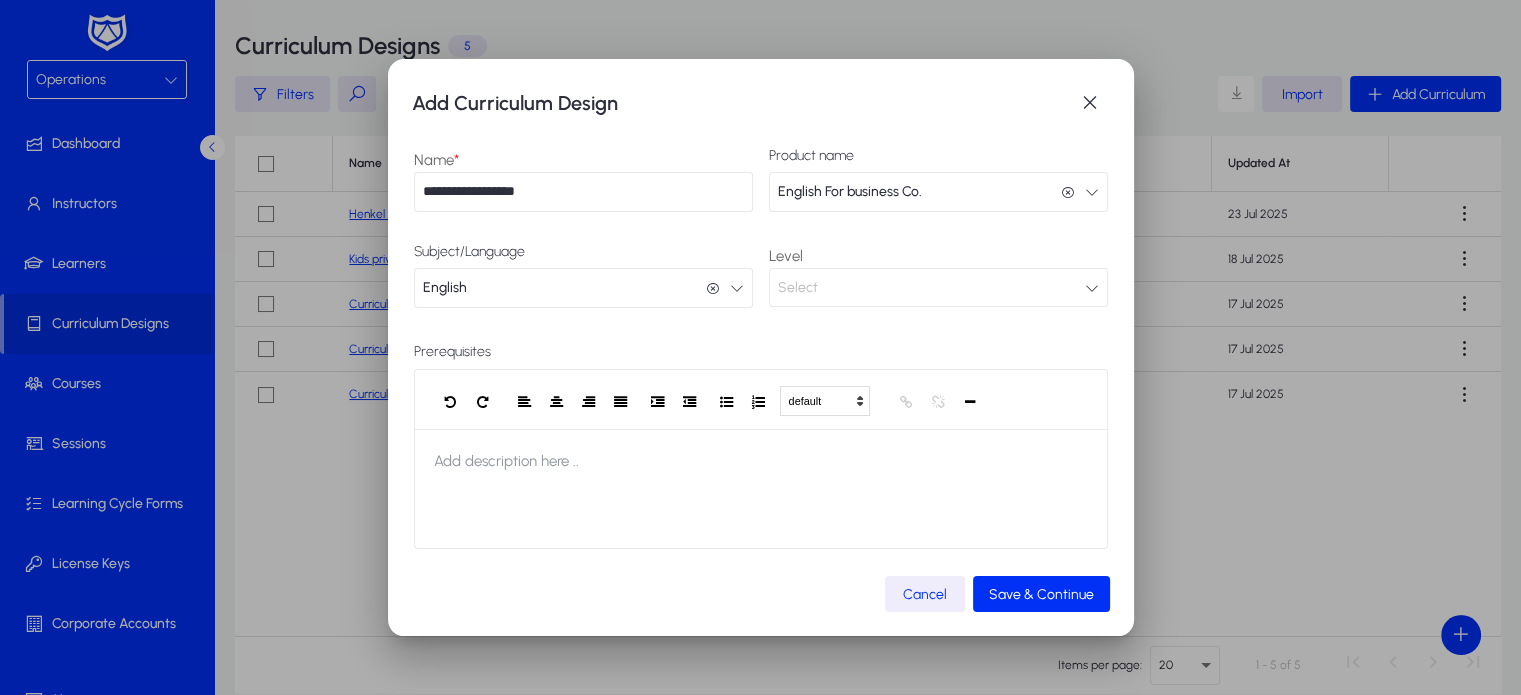 click on "Select" at bounding box center (798, 287) 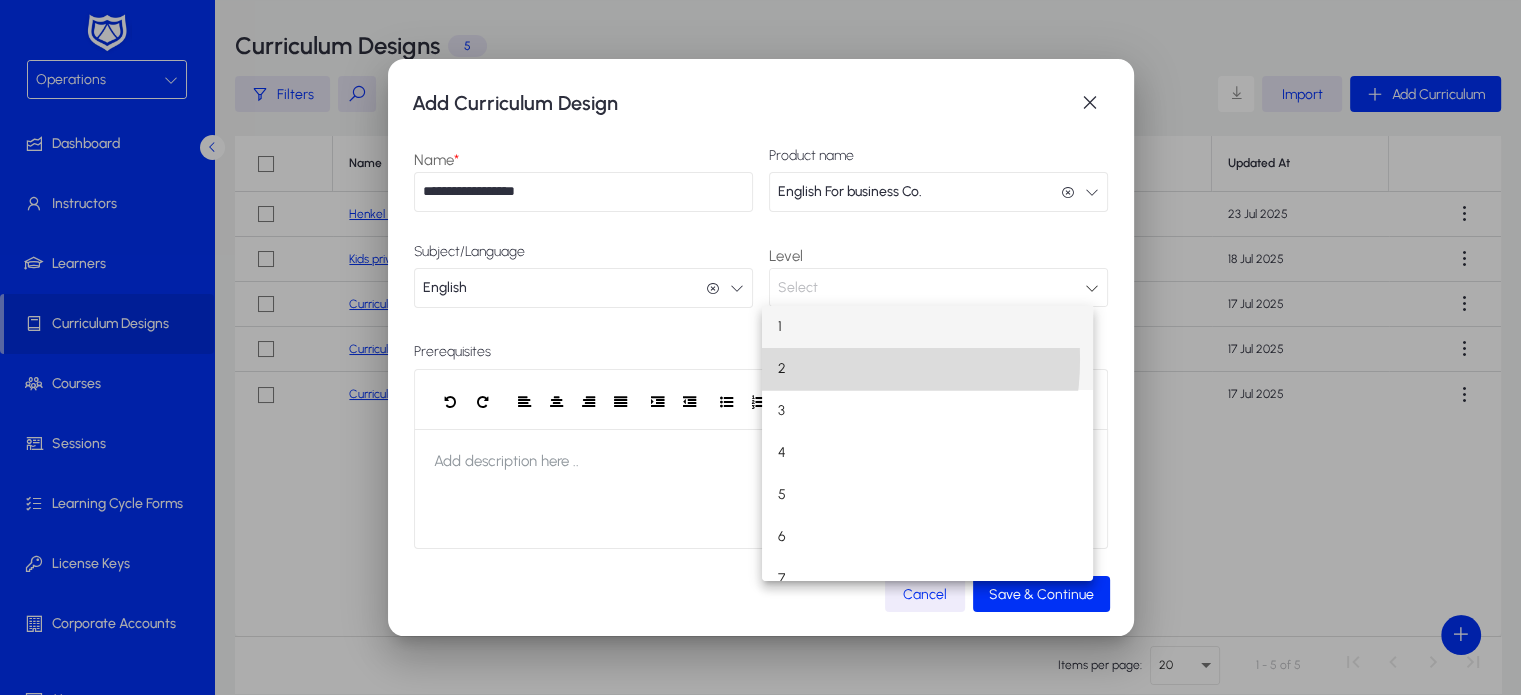 click on "2" at bounding box center [927, 369] 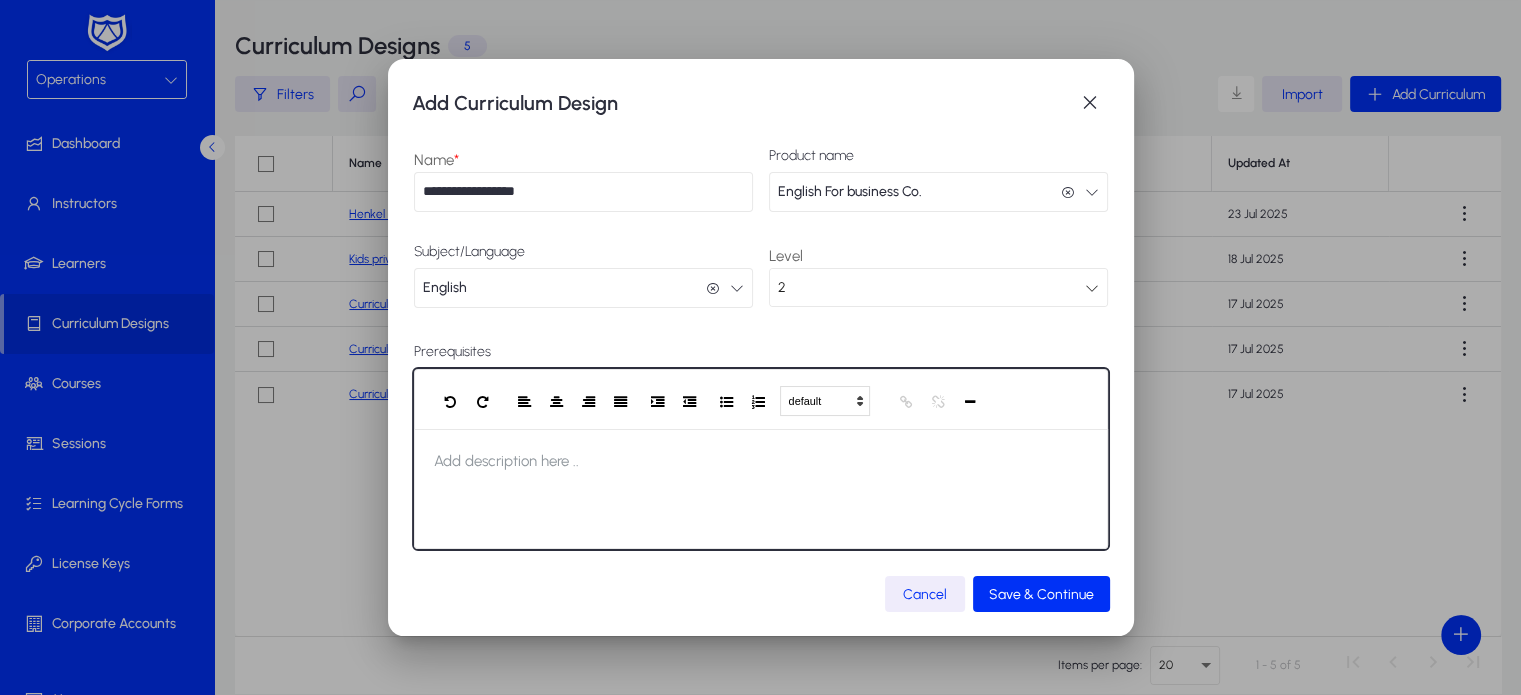 click on "Add description here .." at bounding box center [506, 461] 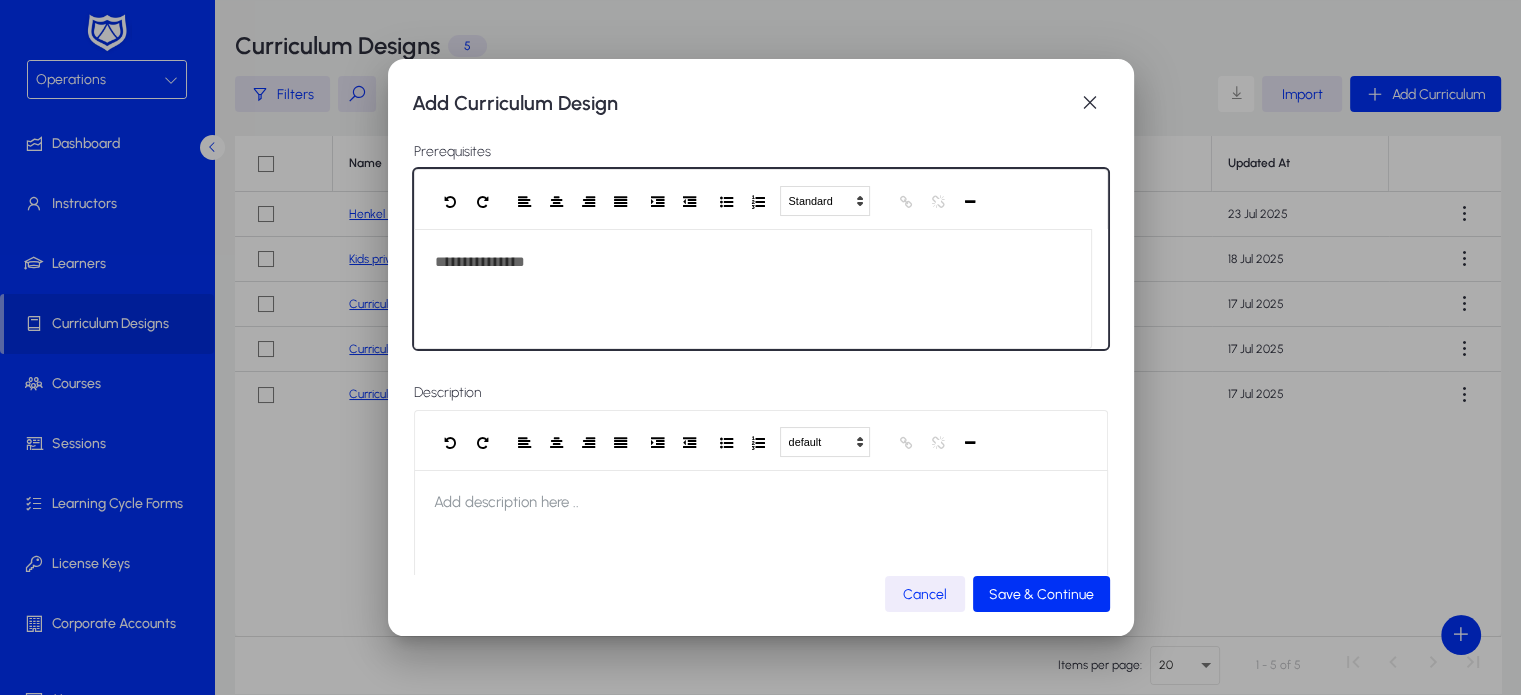 scroll, scrollTop: 247, scrollLeft: 0, axis: vertical 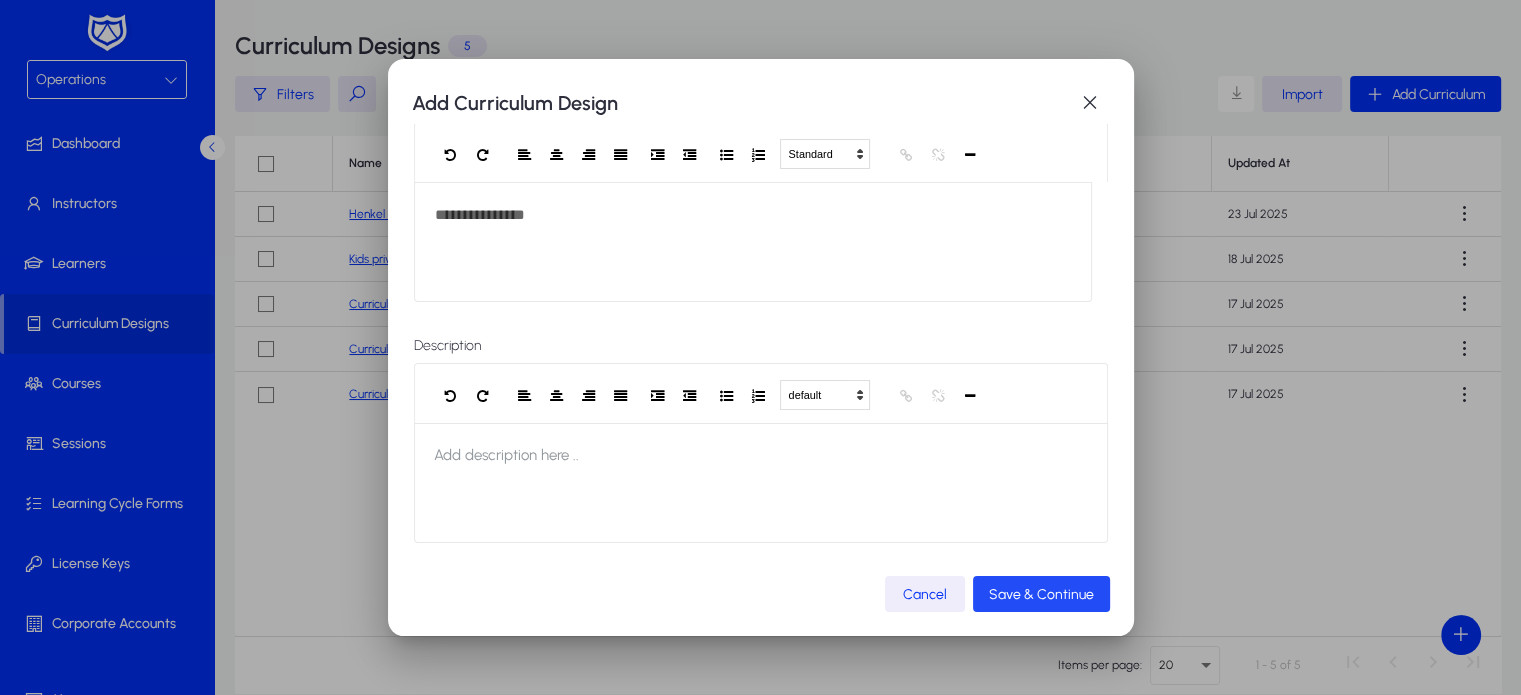 click on "Save & Continue" 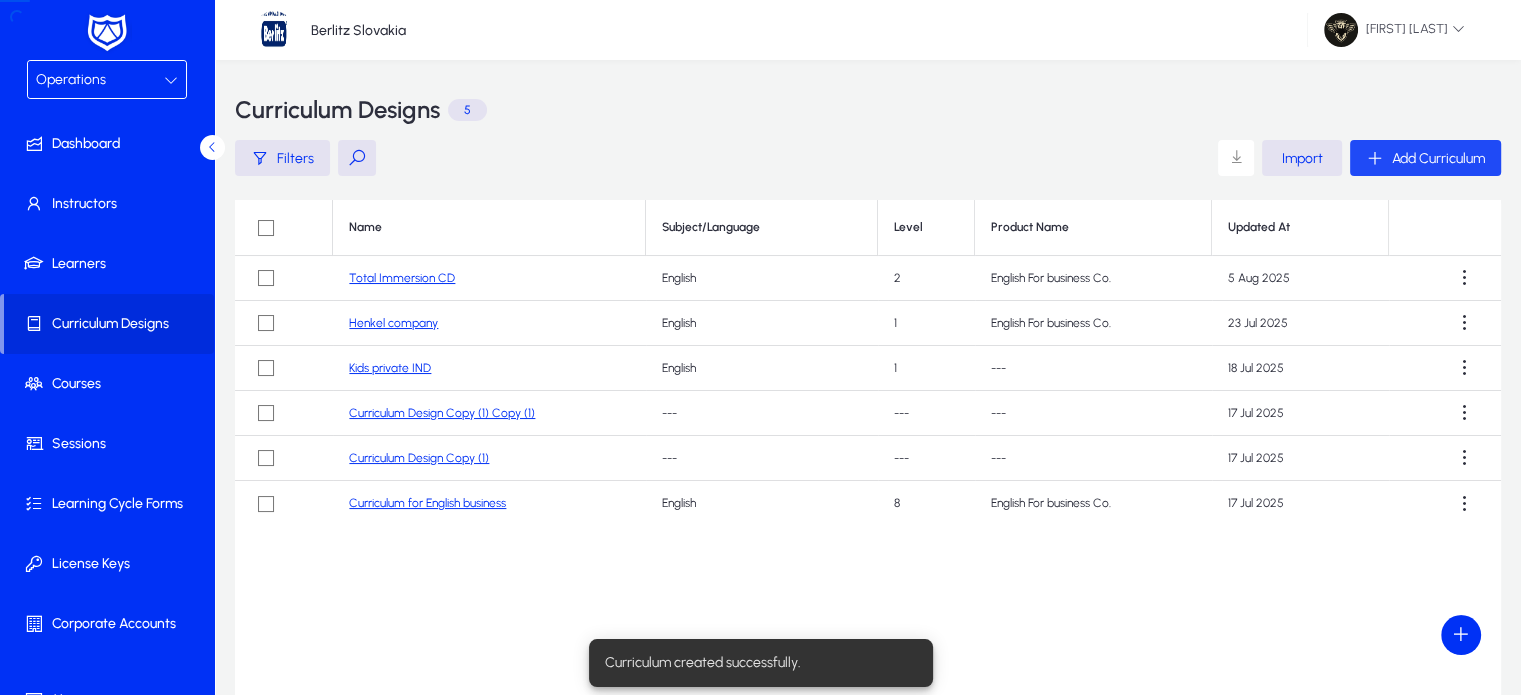 scroll, scrollTop: 64, scrollLeft: 0, axis: vertical 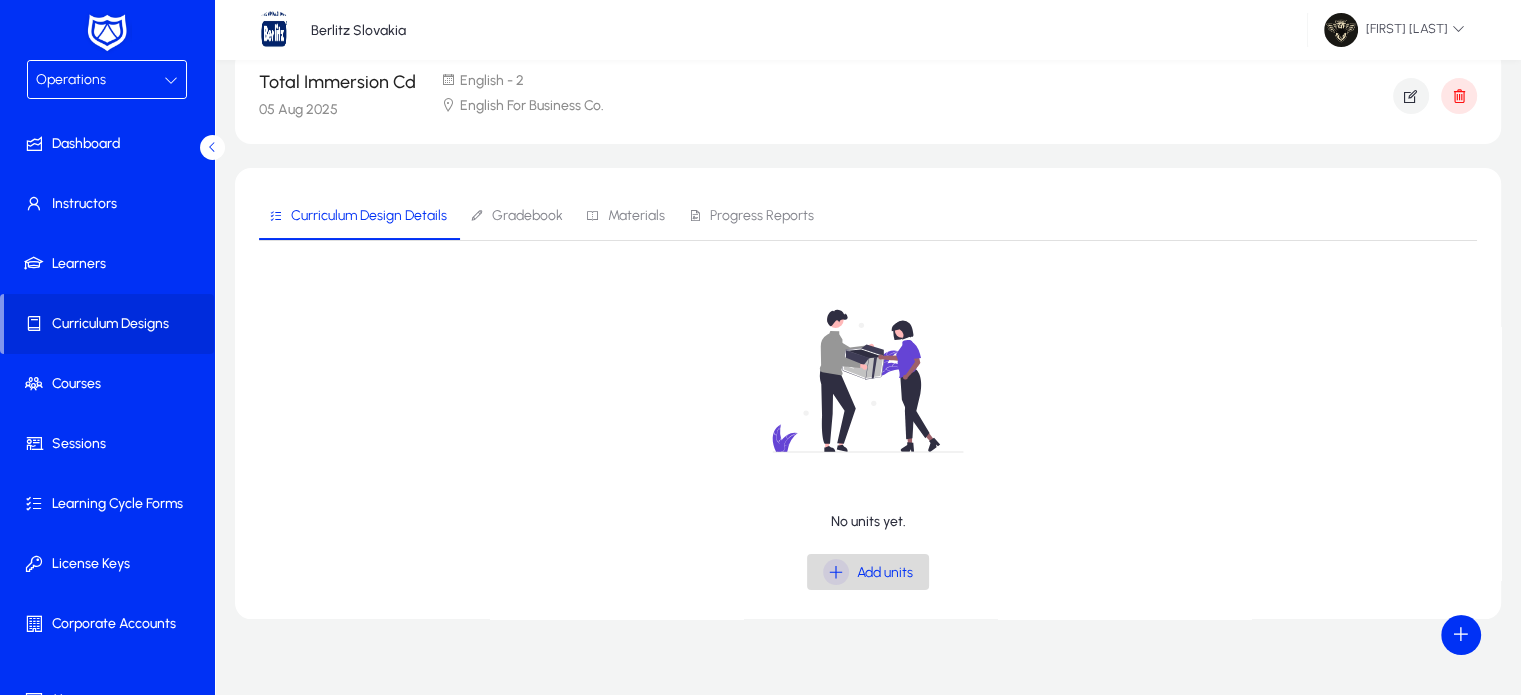 click 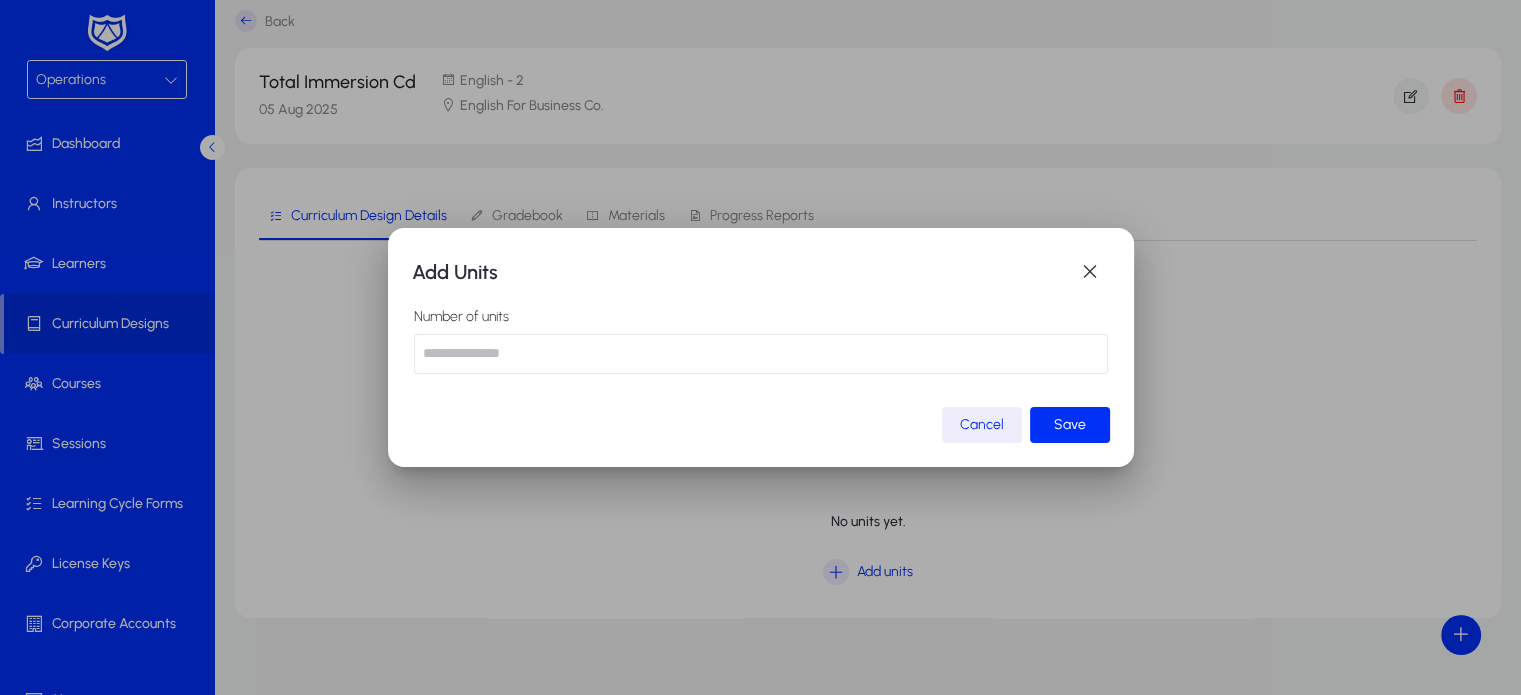 click at bounding box center (761, 354) 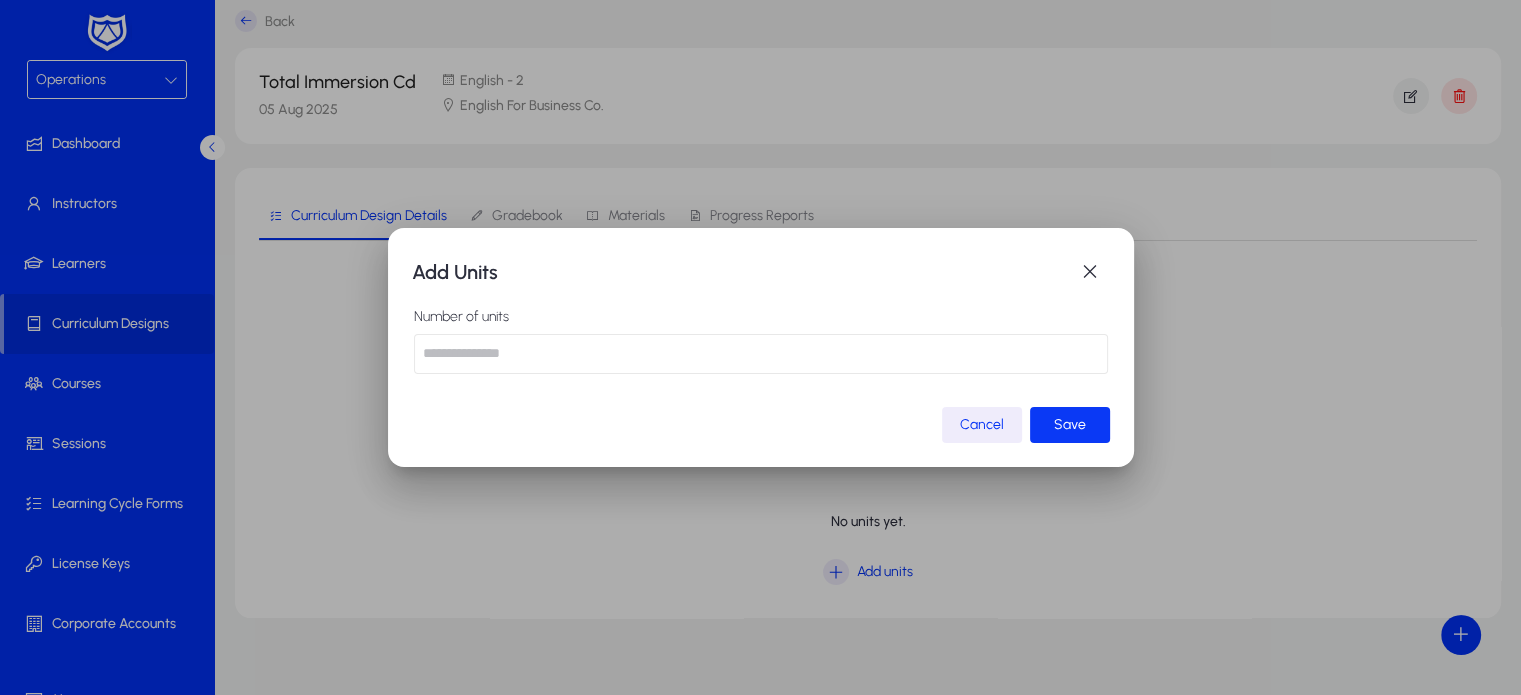 type on "**" 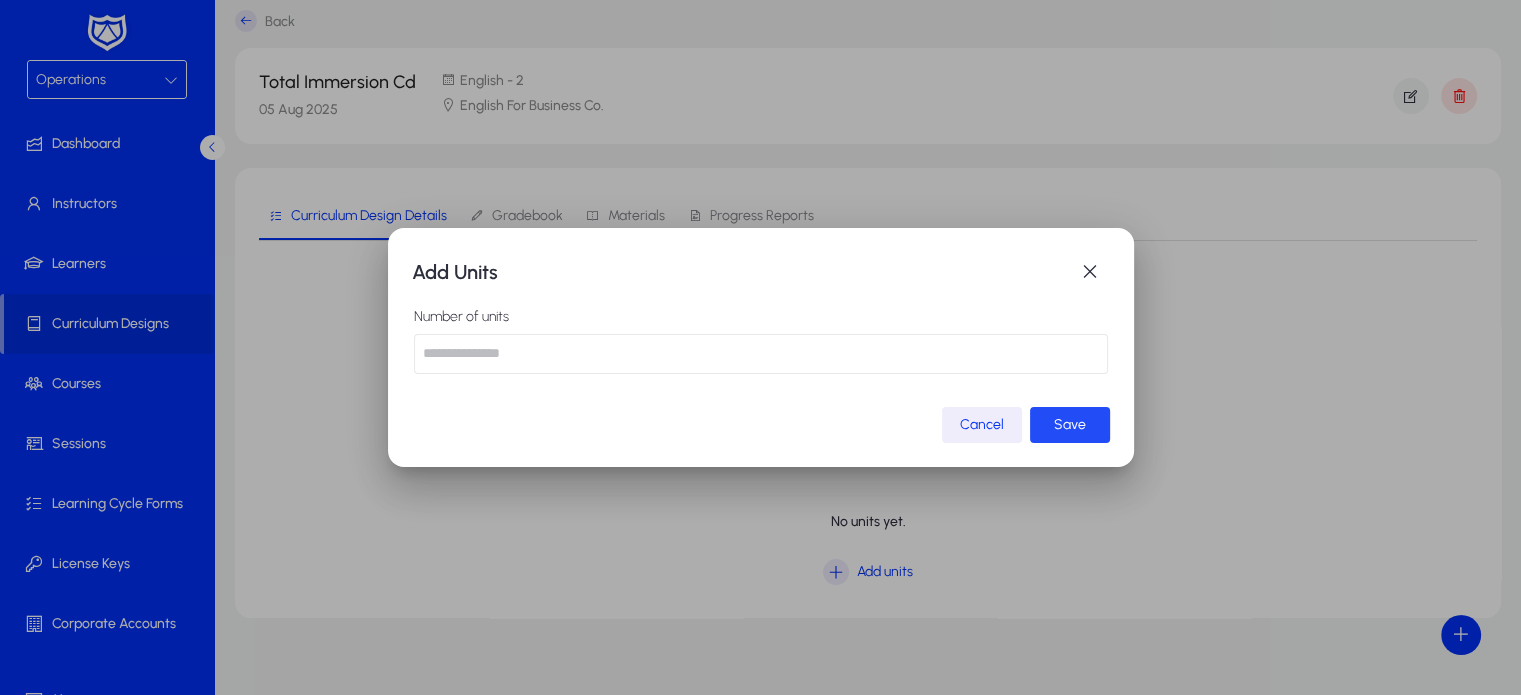 click 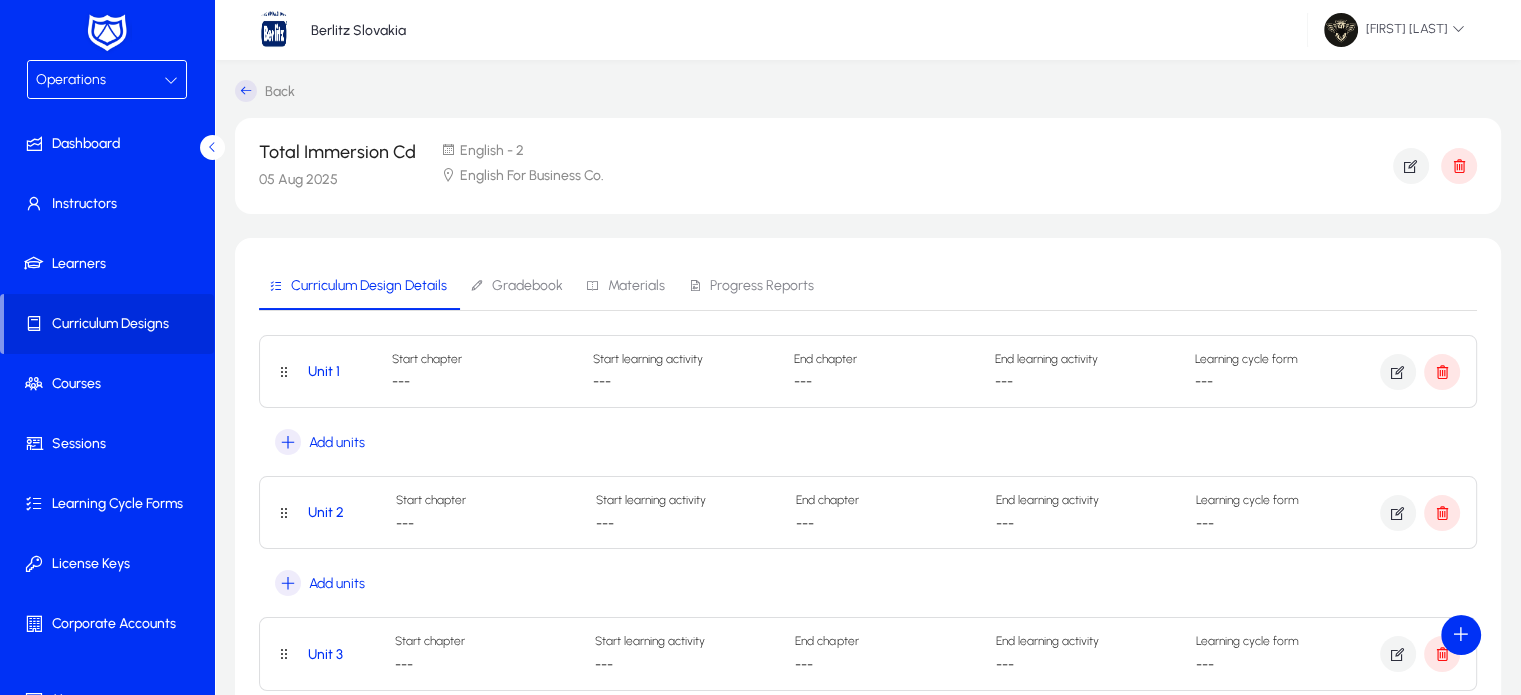 scroll, scrollTop: 0, scrollLeft: 0, axis: both 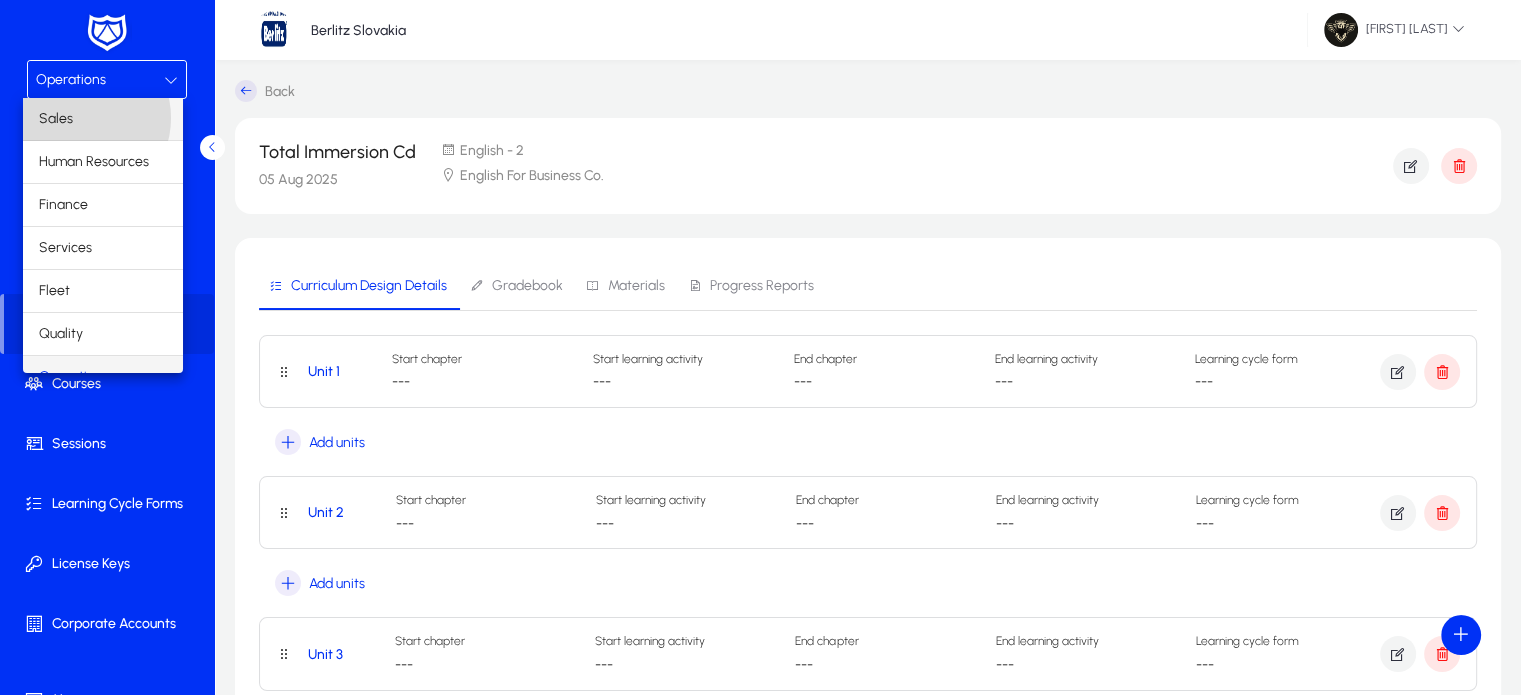 click on "Sales" at bounding box center [103, 119] 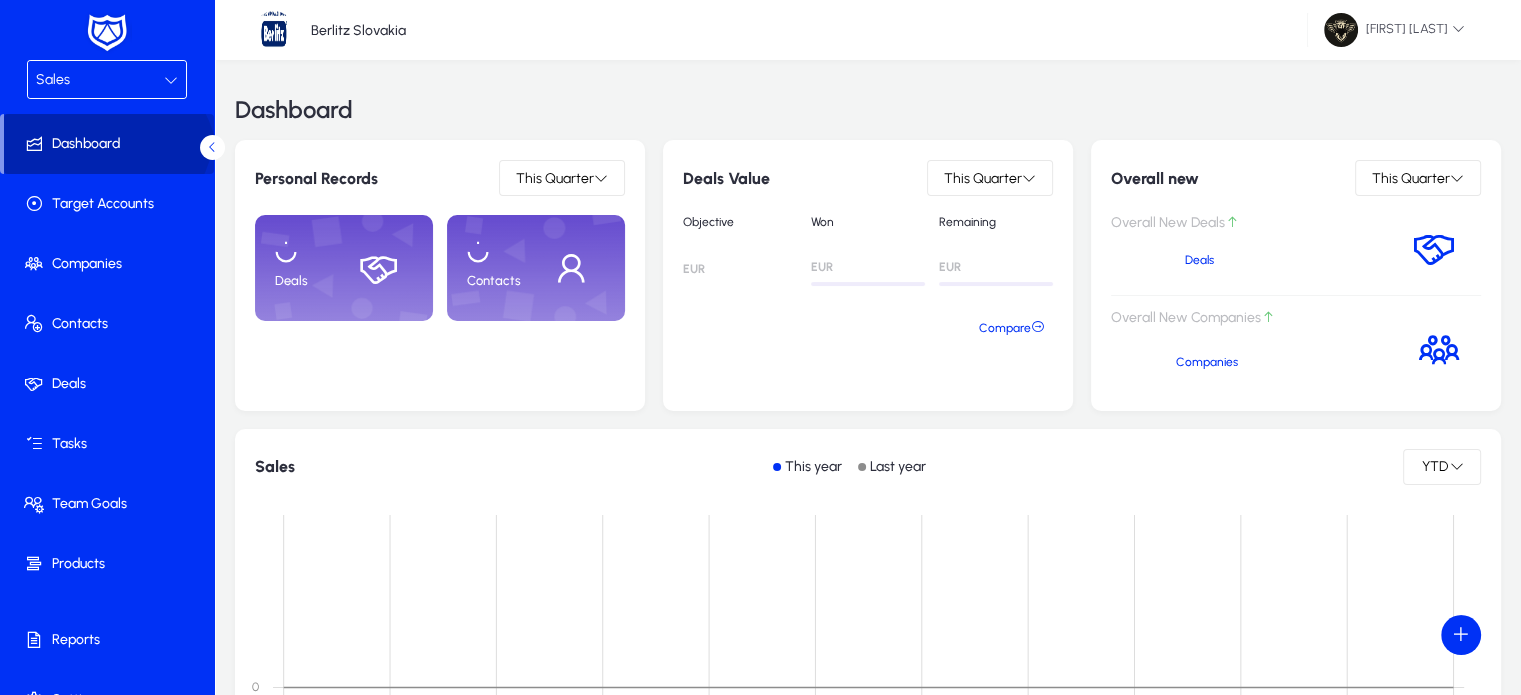 click 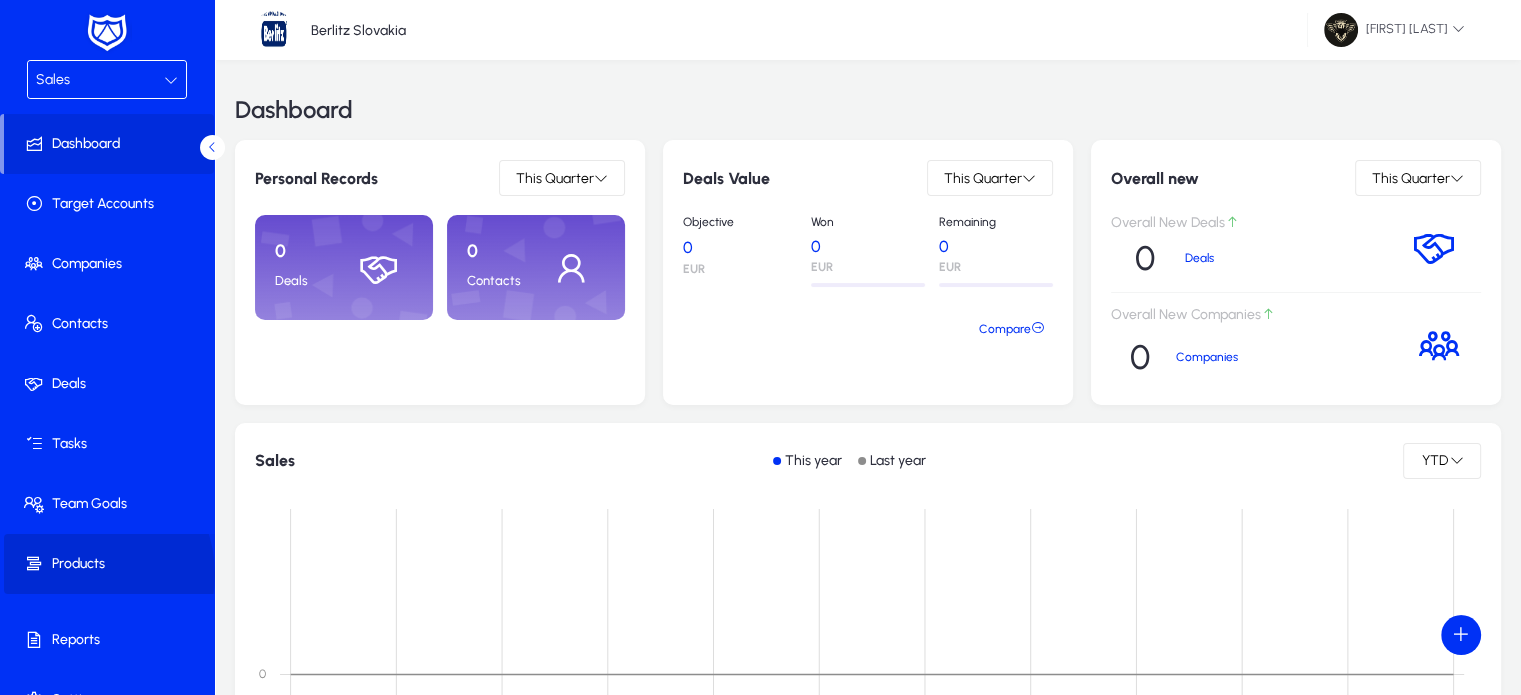 click 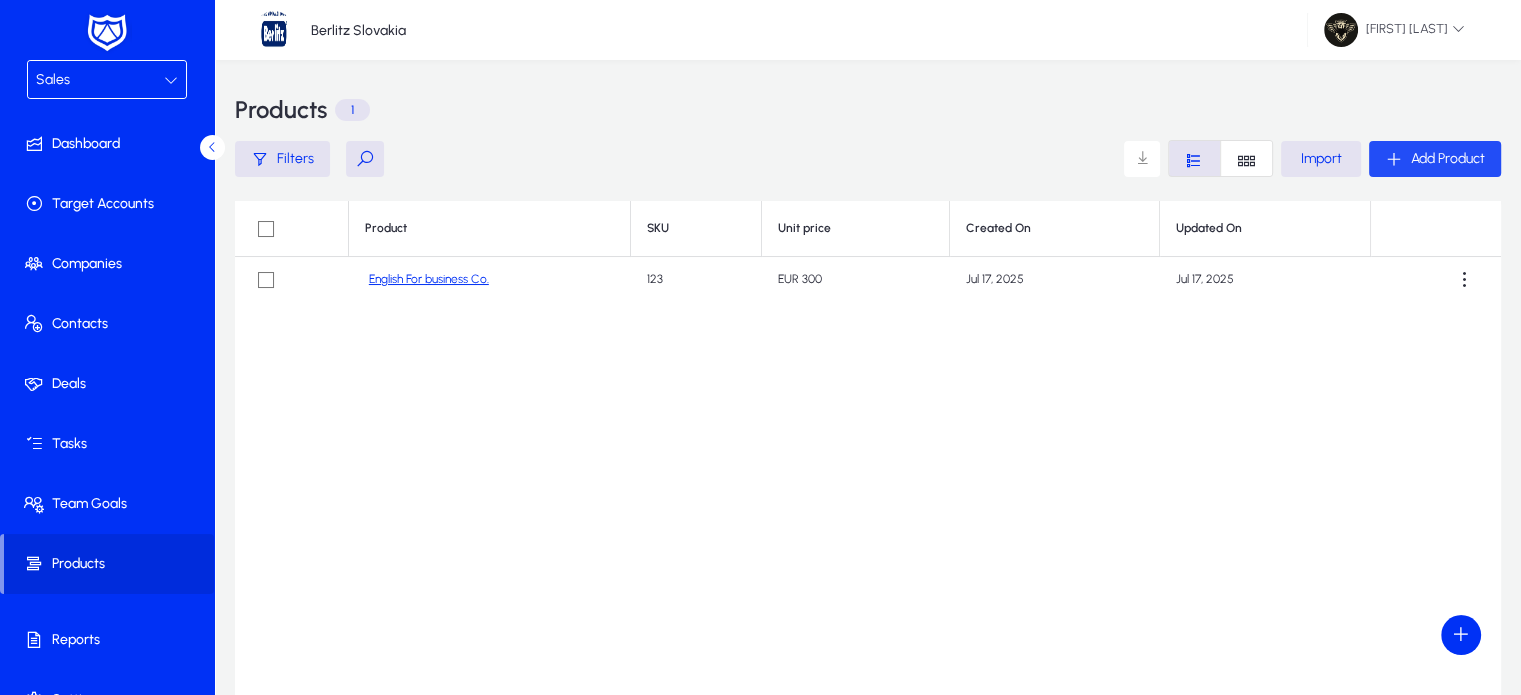 click on "Add Product" 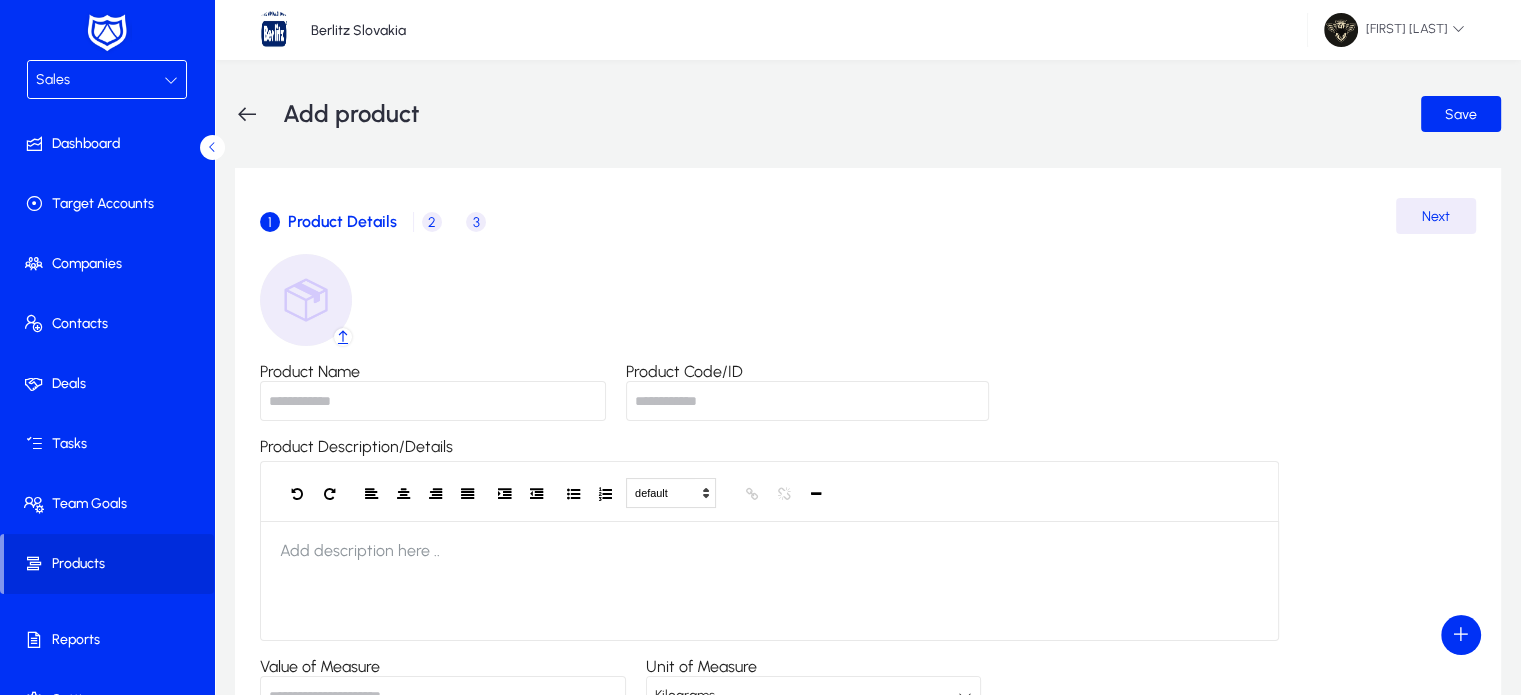 scroll, scrollTop: 10, scrollLeft: 0, axis: vertical 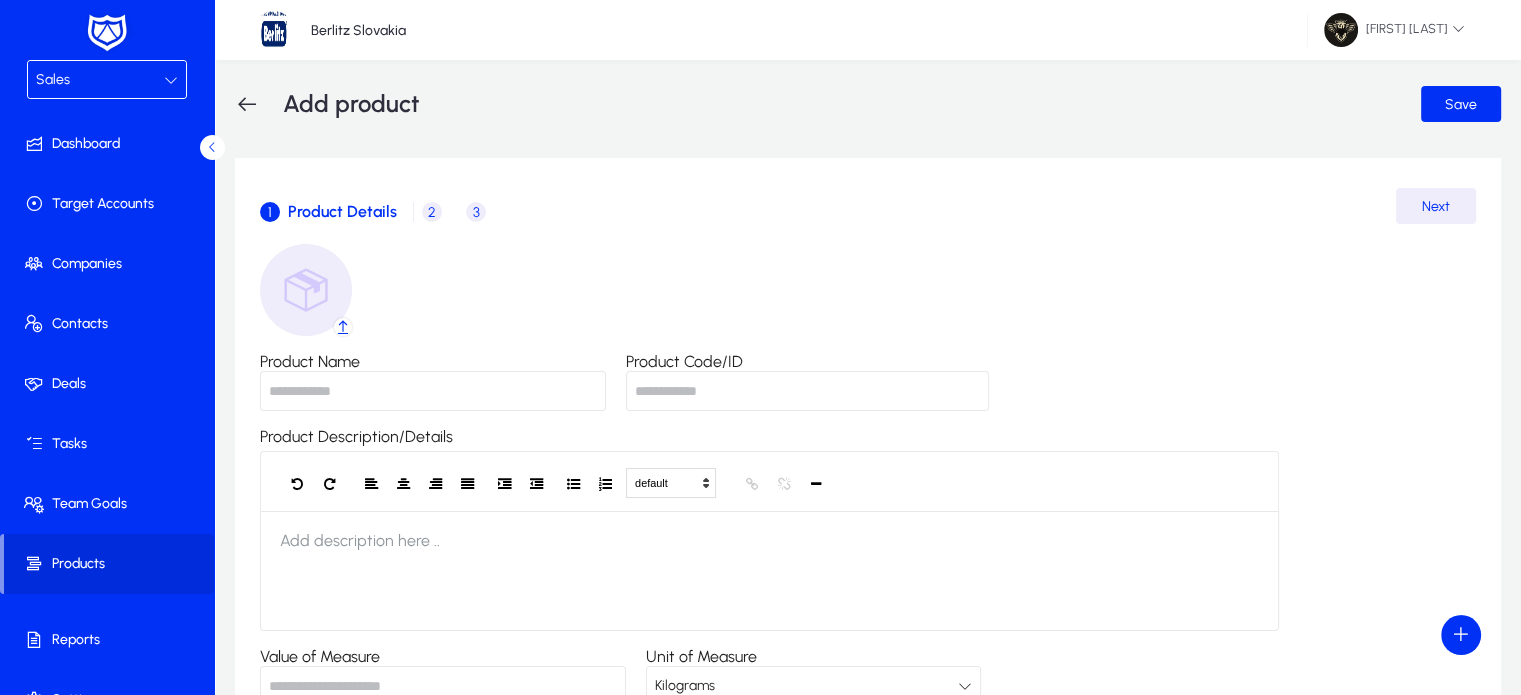 click on "Product Name" at bounding box center [433, 391] 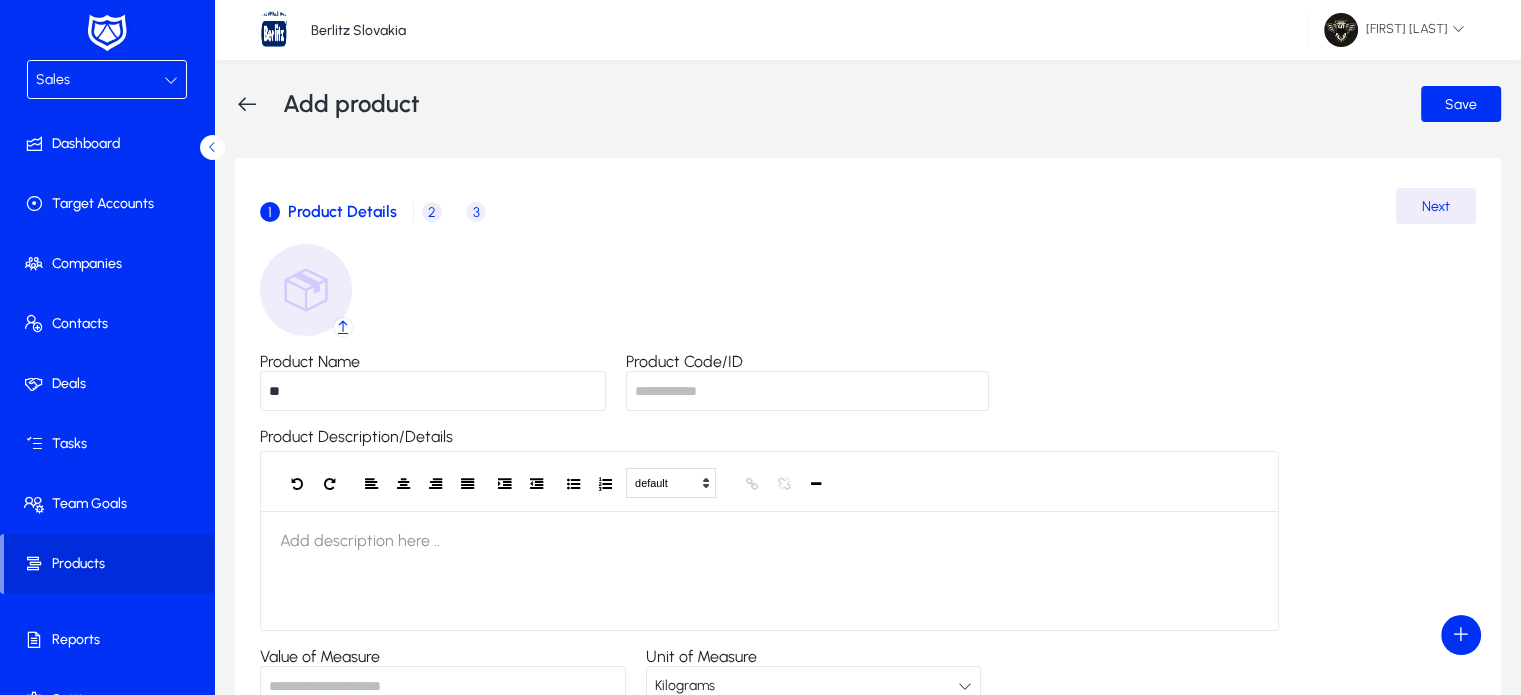 type on "*" 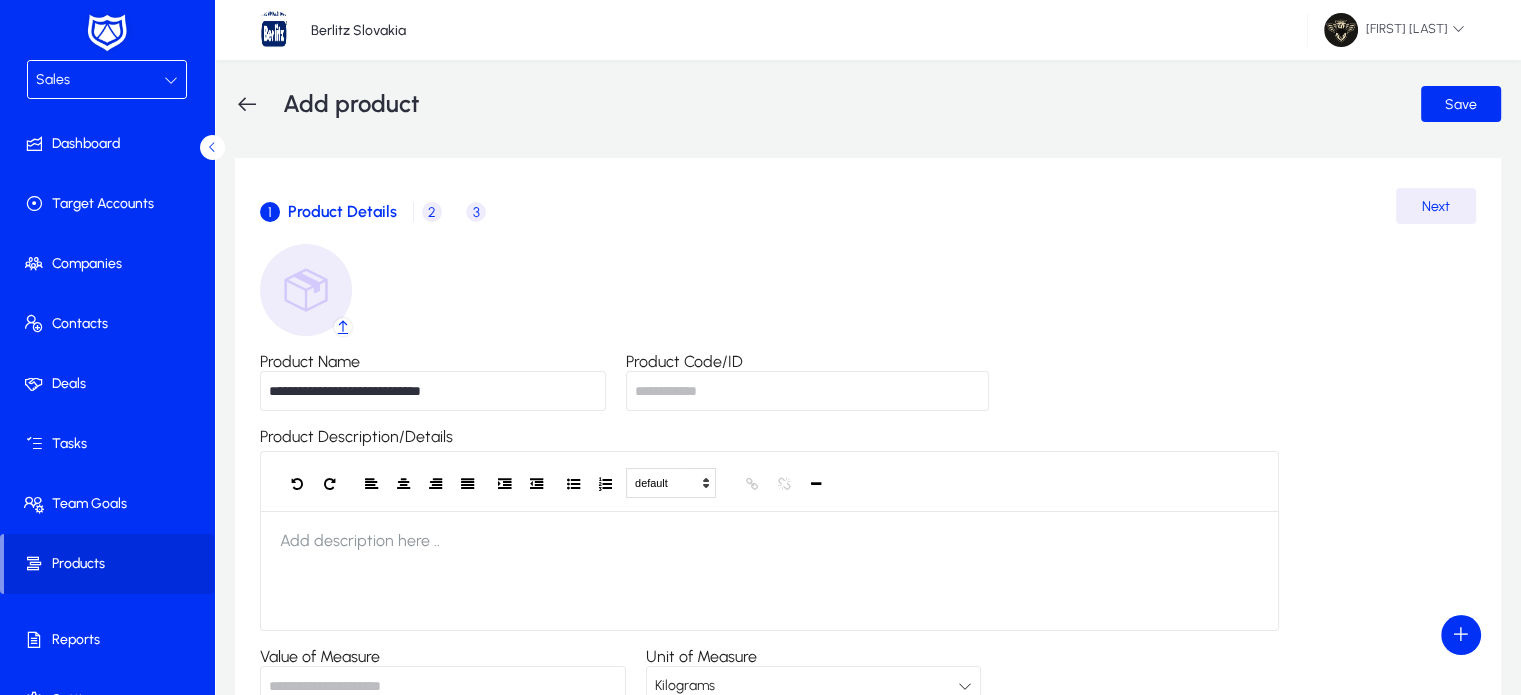 type on "**********" 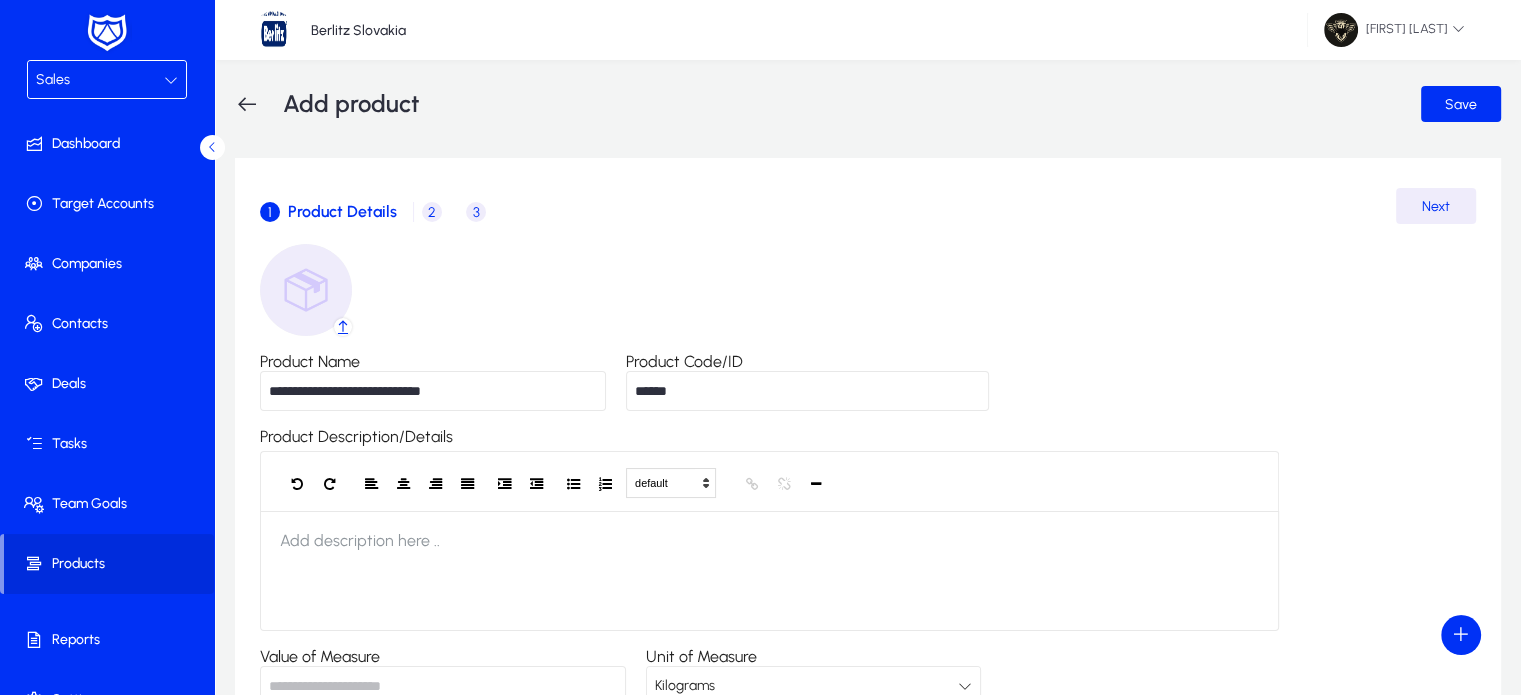 type on "******" 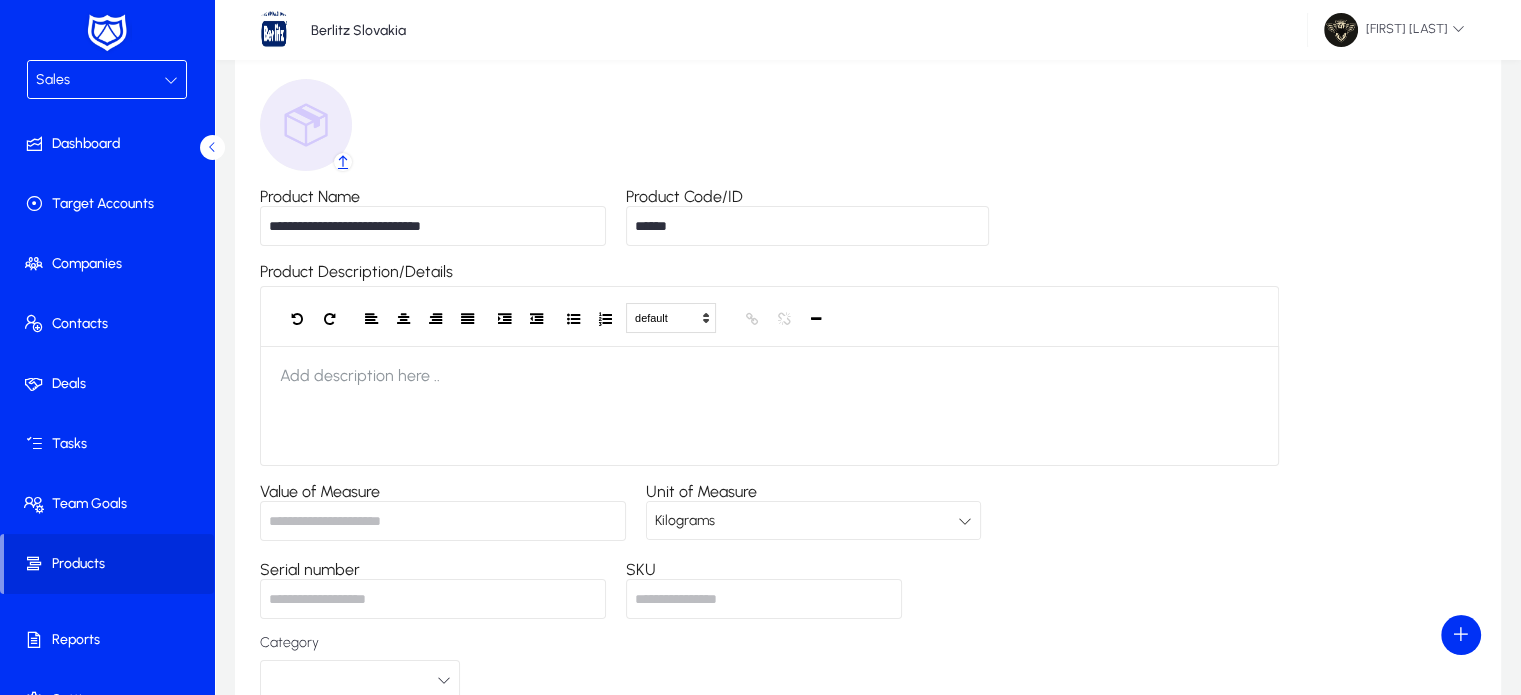 scroll, scrollTop: 176, scrollLeft: 0, axis: vertical 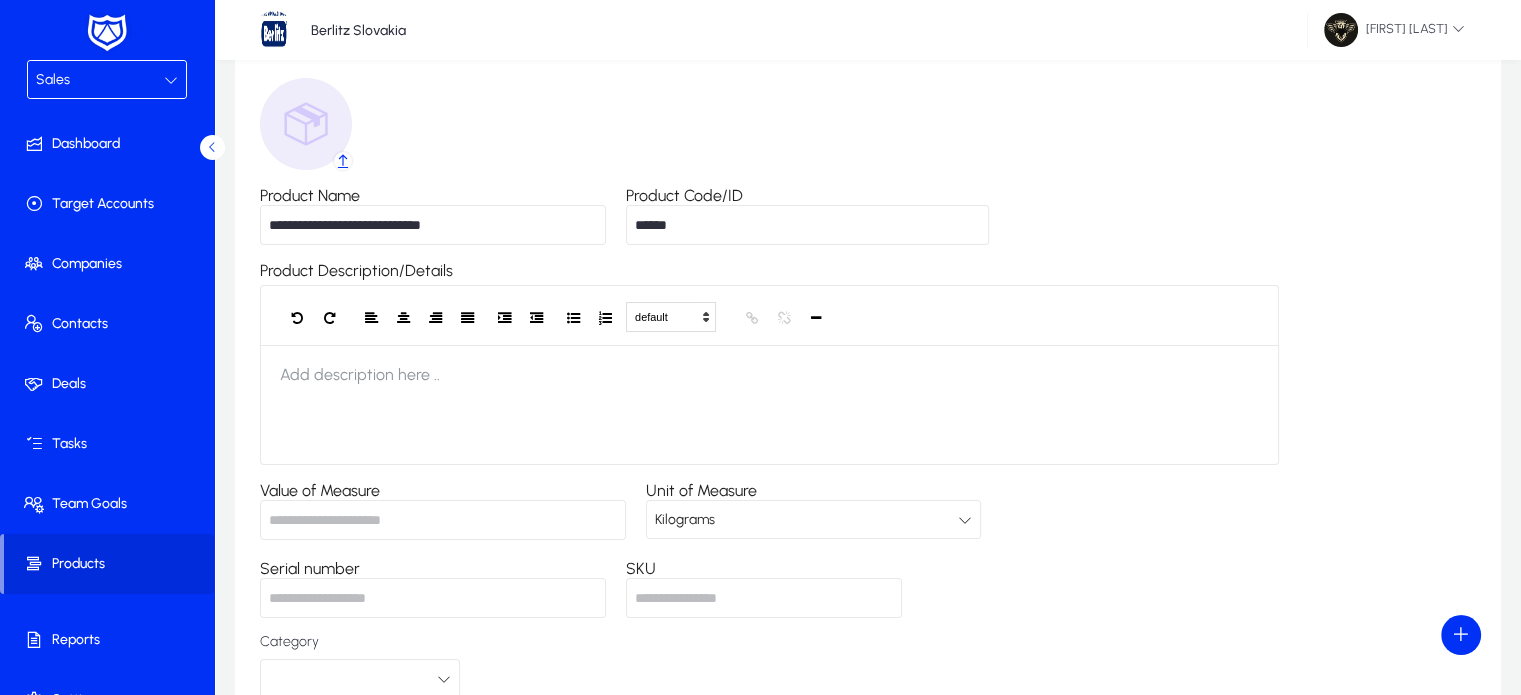 click on "Kilograms" at bounding box center (806, 520) 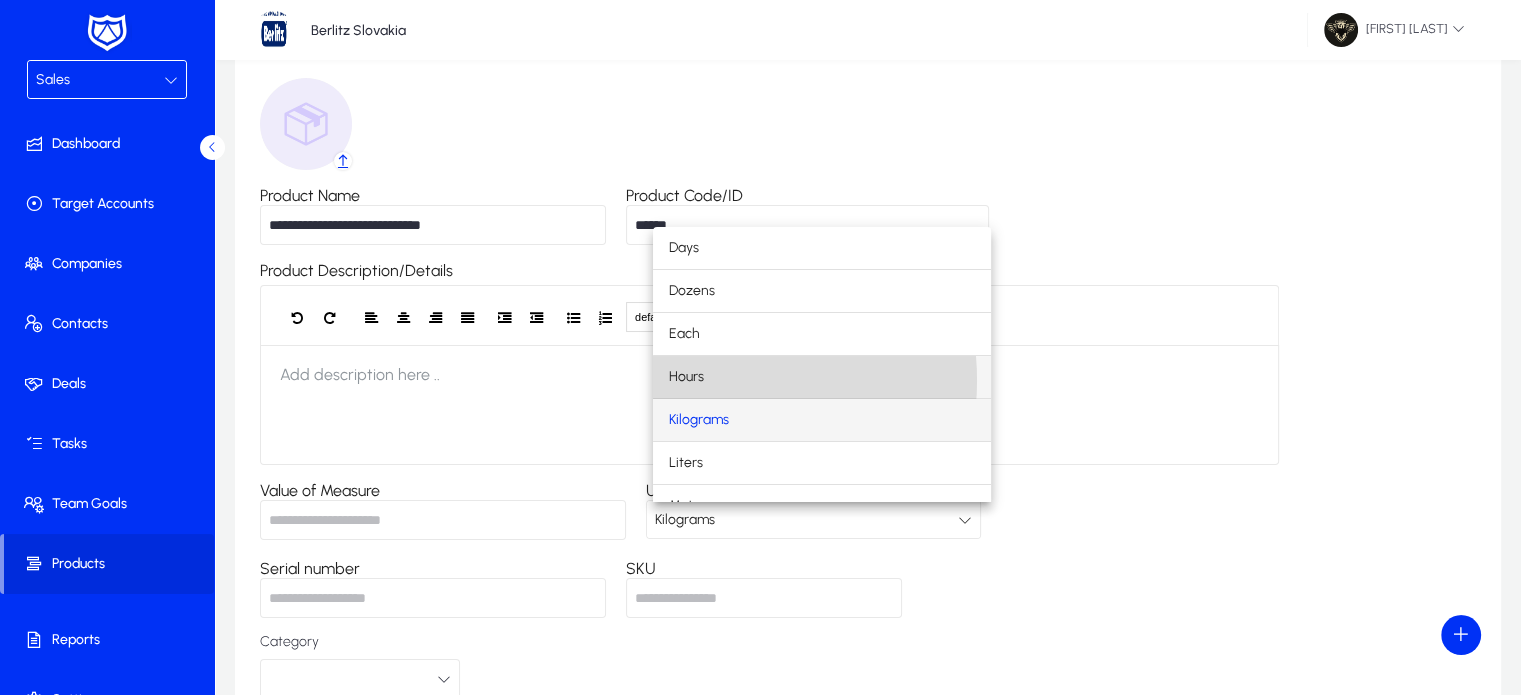 click on "Hours" at bounding box center (686, 377) 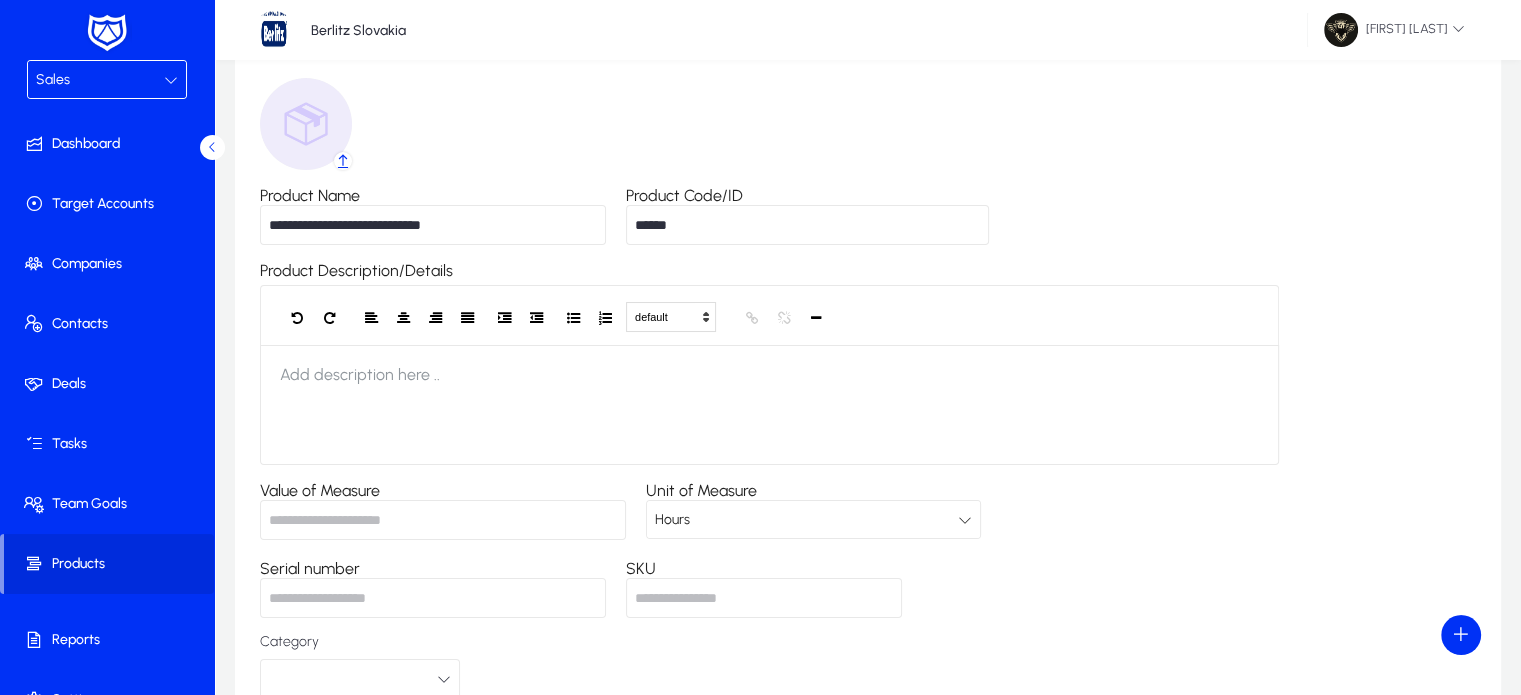 click on "Value of Measure" at bounding box center [443, 520] 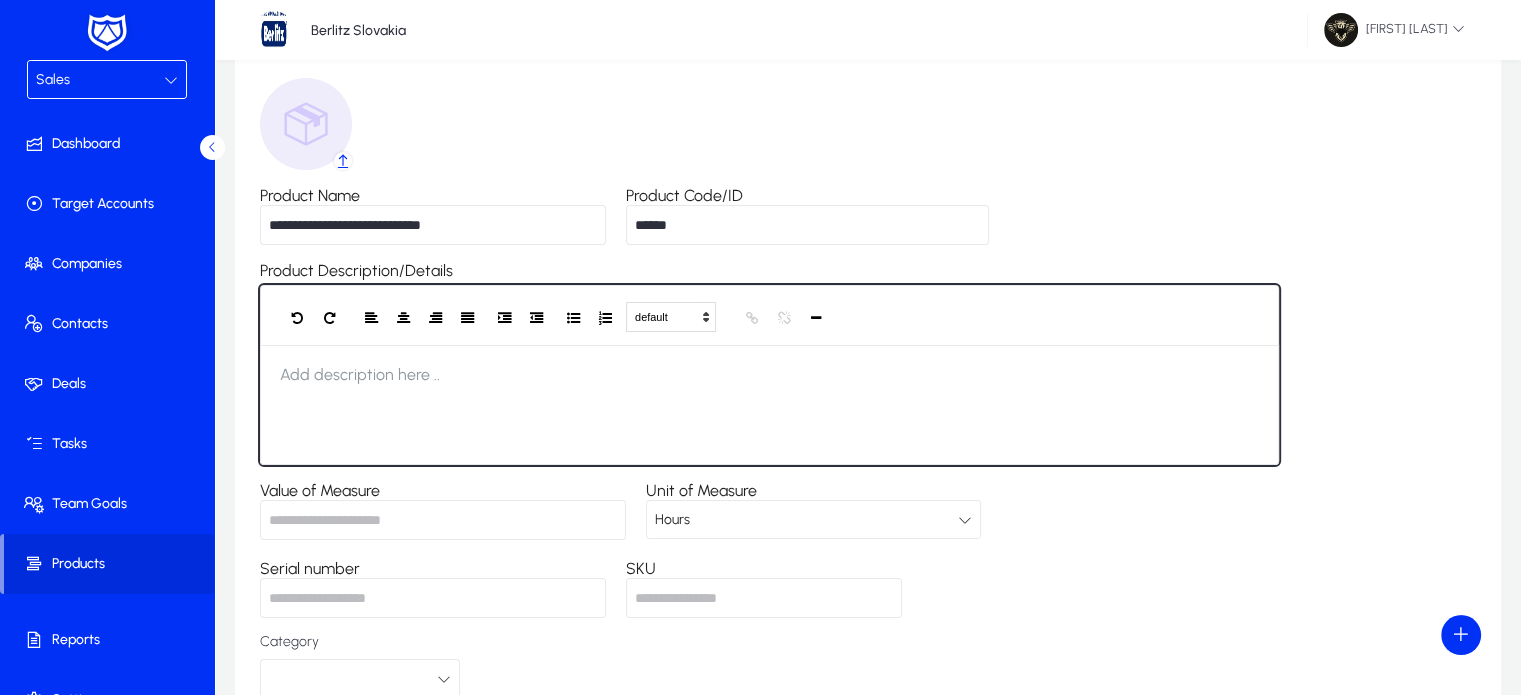 click 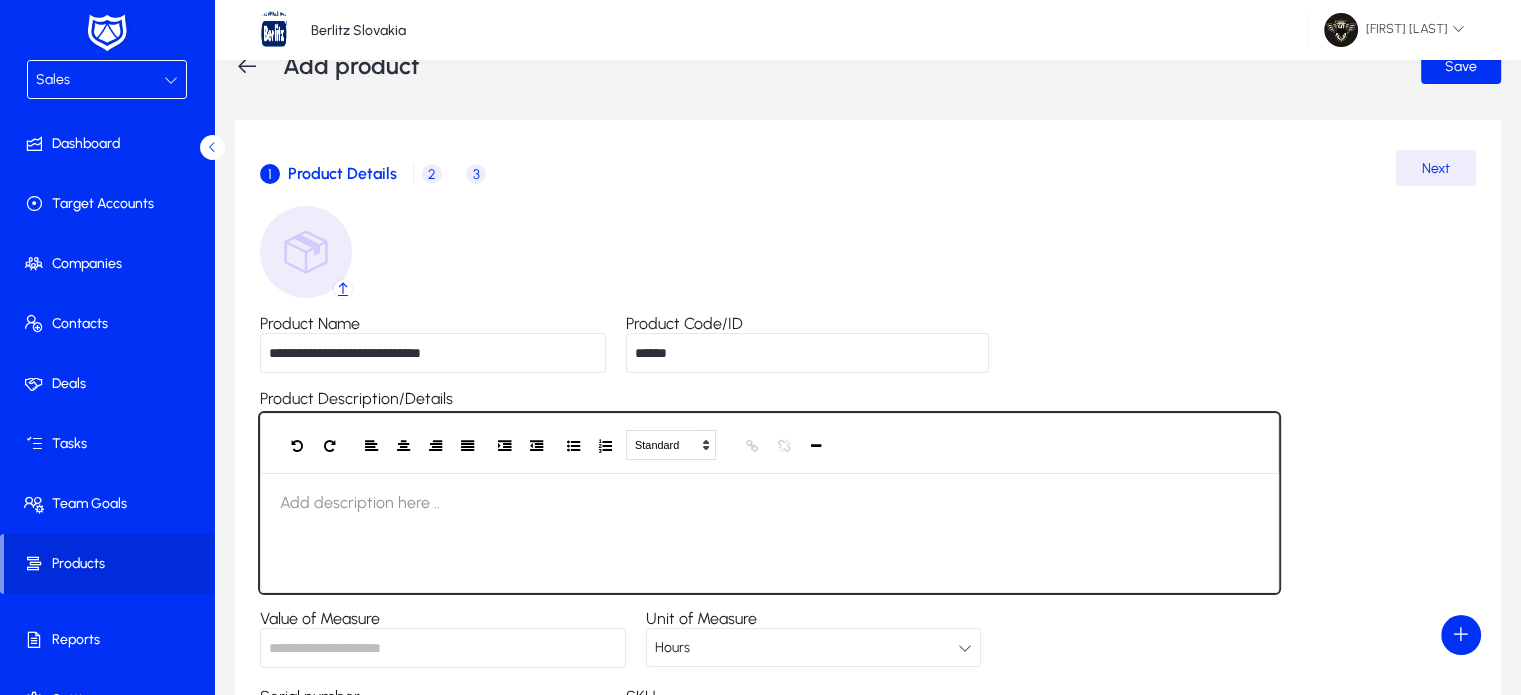 scroll, scrollTop: 36, scrollLeft: 0, axis: vertical 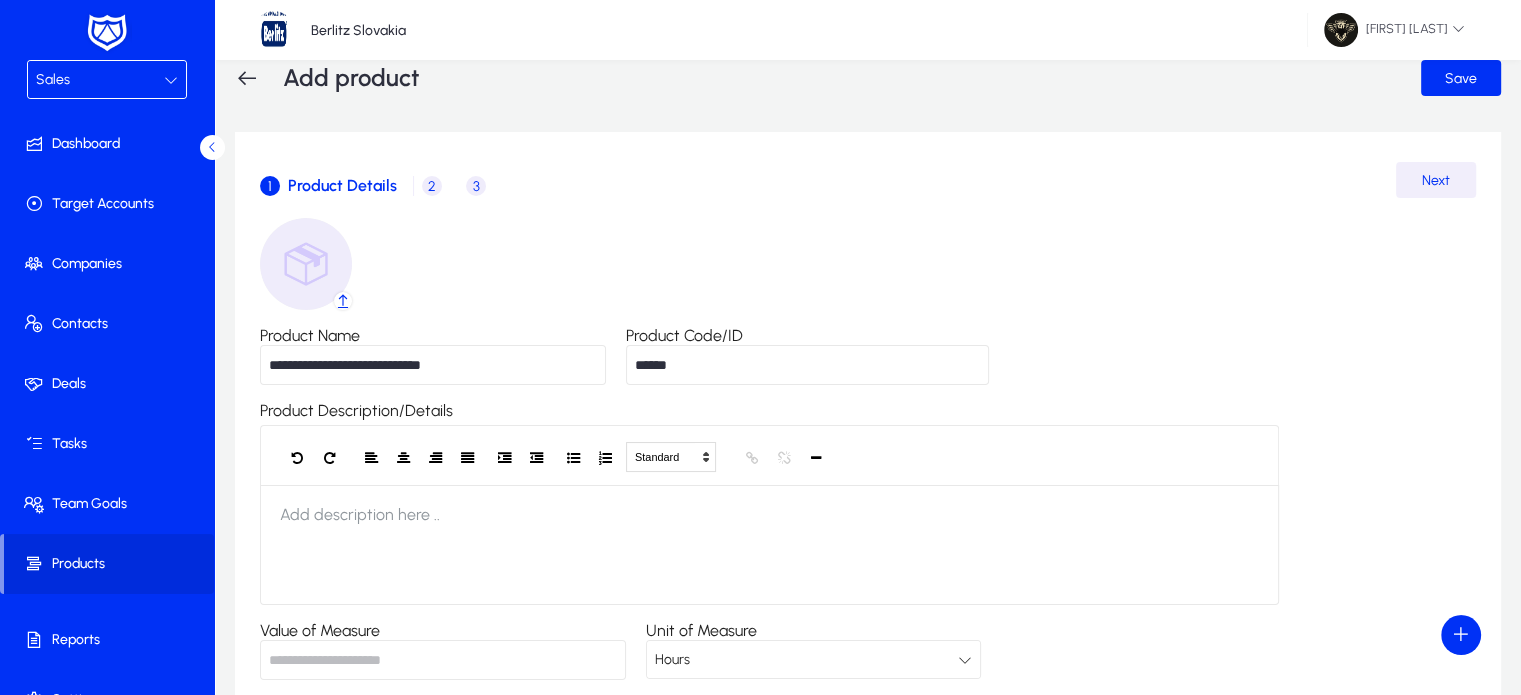 click on "Next" 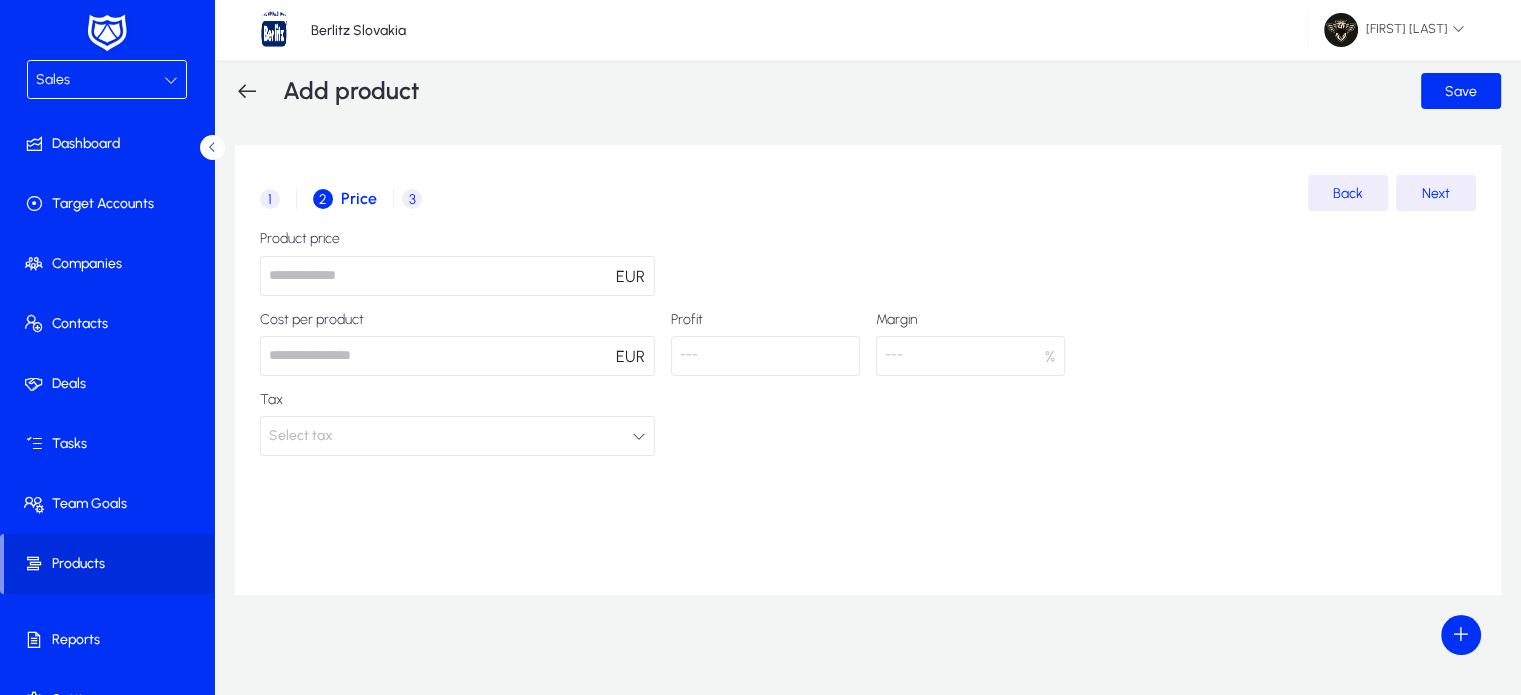 click 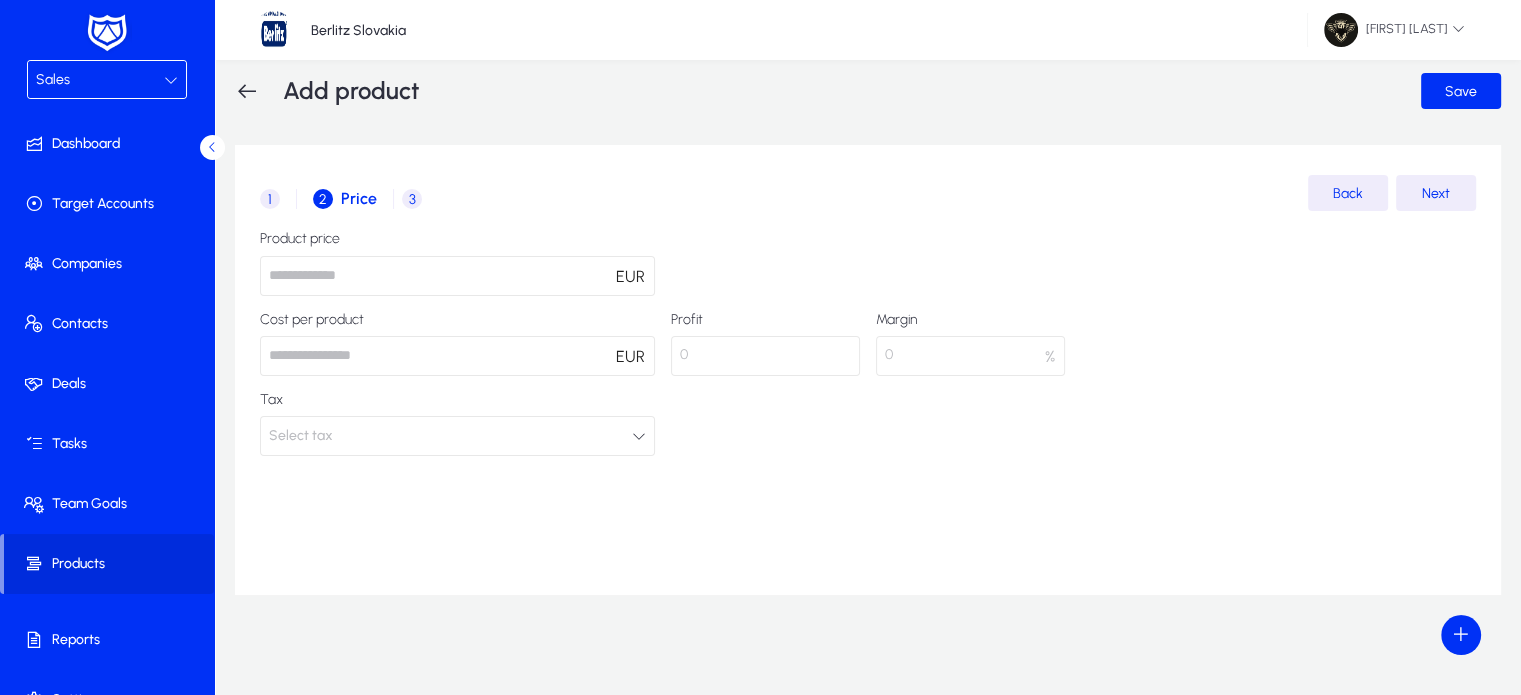 type on "****" 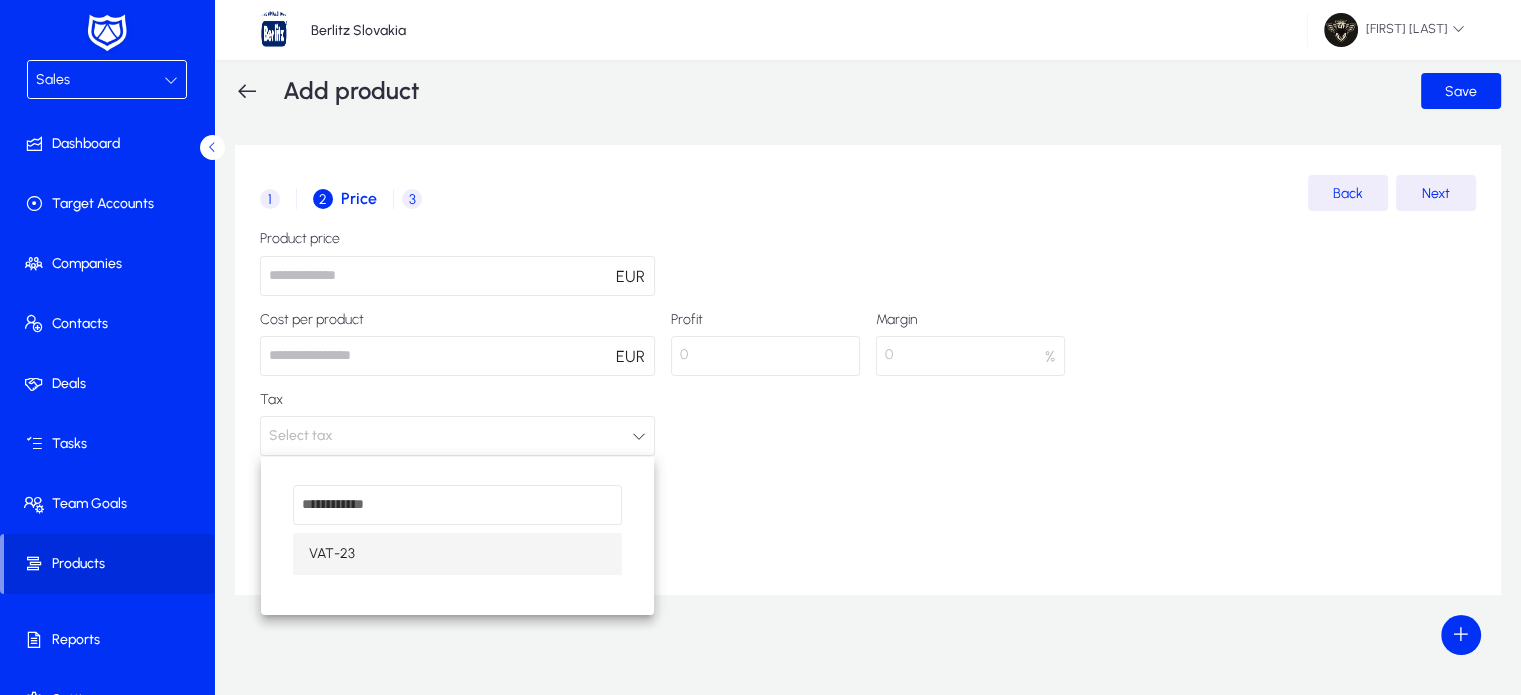 click on "VAT-23" at bounding box center [457, 554] 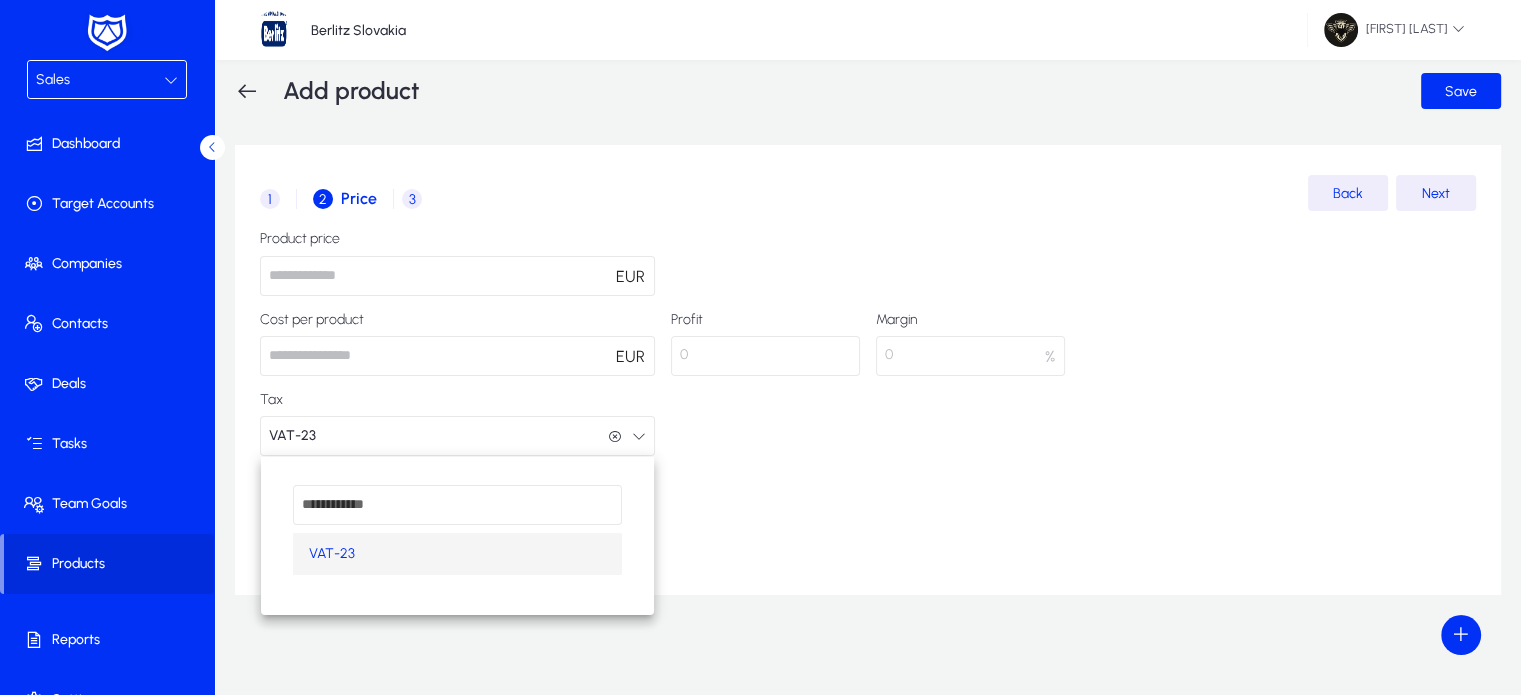 scroll, scrollTop: 0, scrollLeft: 0, axis: both 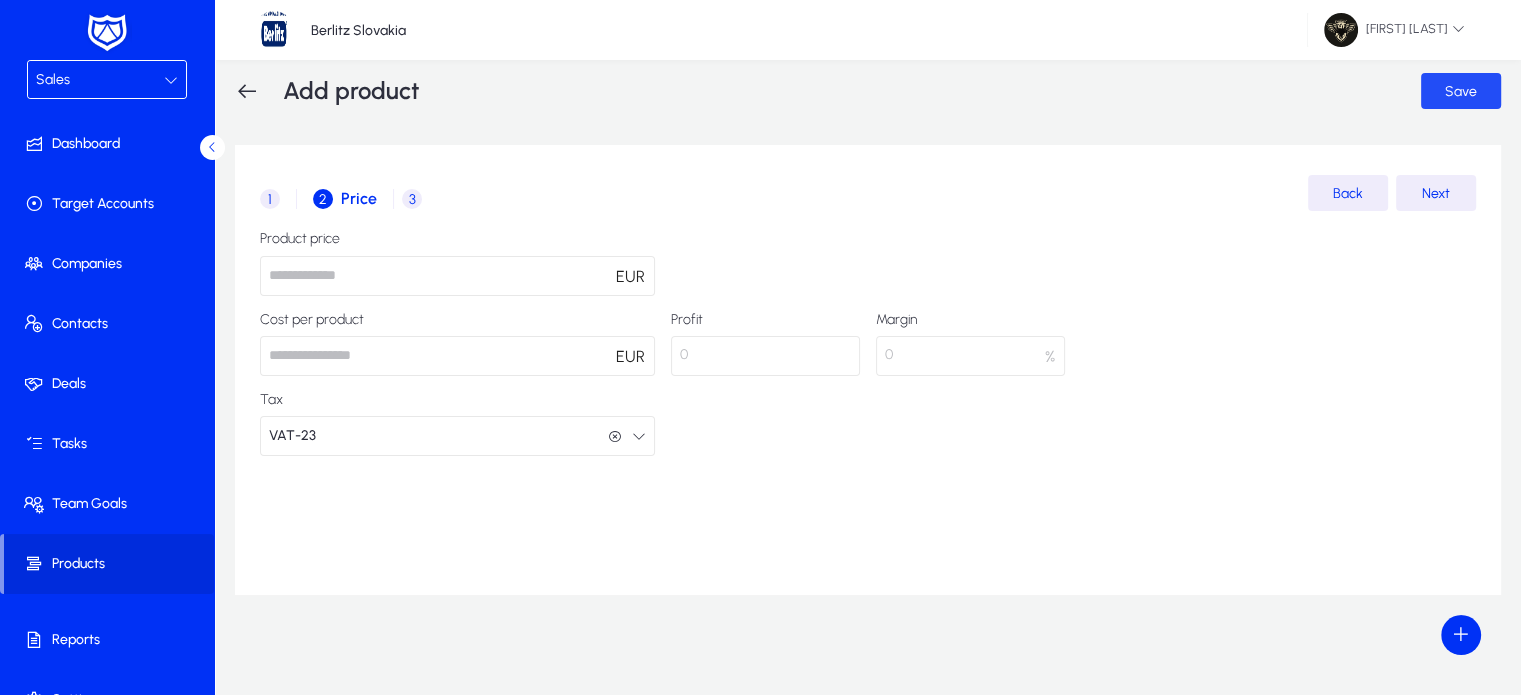 click 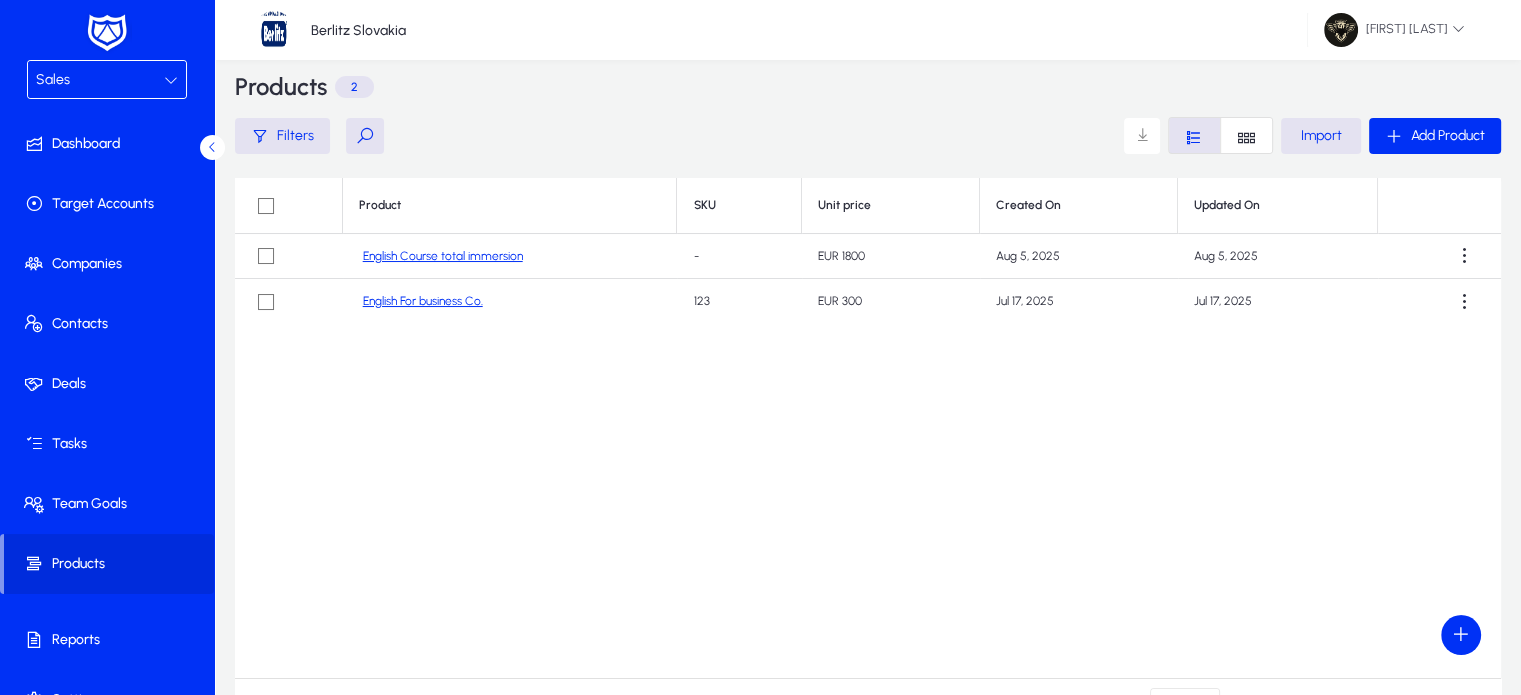 click on "Sales" at bounding box center (100, 80) 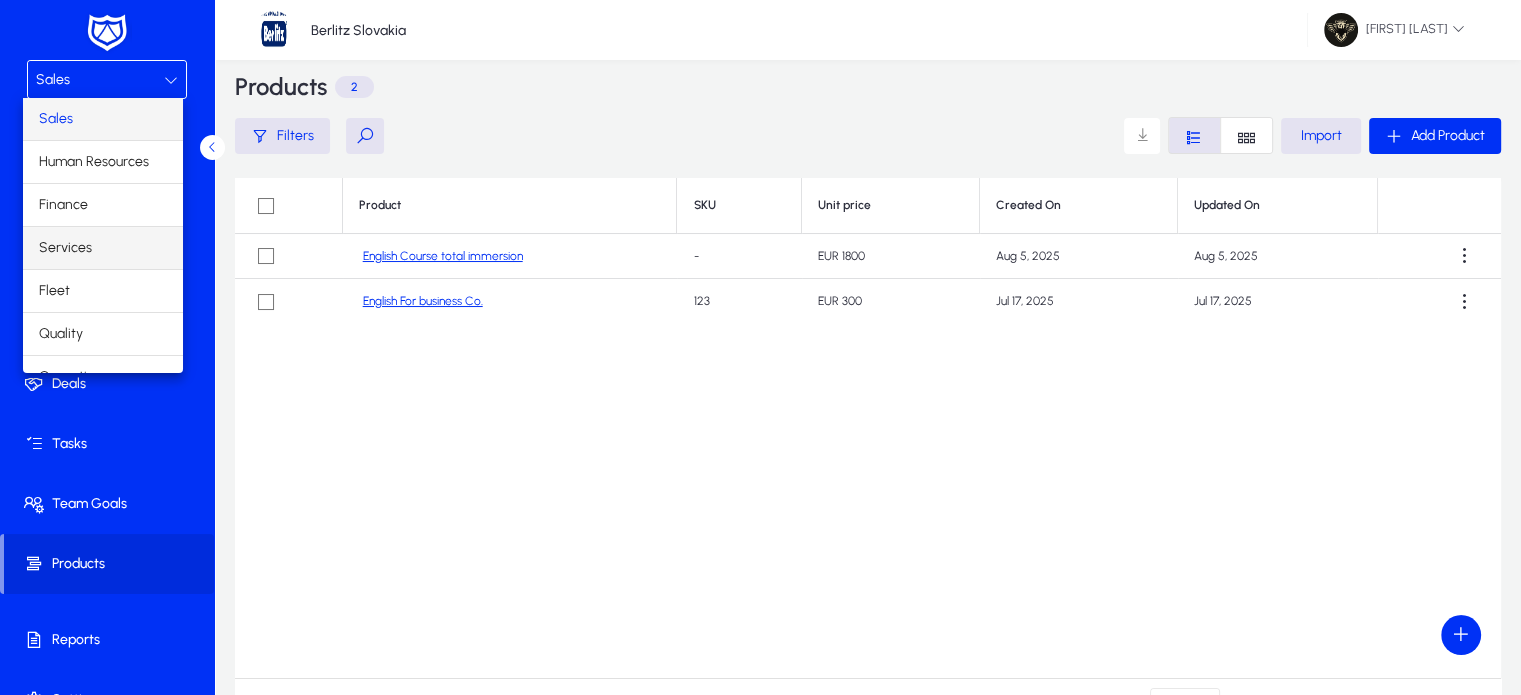 scroll, scrollTop: 0, scrollLeft: 0, axis: both 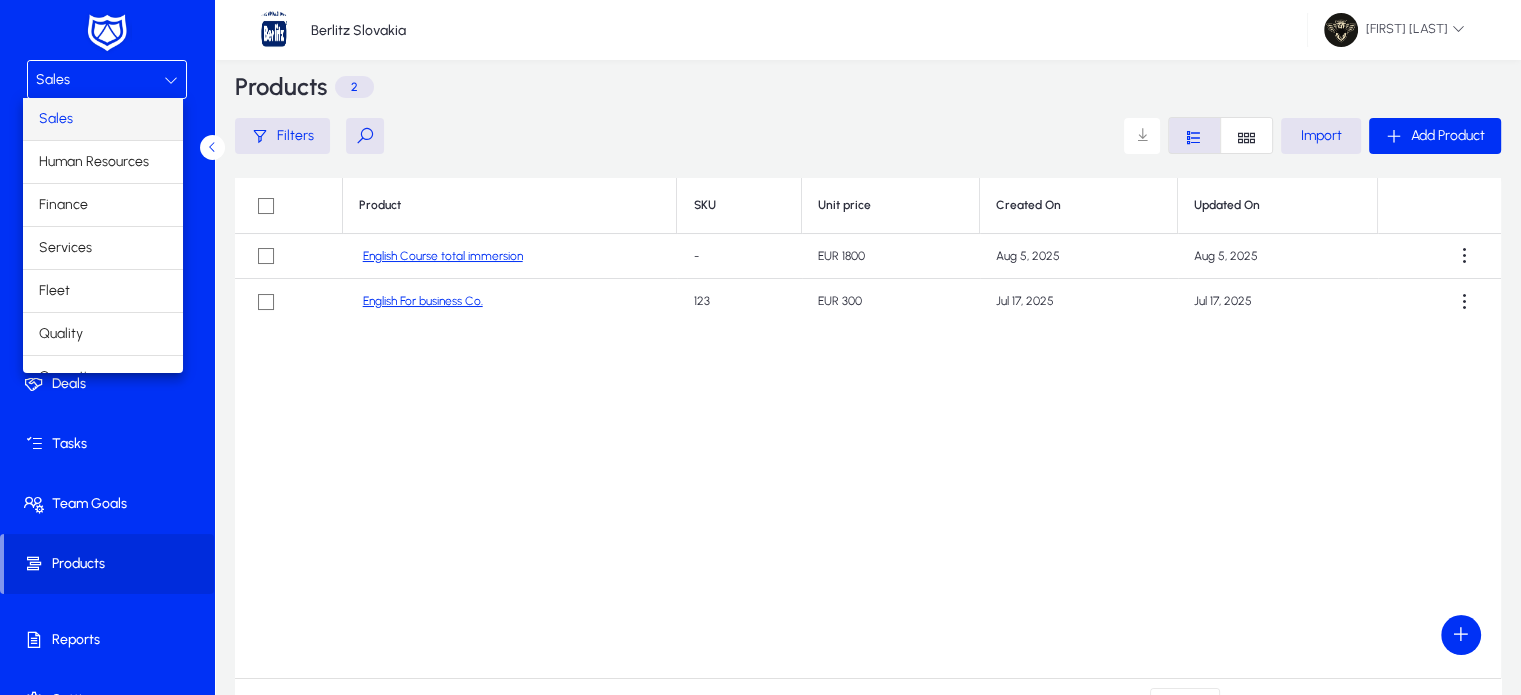 click at bounding box center (760, 347) 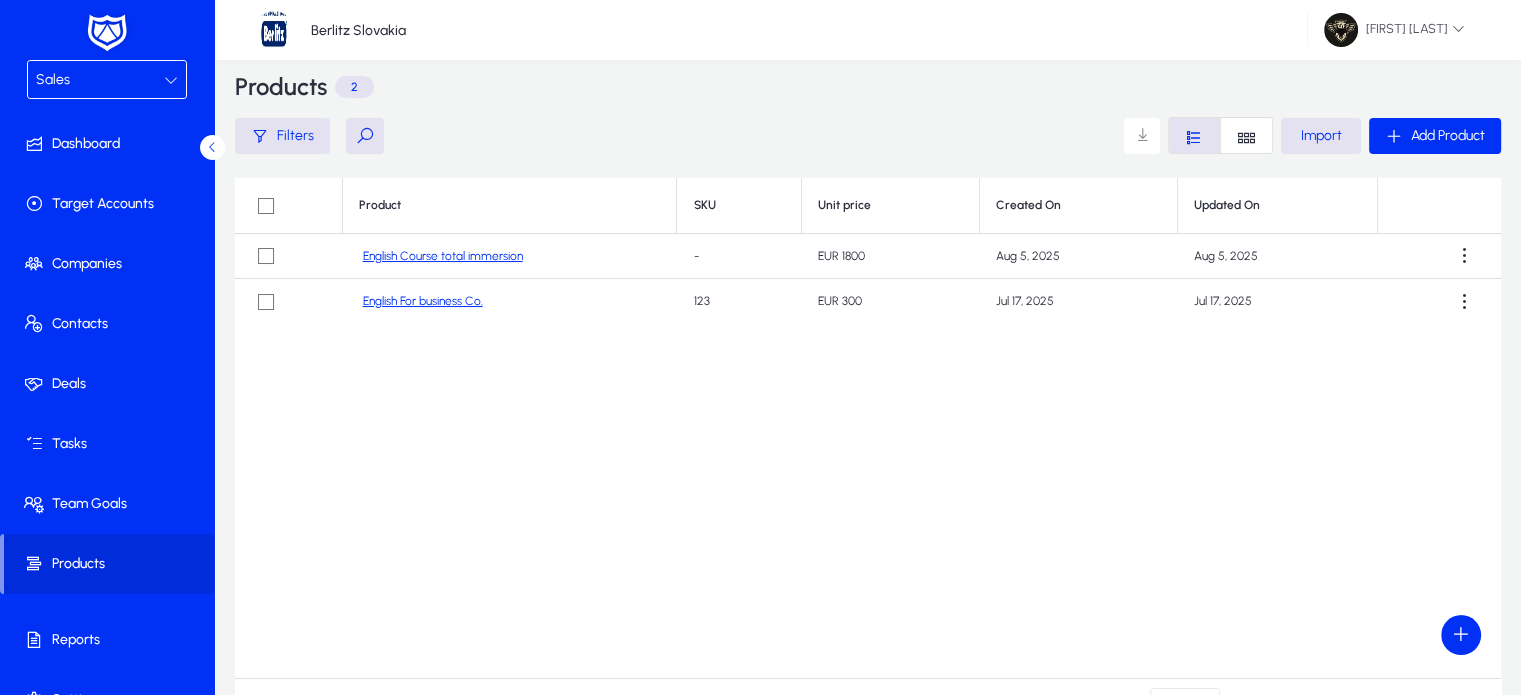 click on "Sales" at bounding box center (100, 80) 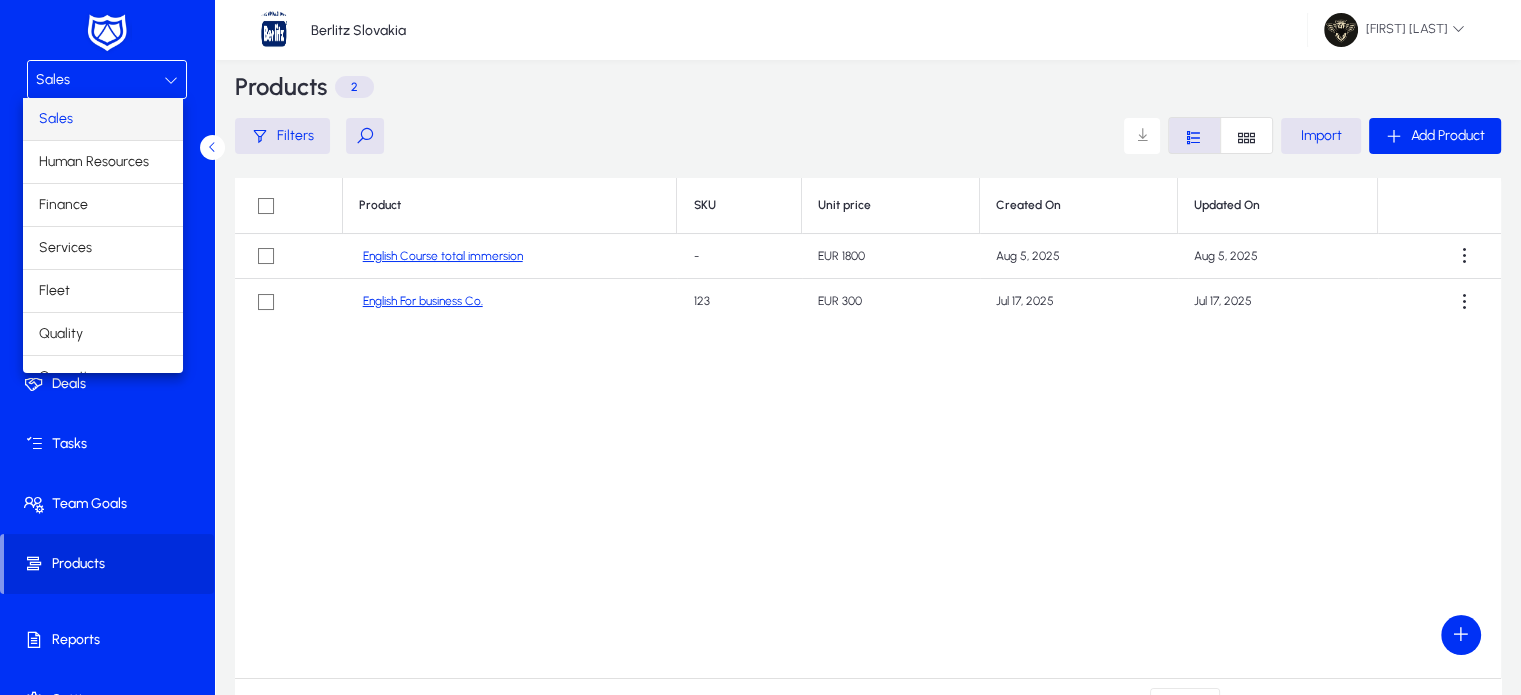 scroll, scrollTop: 66, scrollLeft: 0, axis: vertical 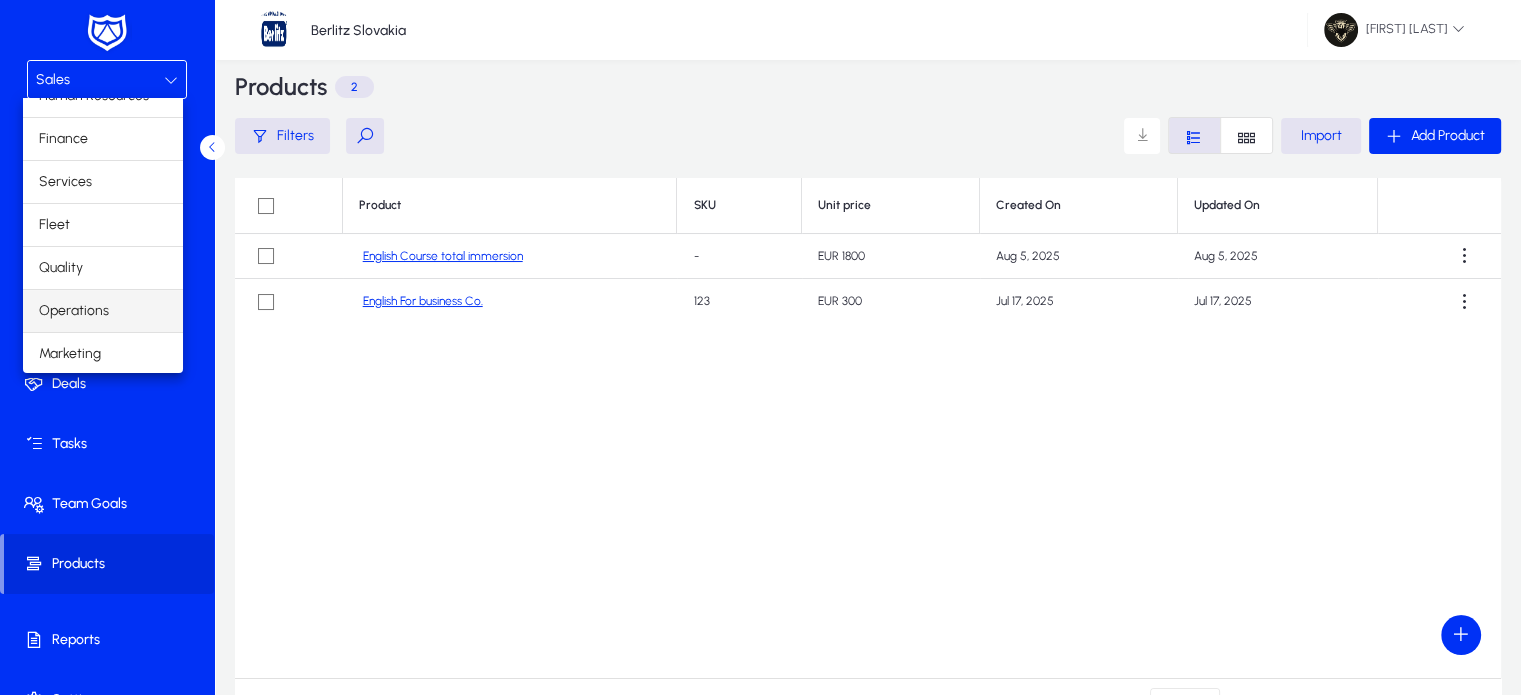 click on "Operations" at bounding box center (74, 311) 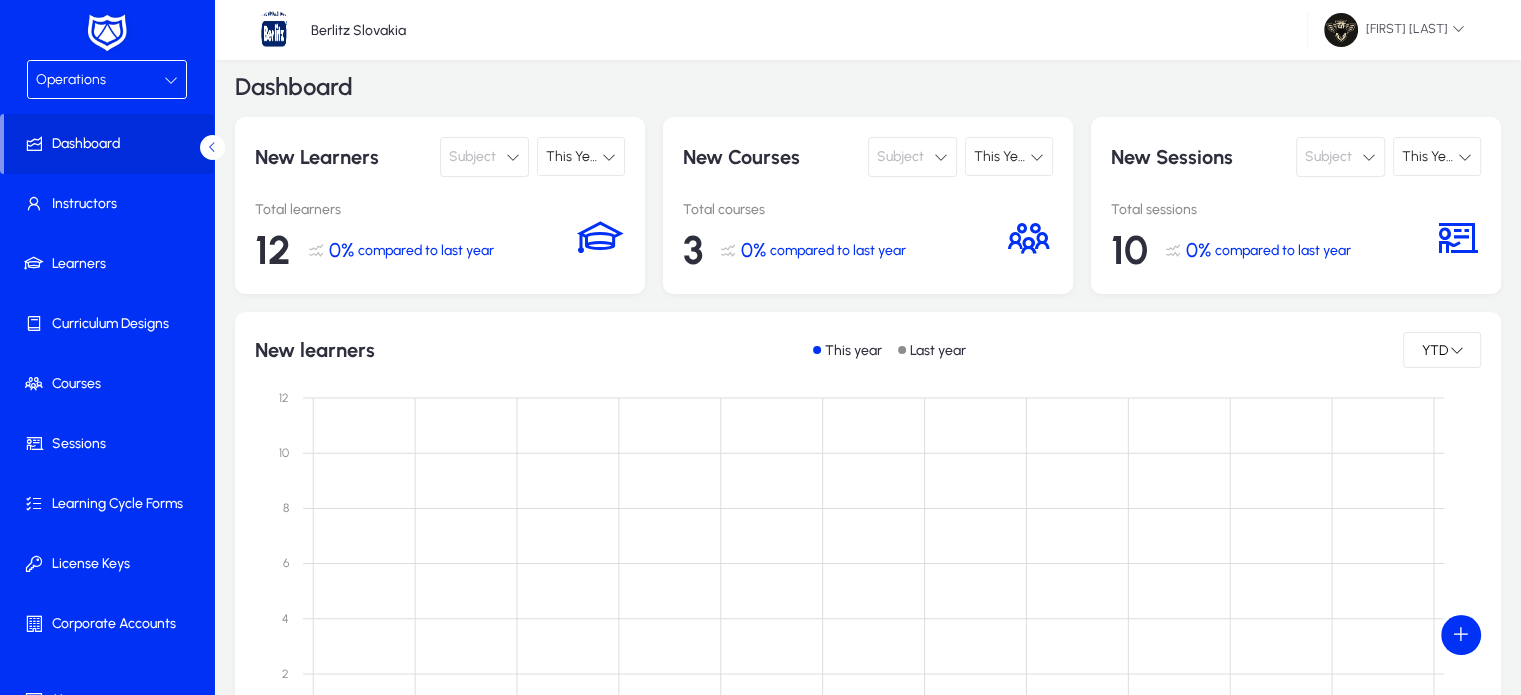 click on "Operations" at bounding box center [100, 80] 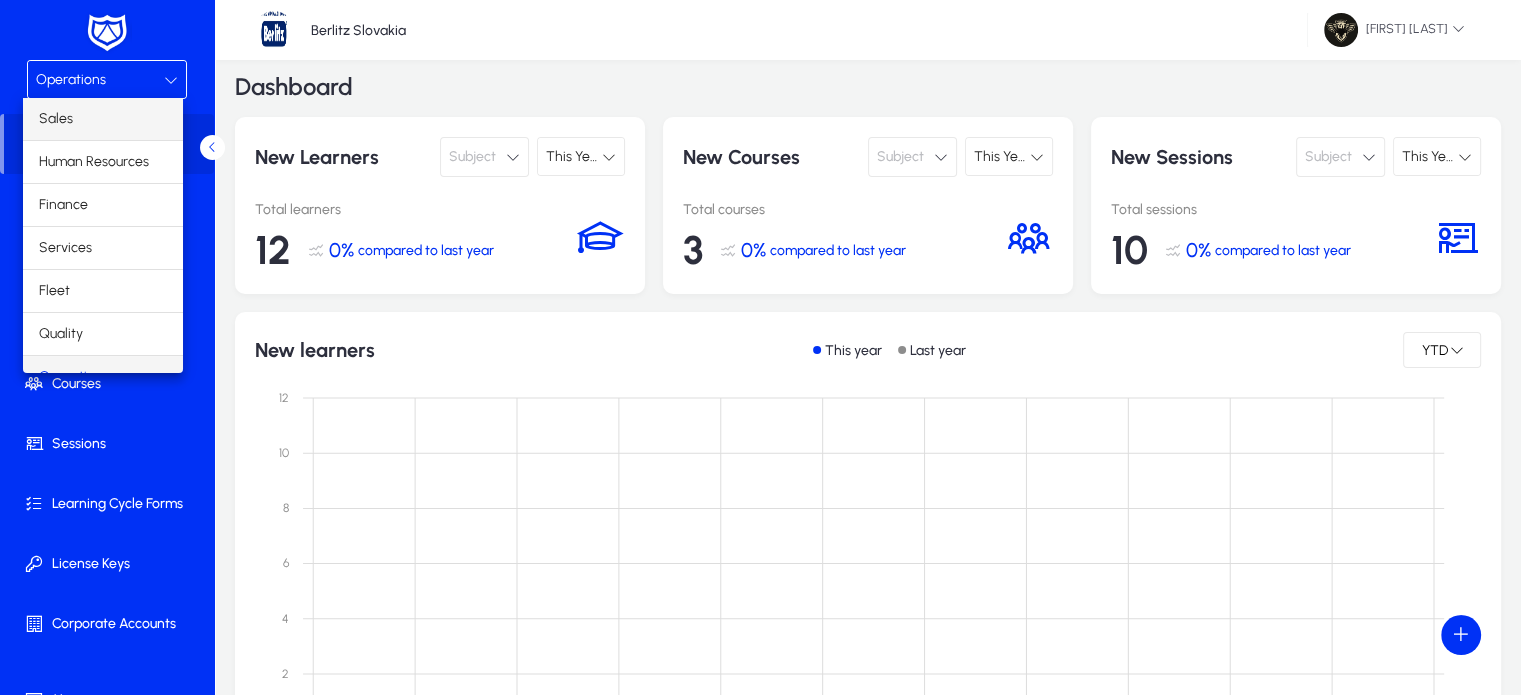 scroll, scrollTop: 24, scrollLeft: 0, axis: vertical 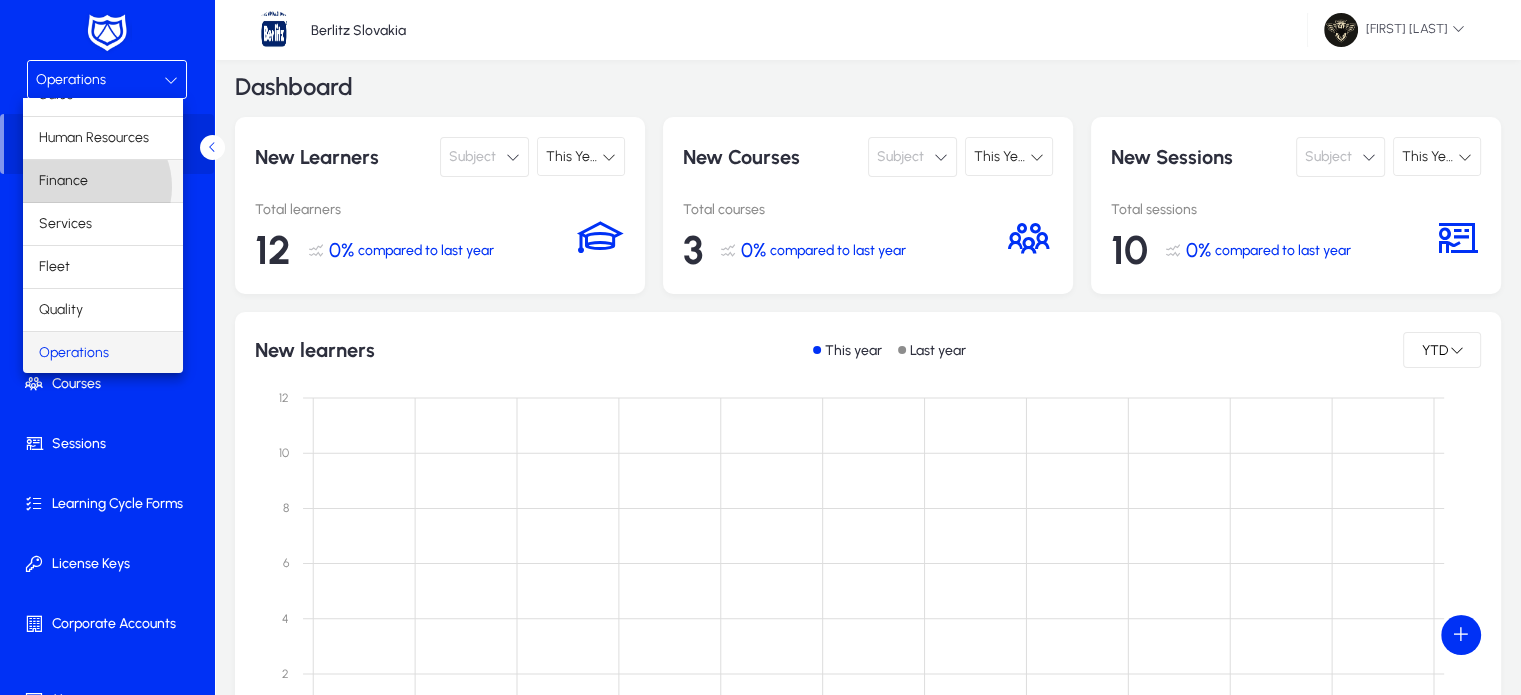 click on "Finance" at bounding box center [103, 181] 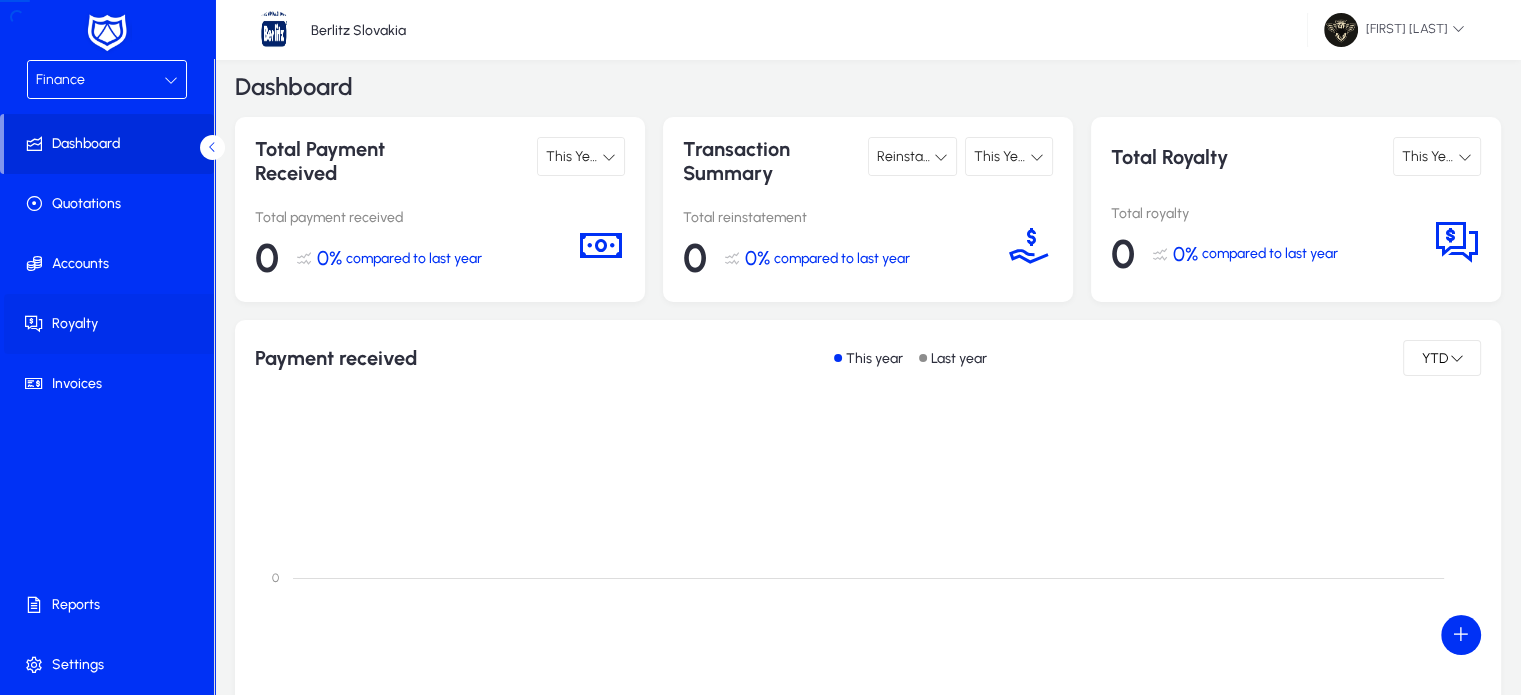 click 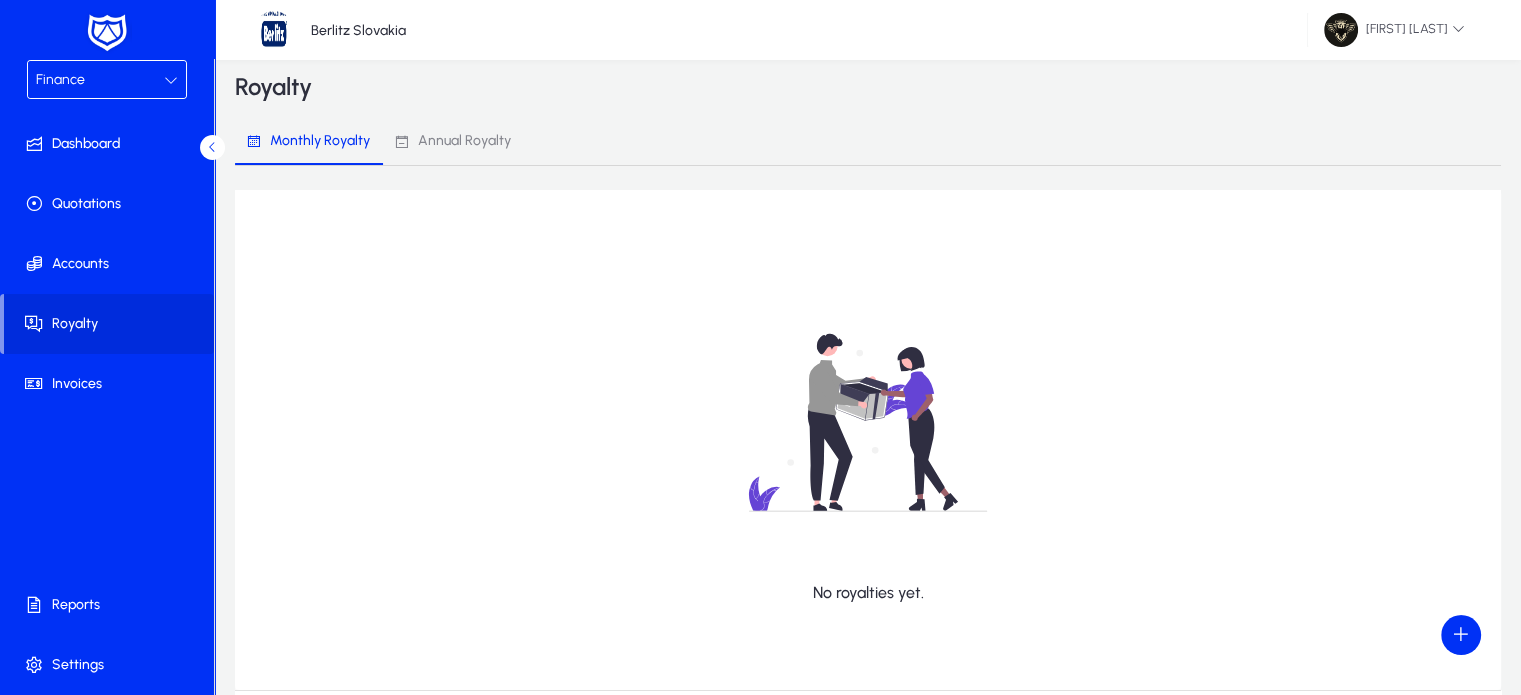 scroll, scrollTop: 0, scrollLeft: 0, axis: both 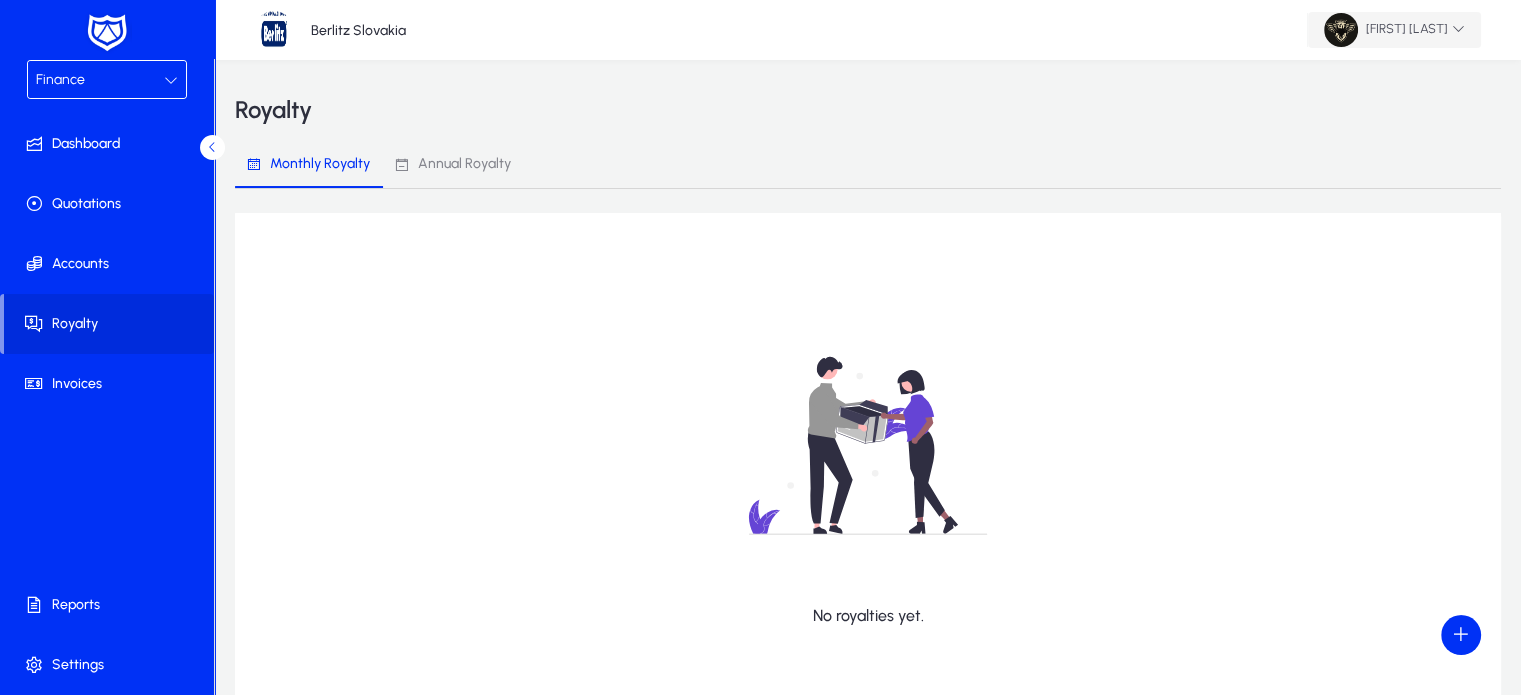 click on "[FIRST]  [LAST]" 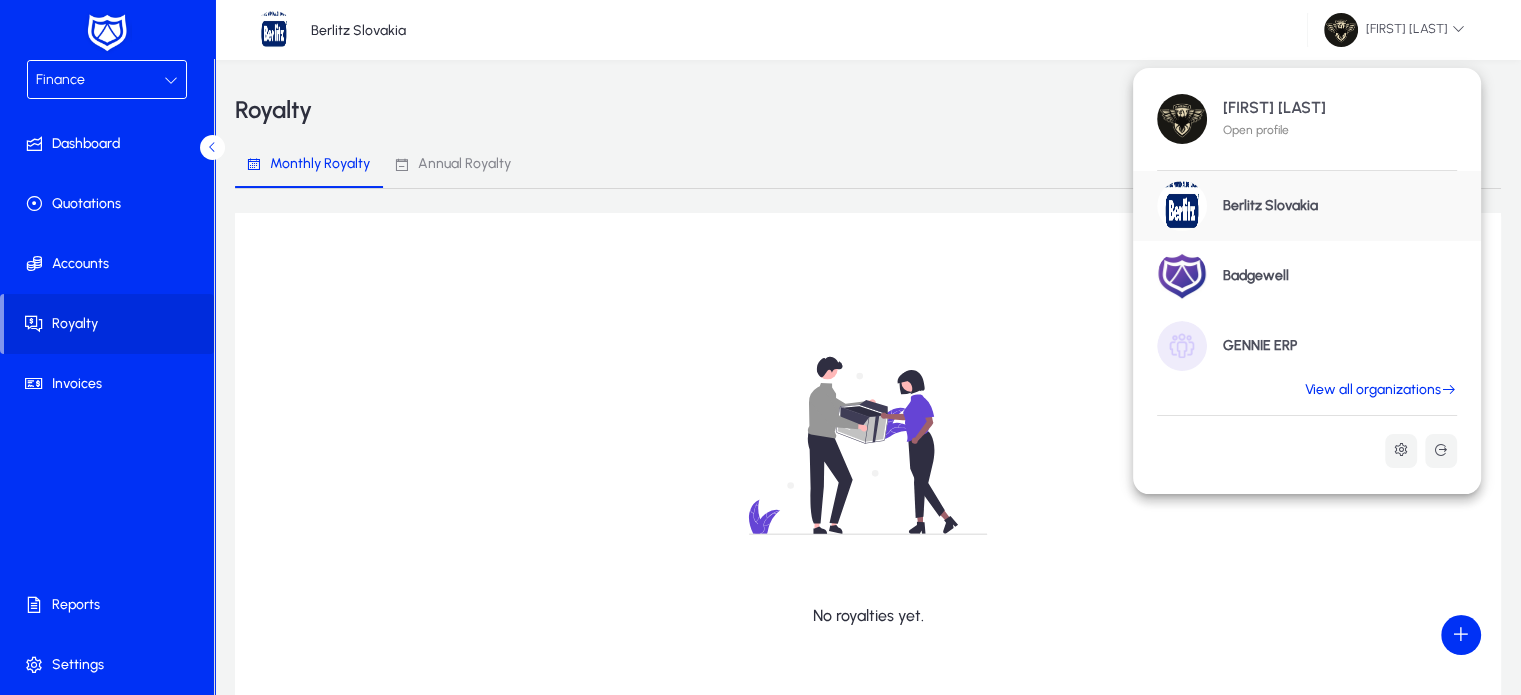 click on "View all organizations" at bounding box center (1381, 390) 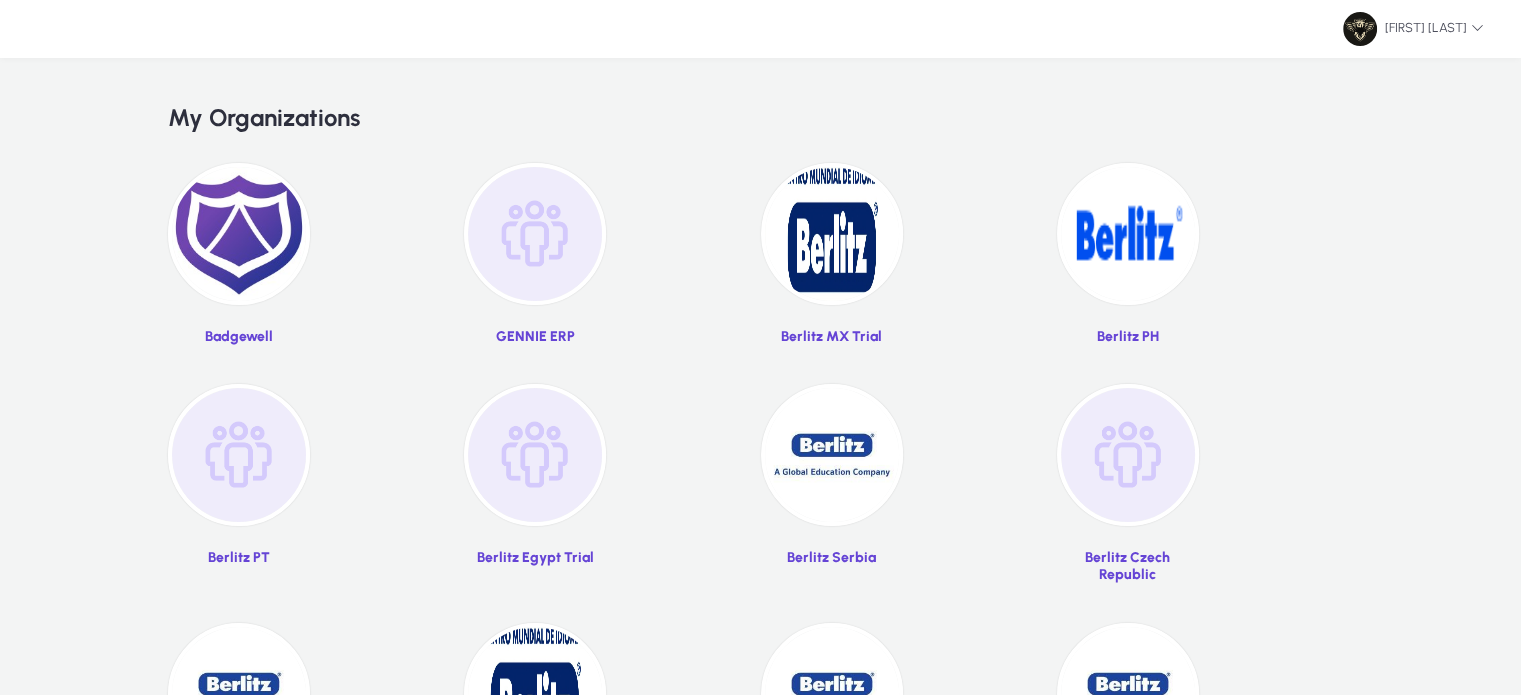 click 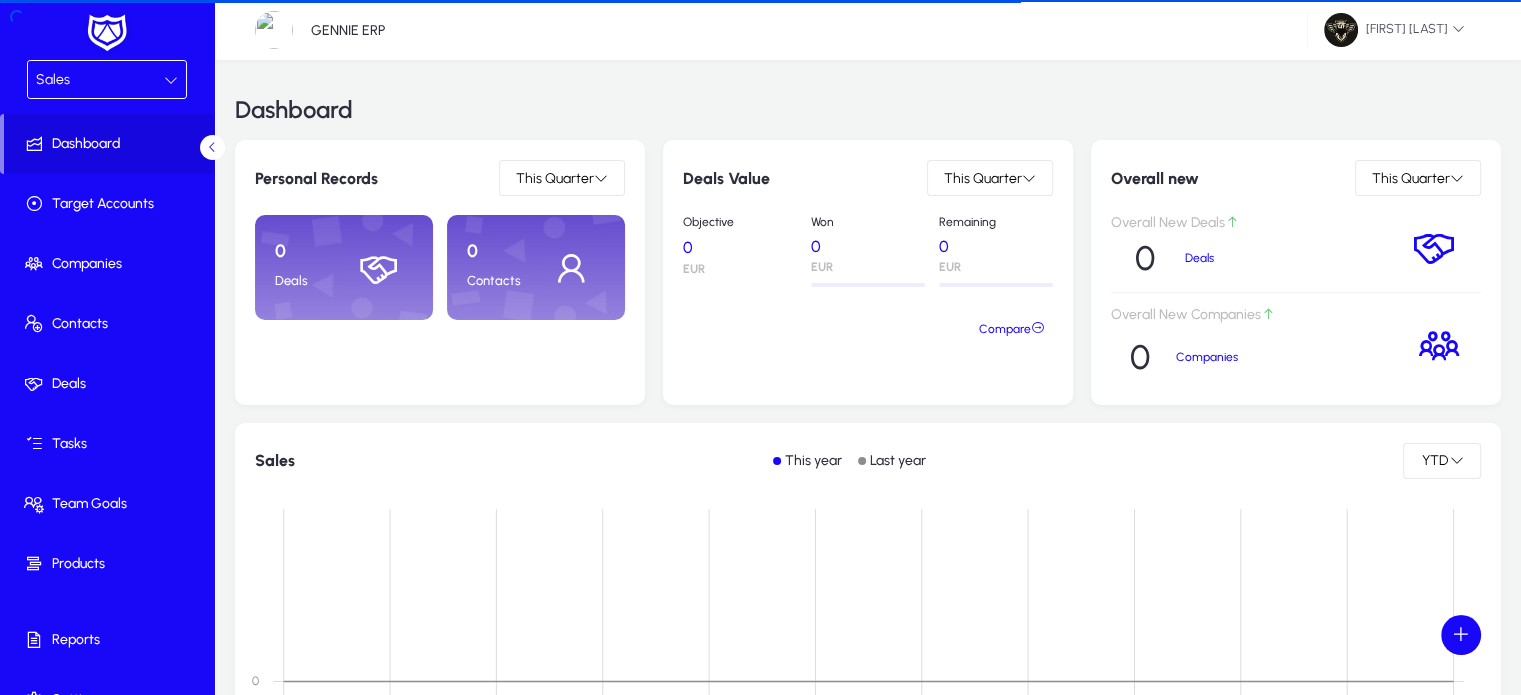 click on "Sales" at bounding box center [100, 80] 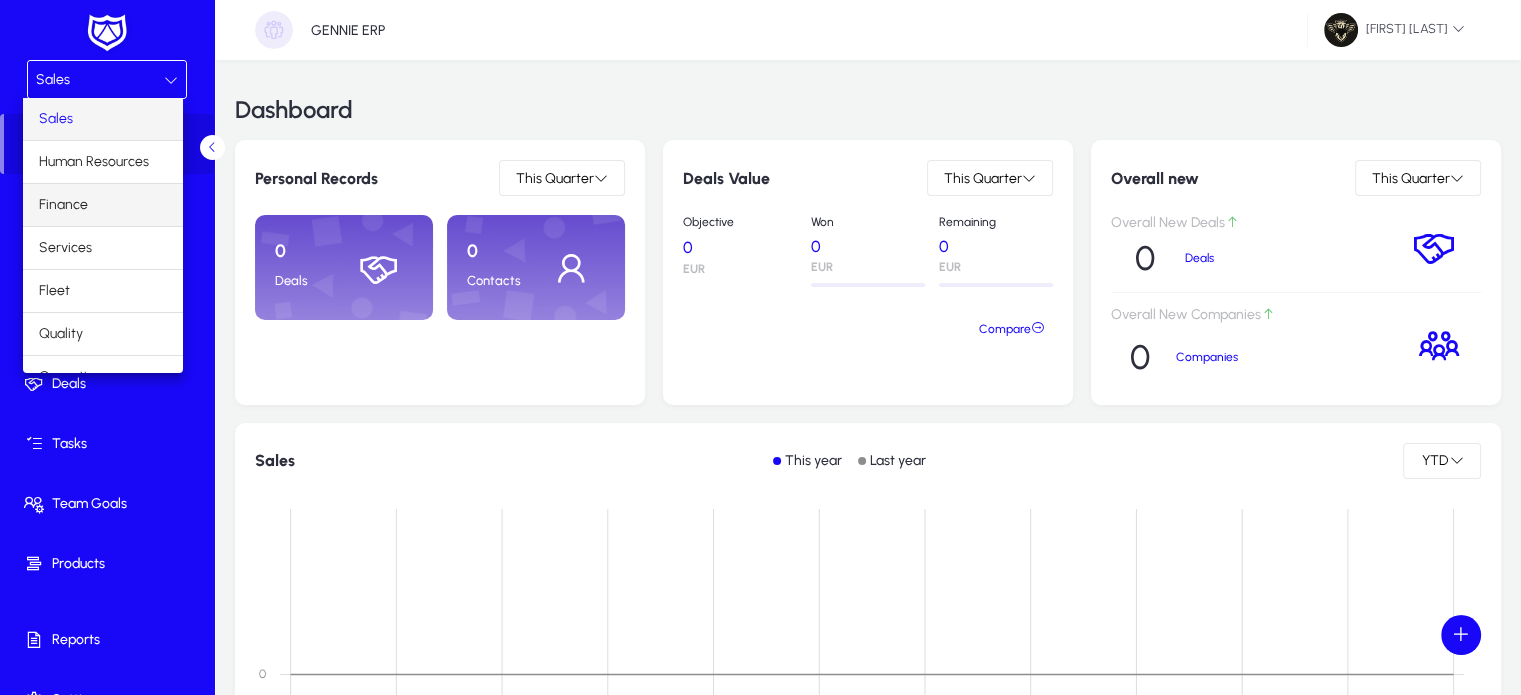 scroll, scrollTop: 66, scrollLeft: 0, axis: vertical 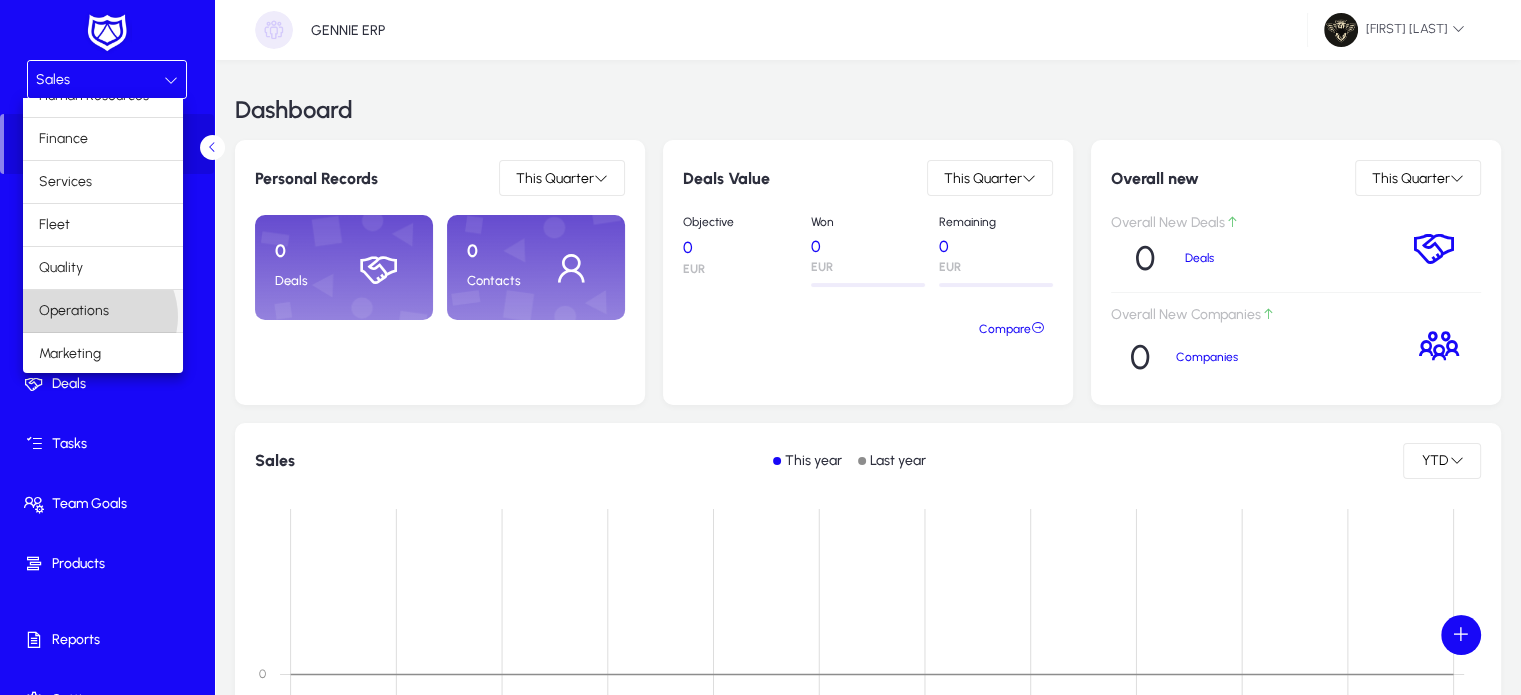 click on "Operations" at bounding box center (74, 311) 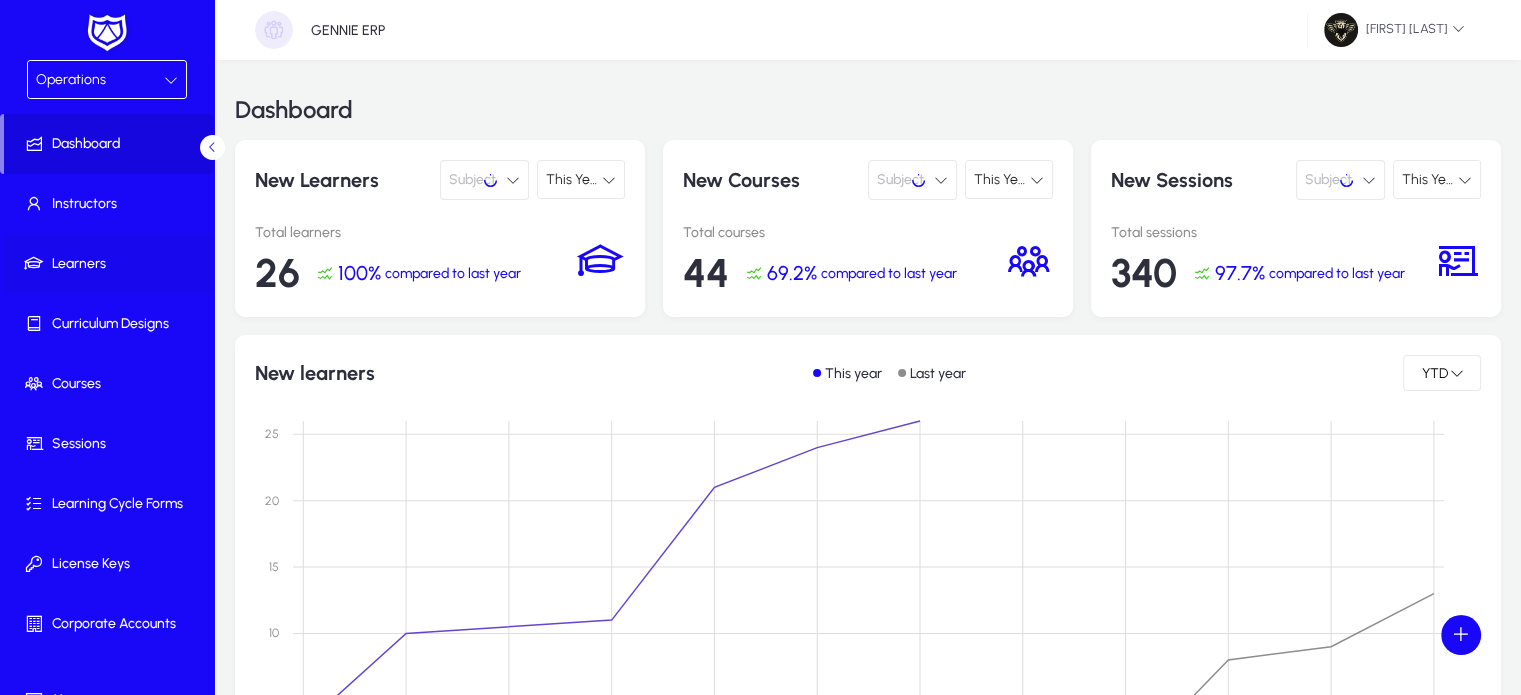 click on "Learners" 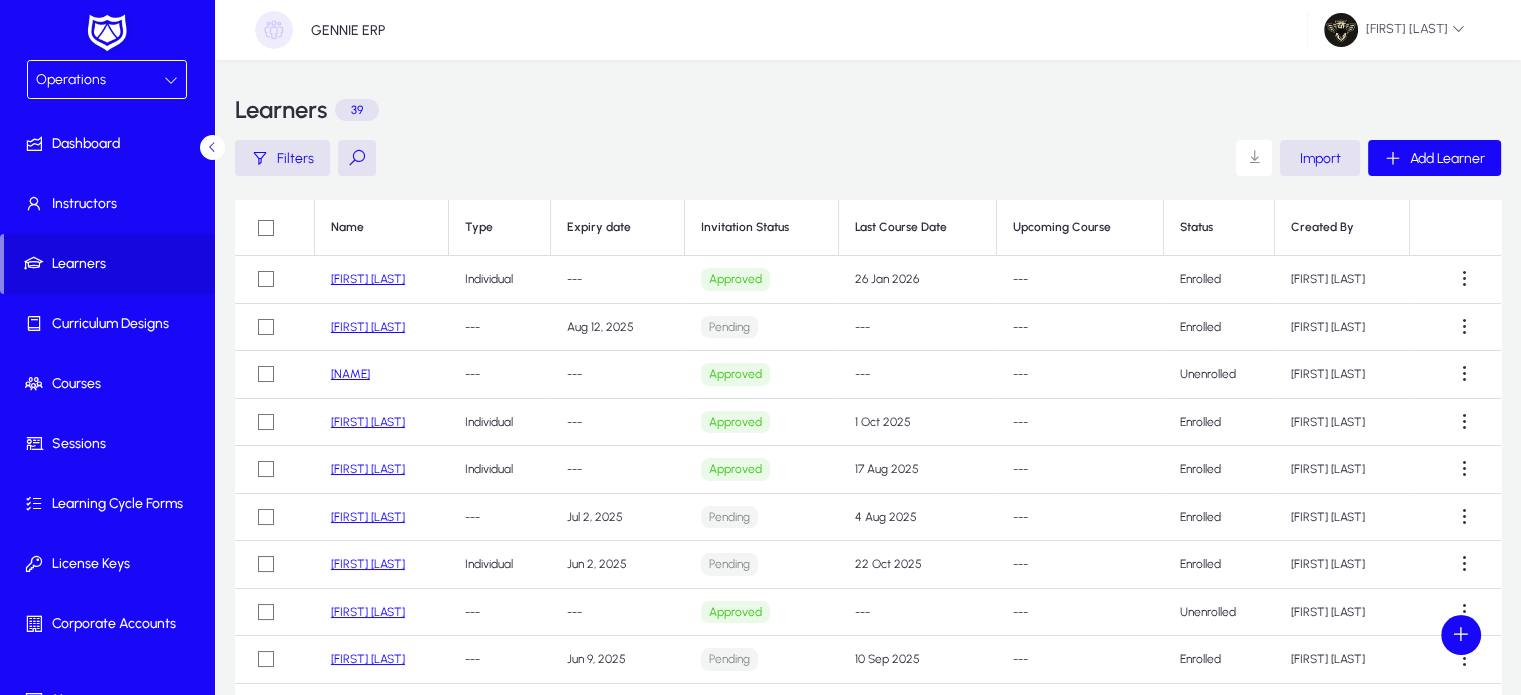 click 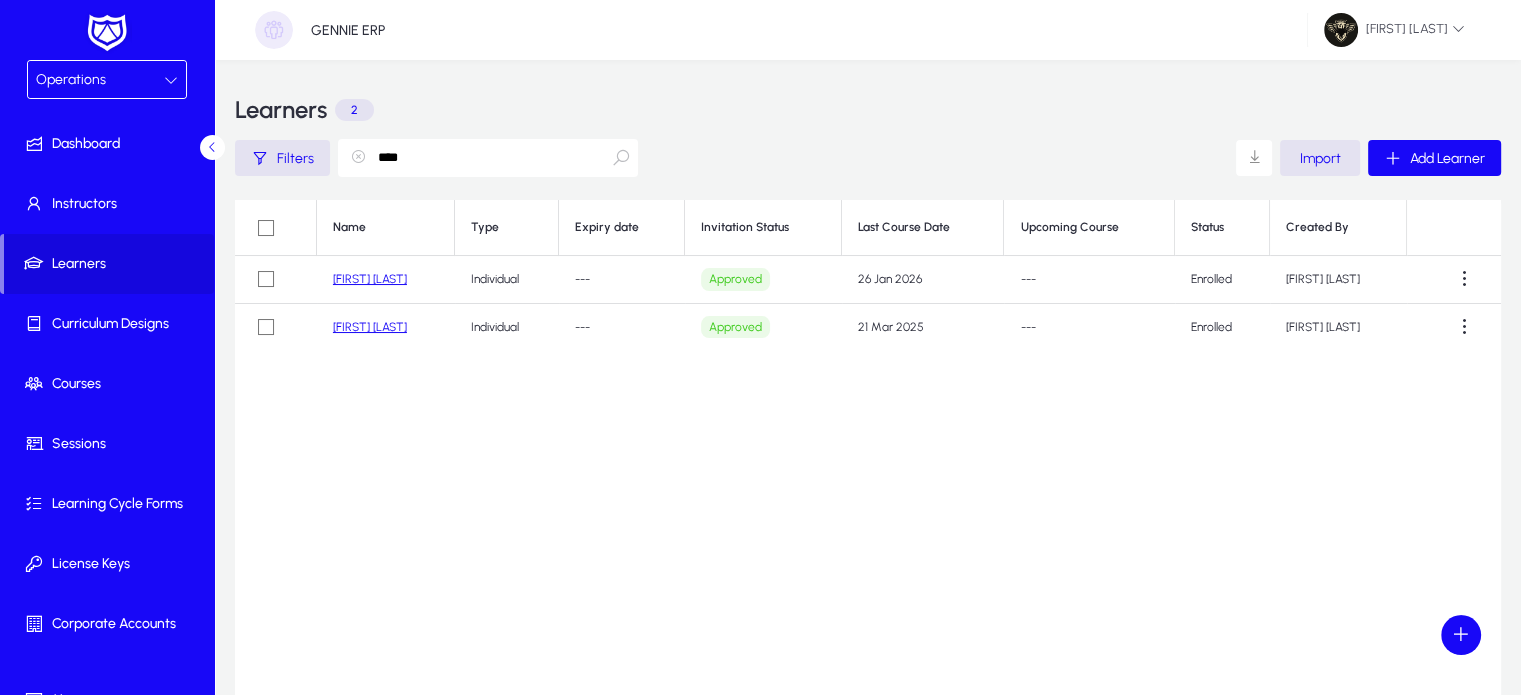 type on "****" 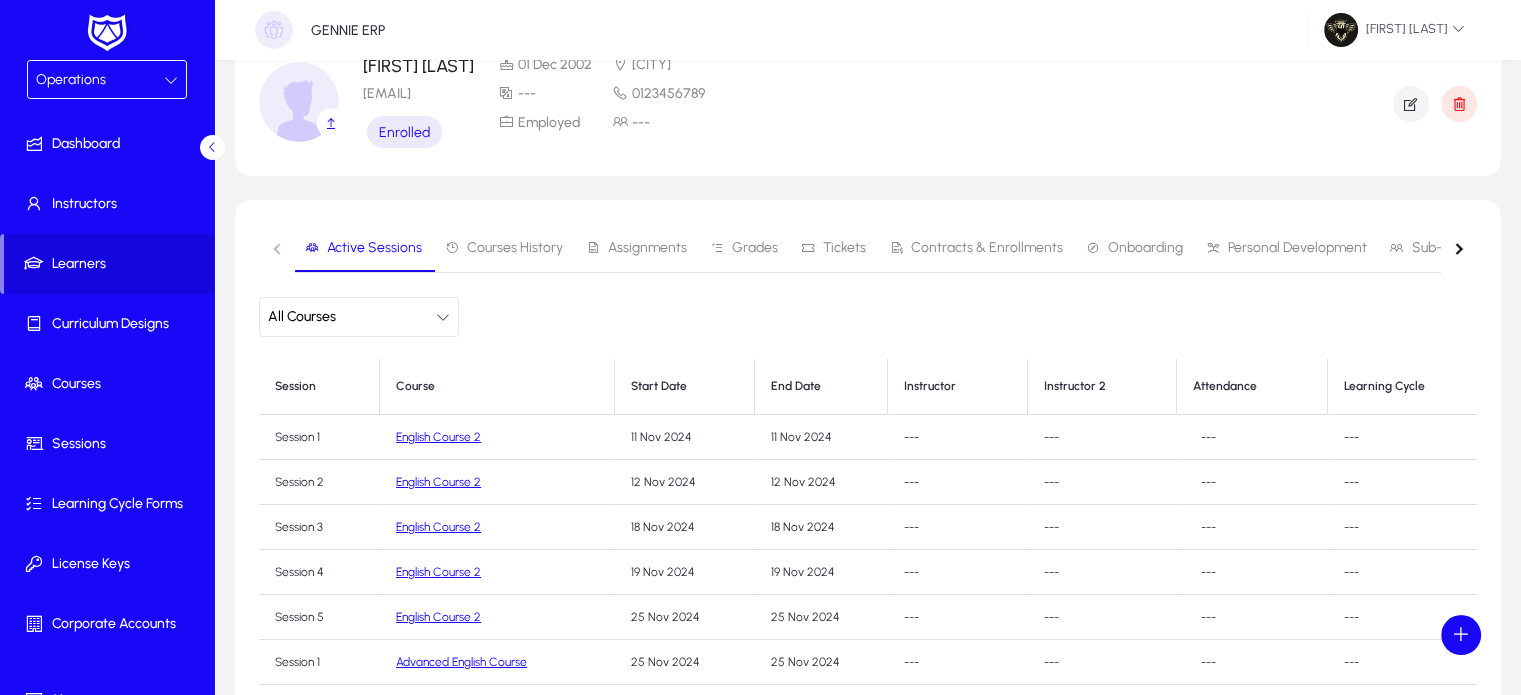 scroll, scrollTop: 91, scrollLeft: 0, axis: vertical 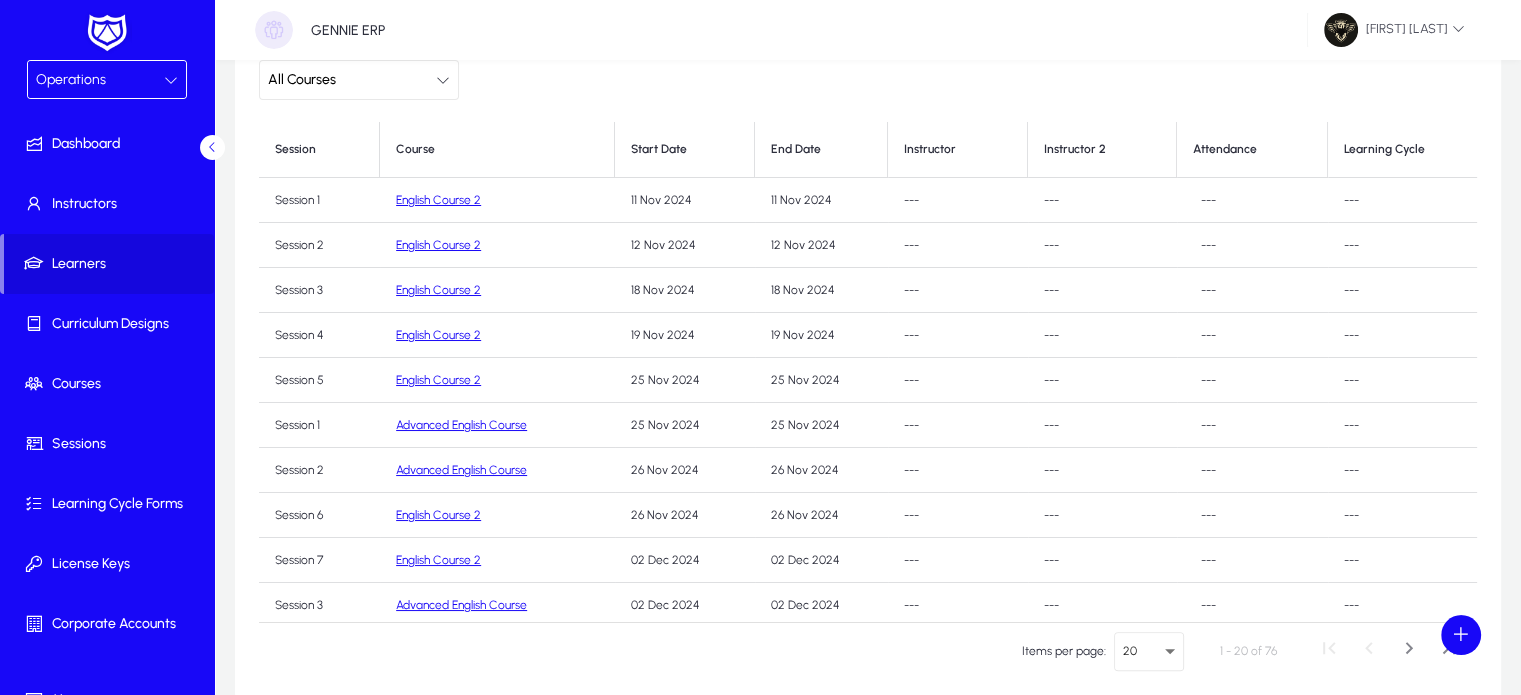 click on "All Courses" 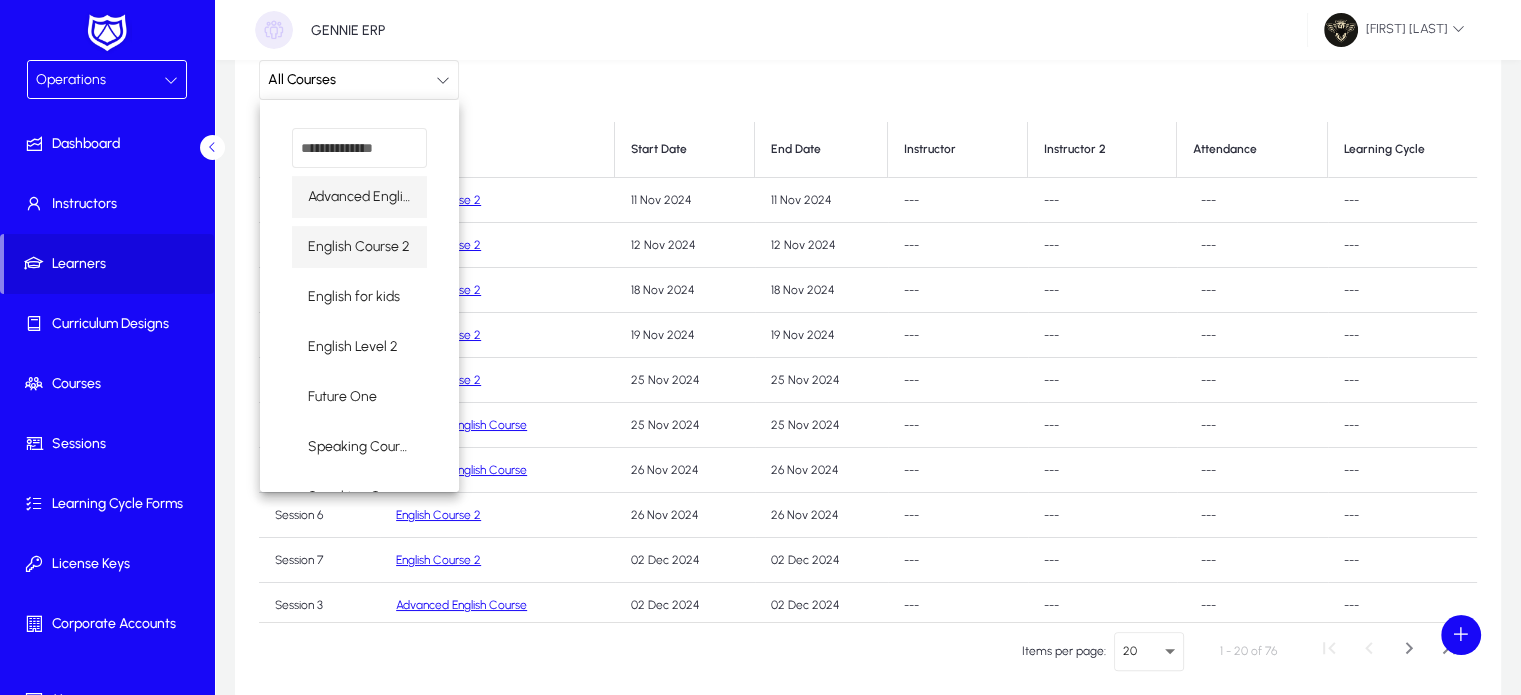 click on "English Course 2" at bounding box center (359, 247) 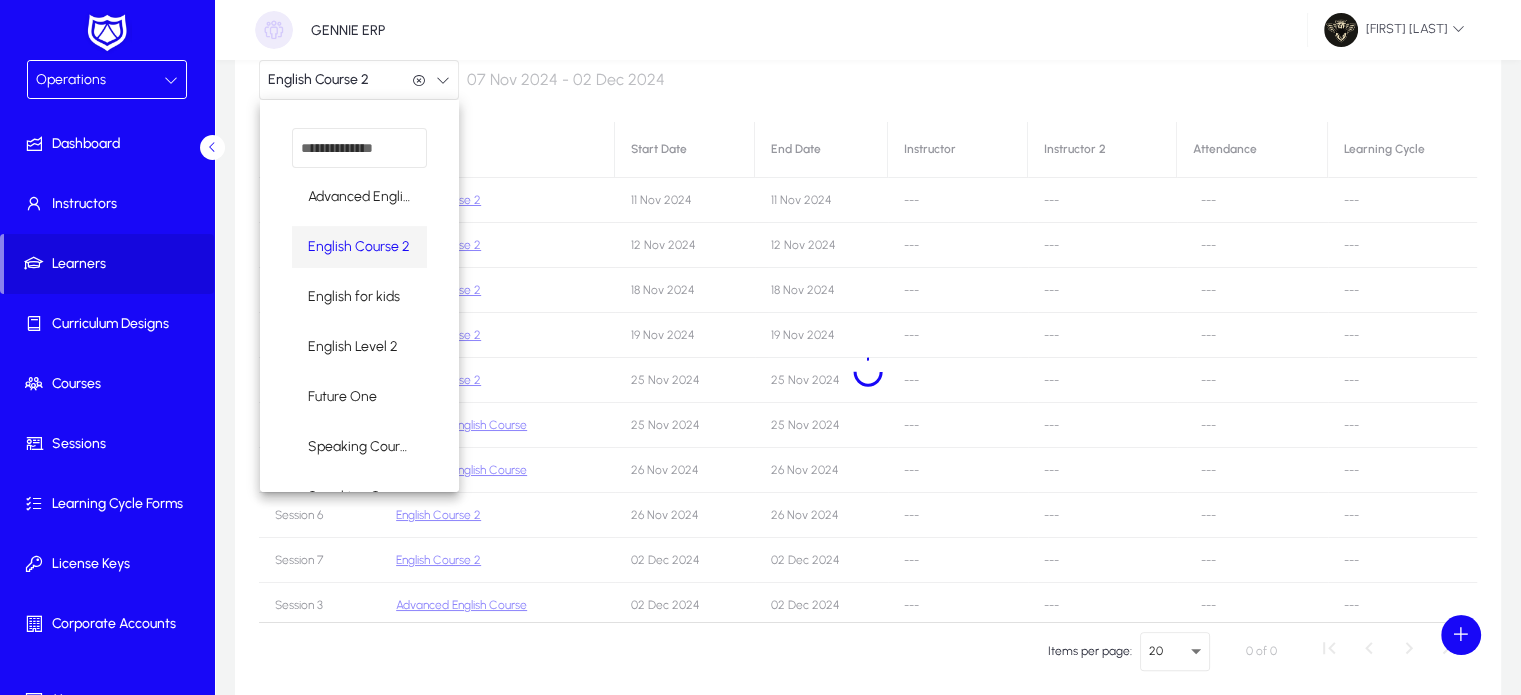 scroll, scrollTop: 0, scrollLeft: 0, axis: both 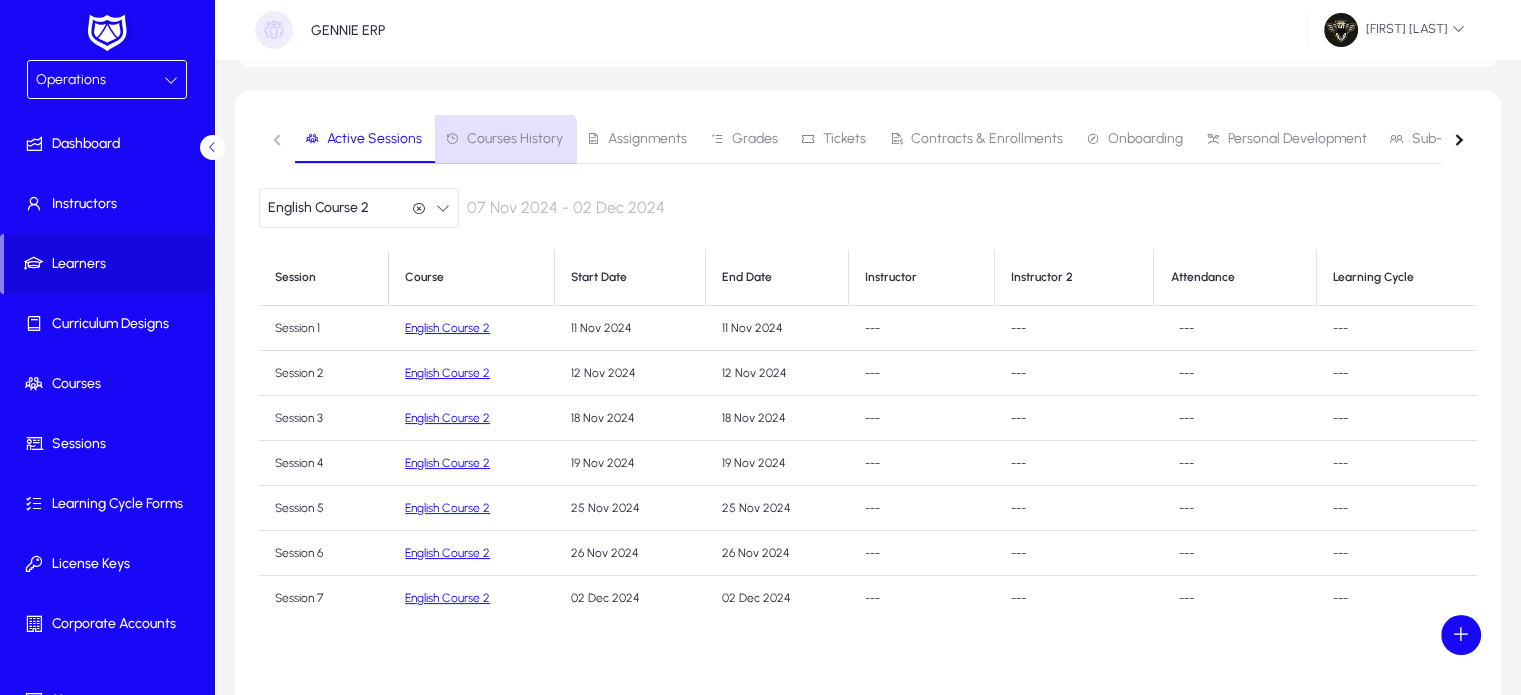 click on "Courses History" at bounding box center (504, 139) 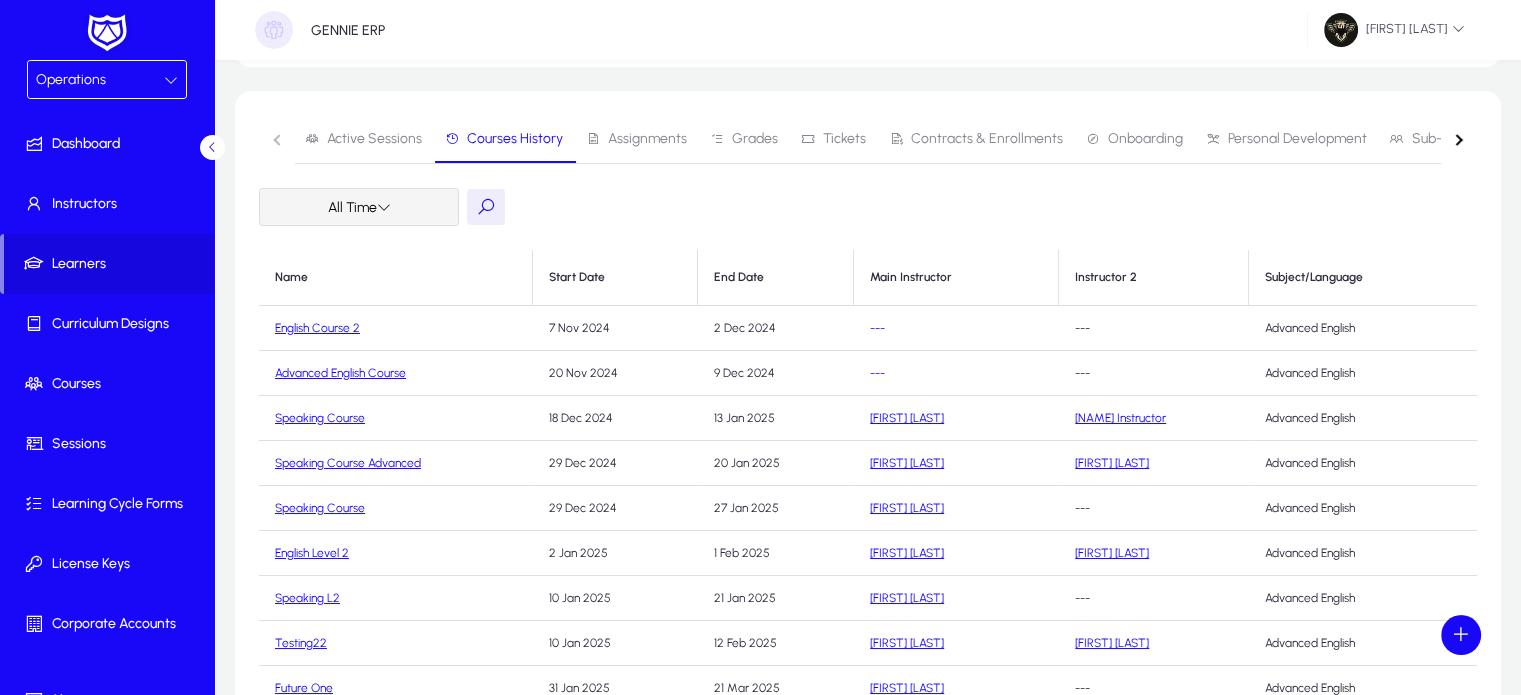 click 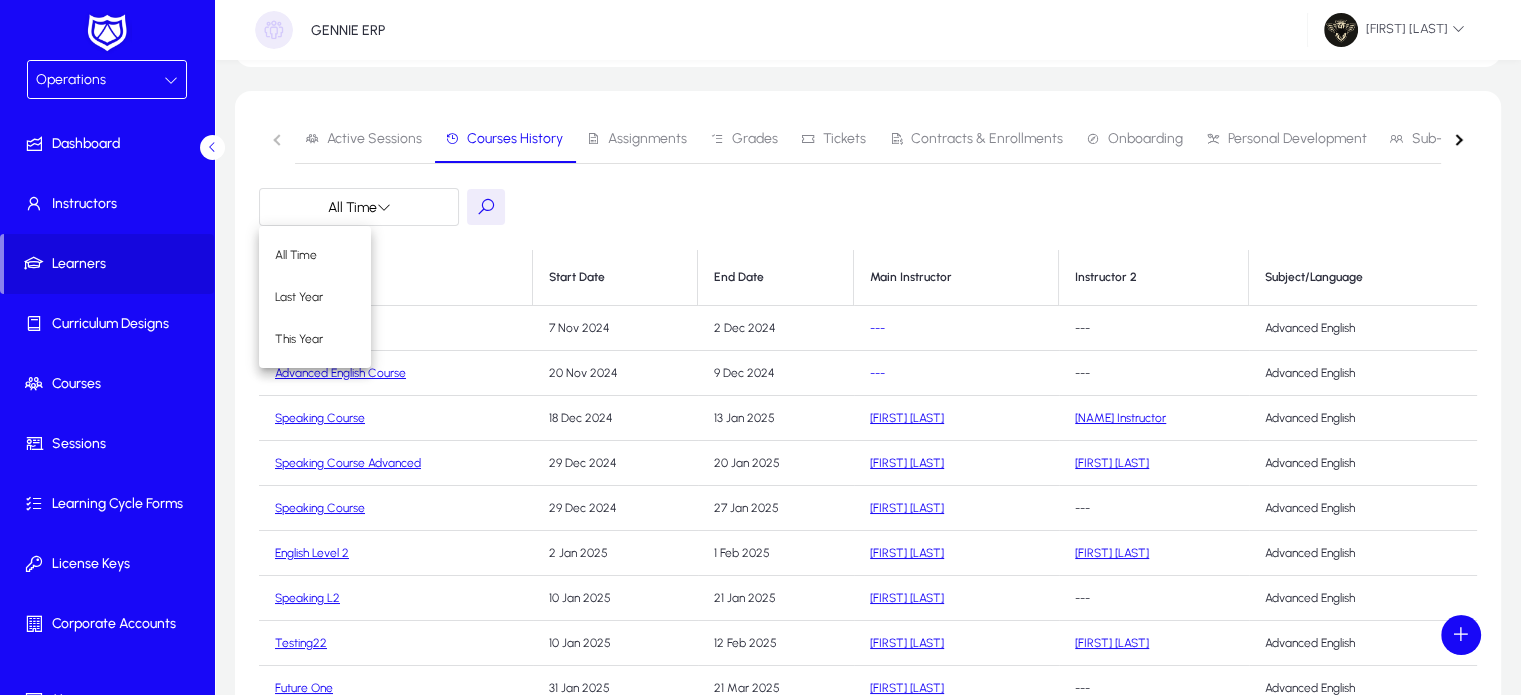 click at bounding box center [760, 347] 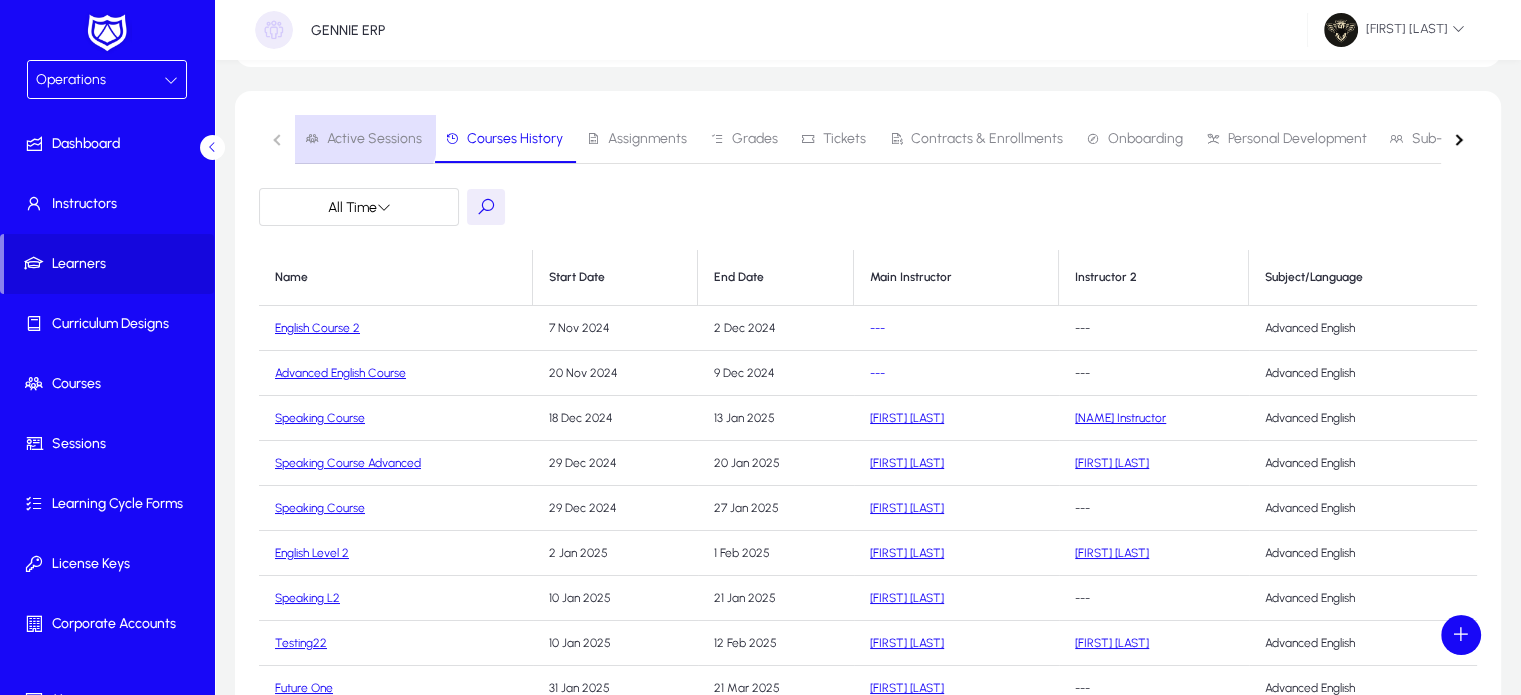 click on "Active Sessions" at bounding box center (374, 139) 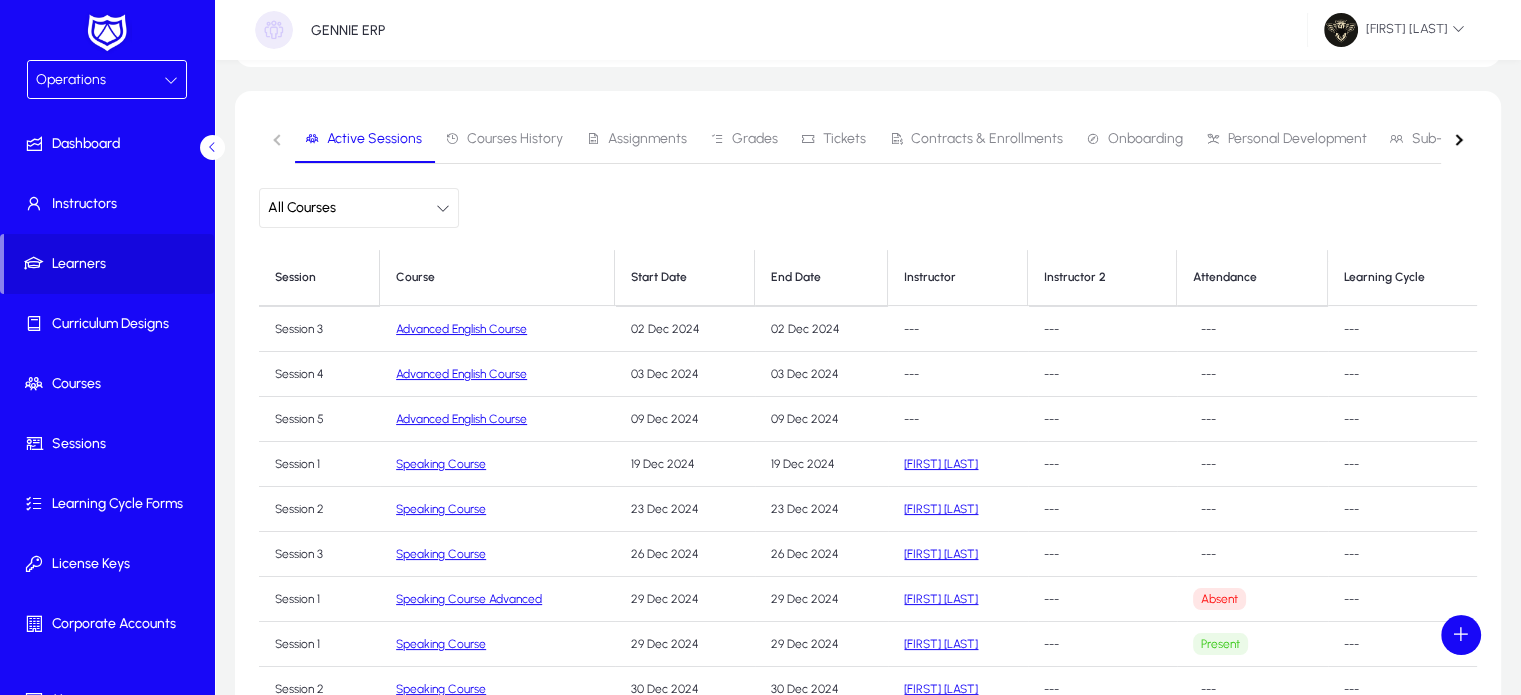 scroll, scrollTop: 456, scrollLeft: 0, axis: vertical 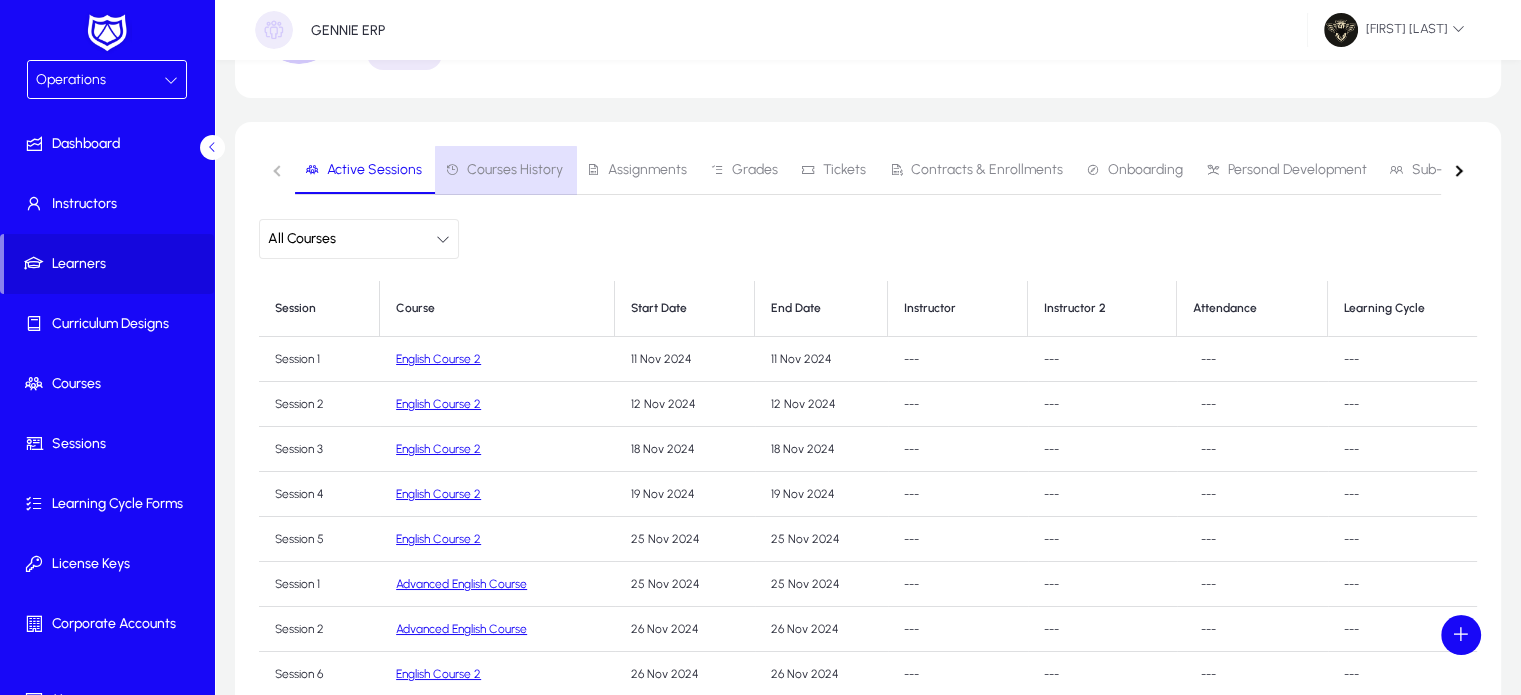 click on "Courses History" at bounding box center (504, 170) 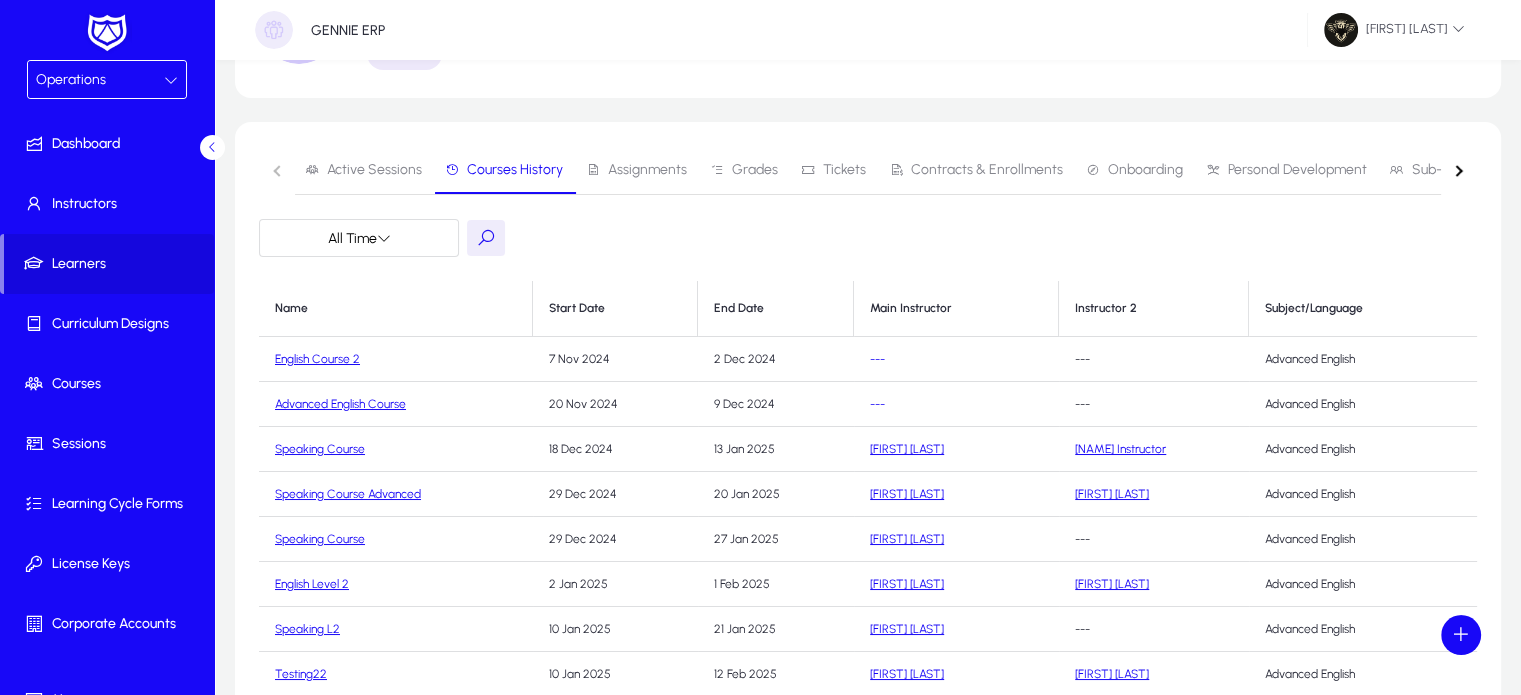click 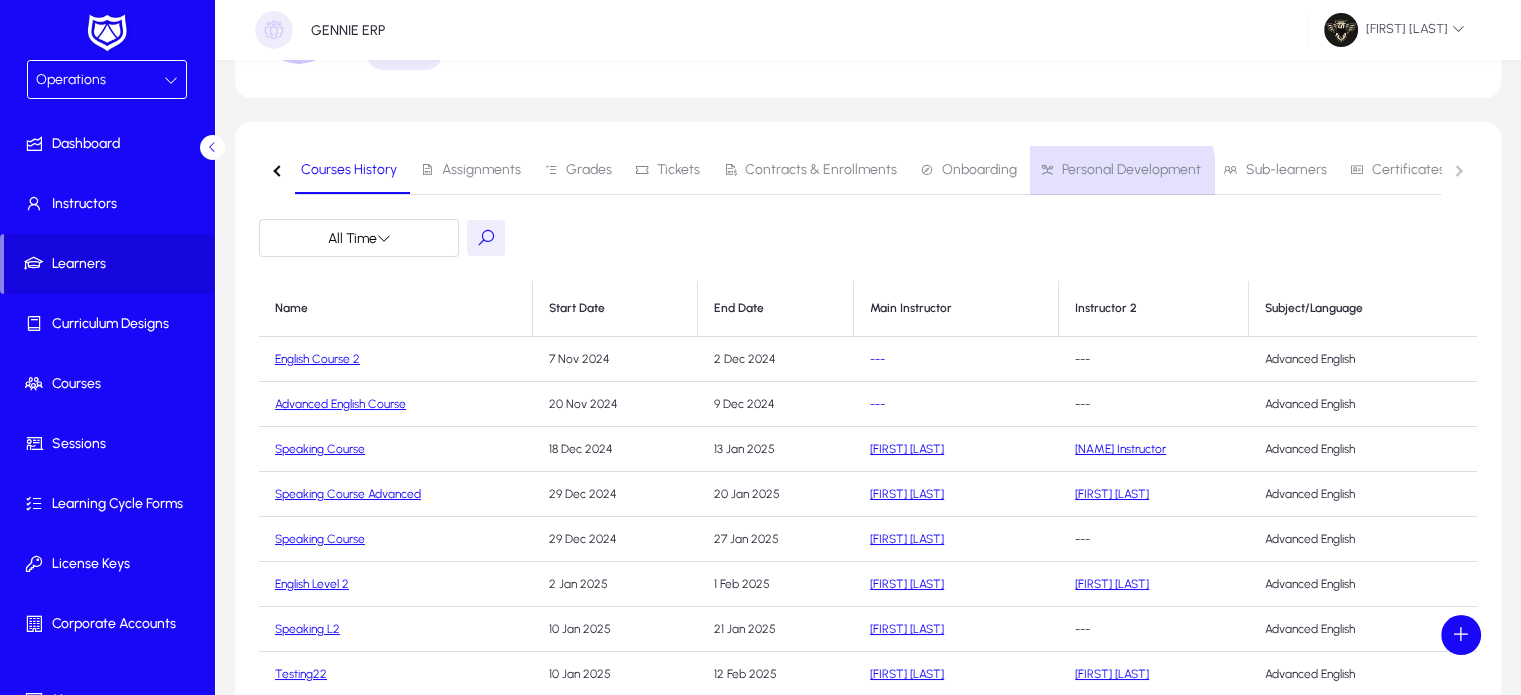 click on "Personal Development" at bounding box center (1131, 170) 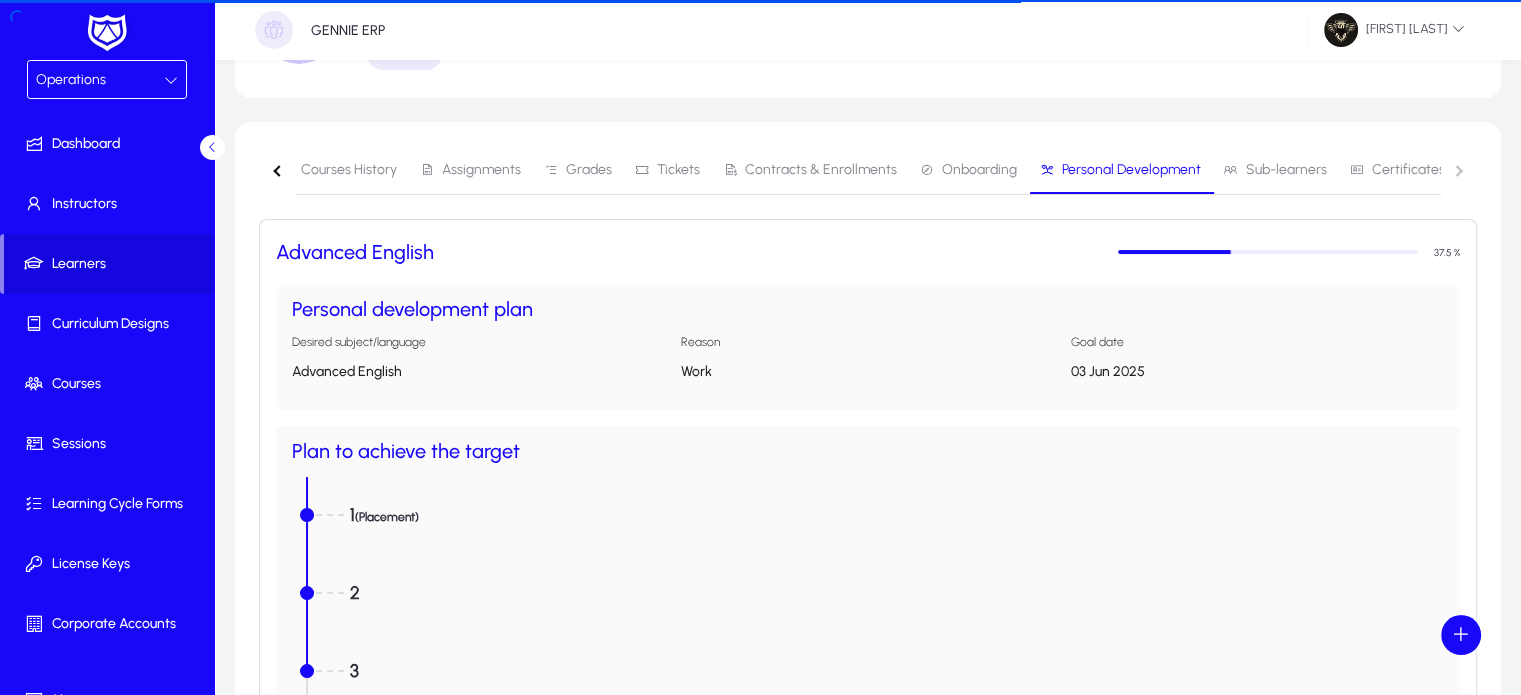 scroll, scrollTop: 0, scrollLeft: 0, axis: both 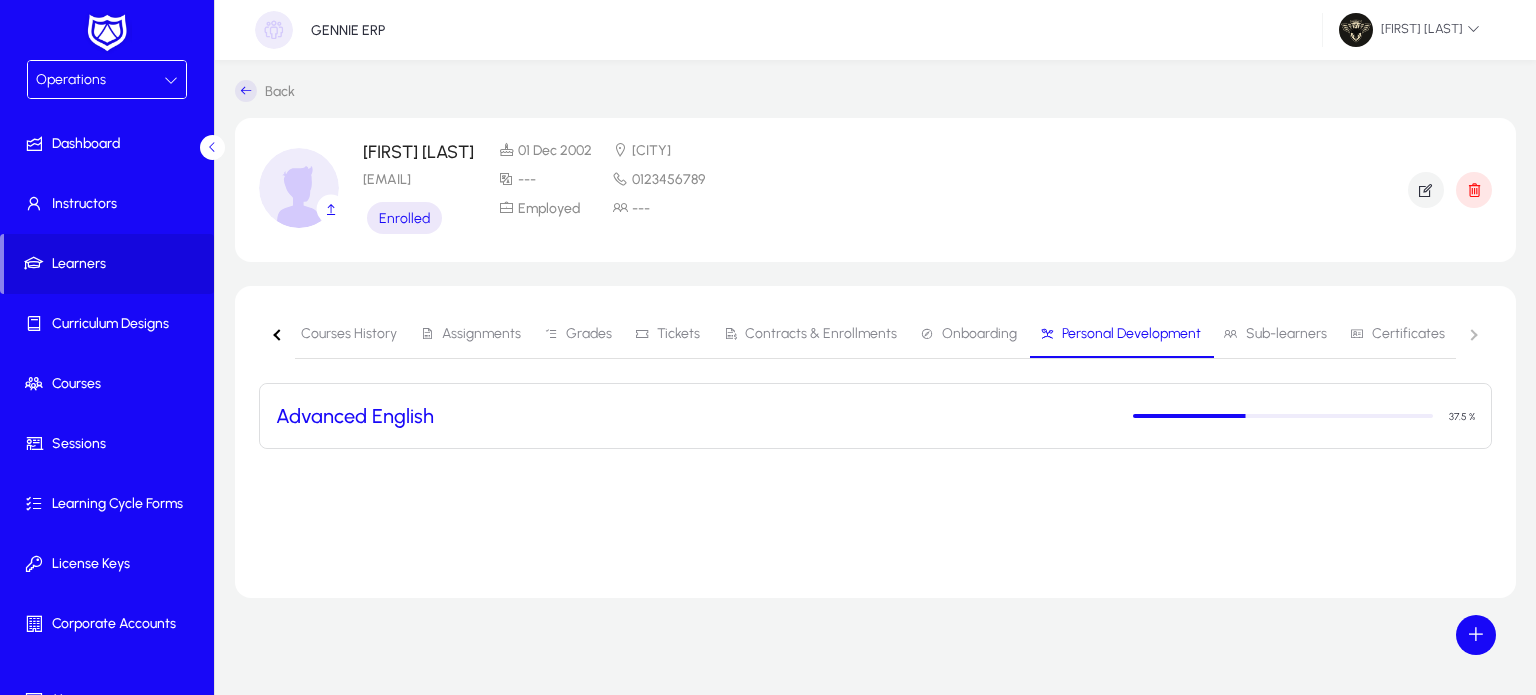click on "Advanced English  37.5 %" at bounding box center [875, 416] 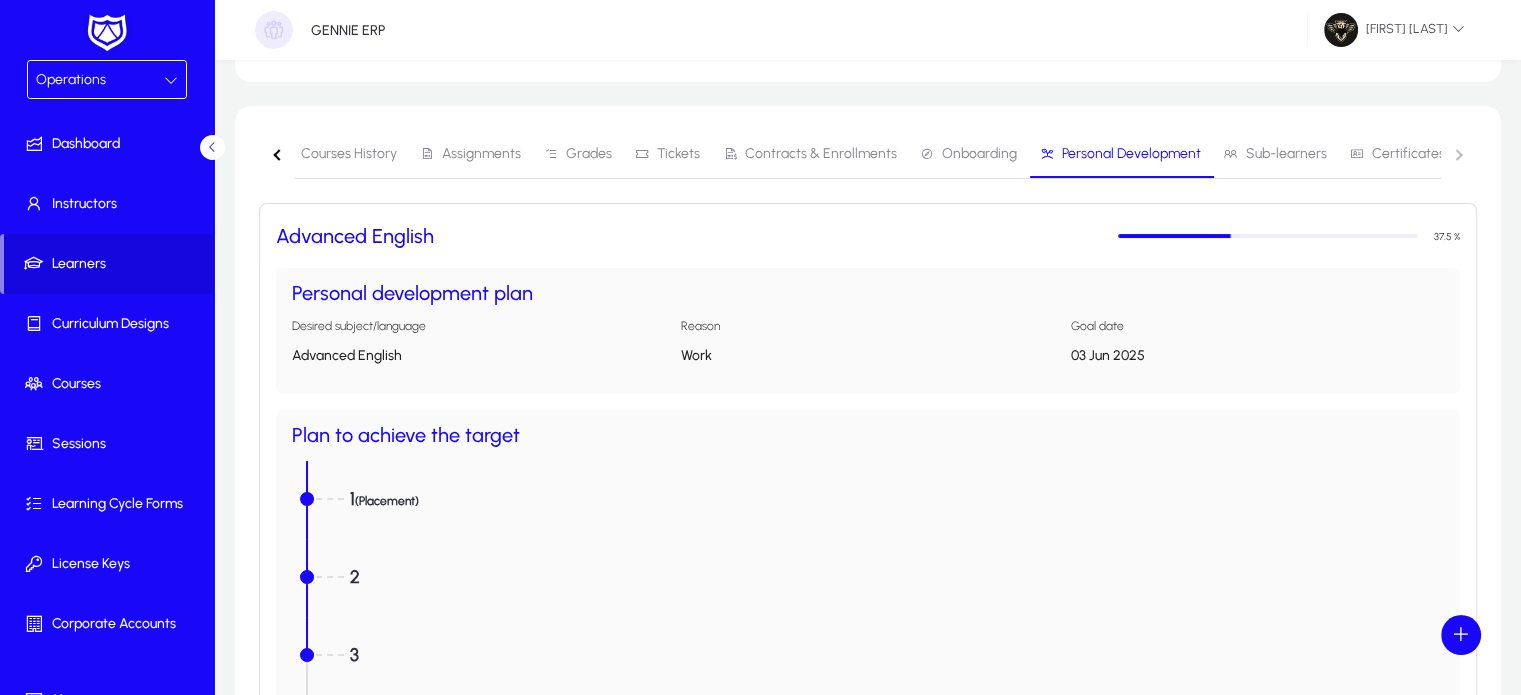 scroll, scrollTop: 168, scrollLeft: 0, axis: vertical 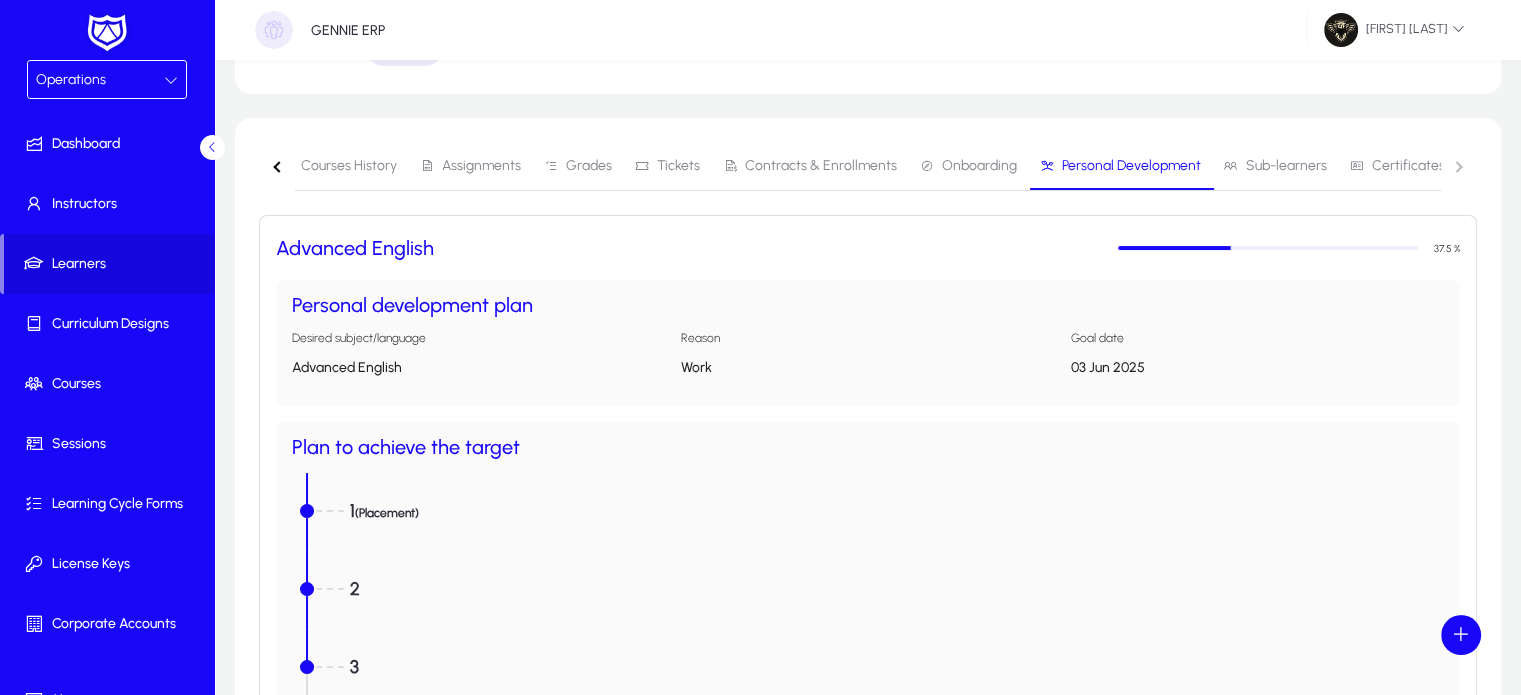 click on "Operations" at bounding box center (71, 79) 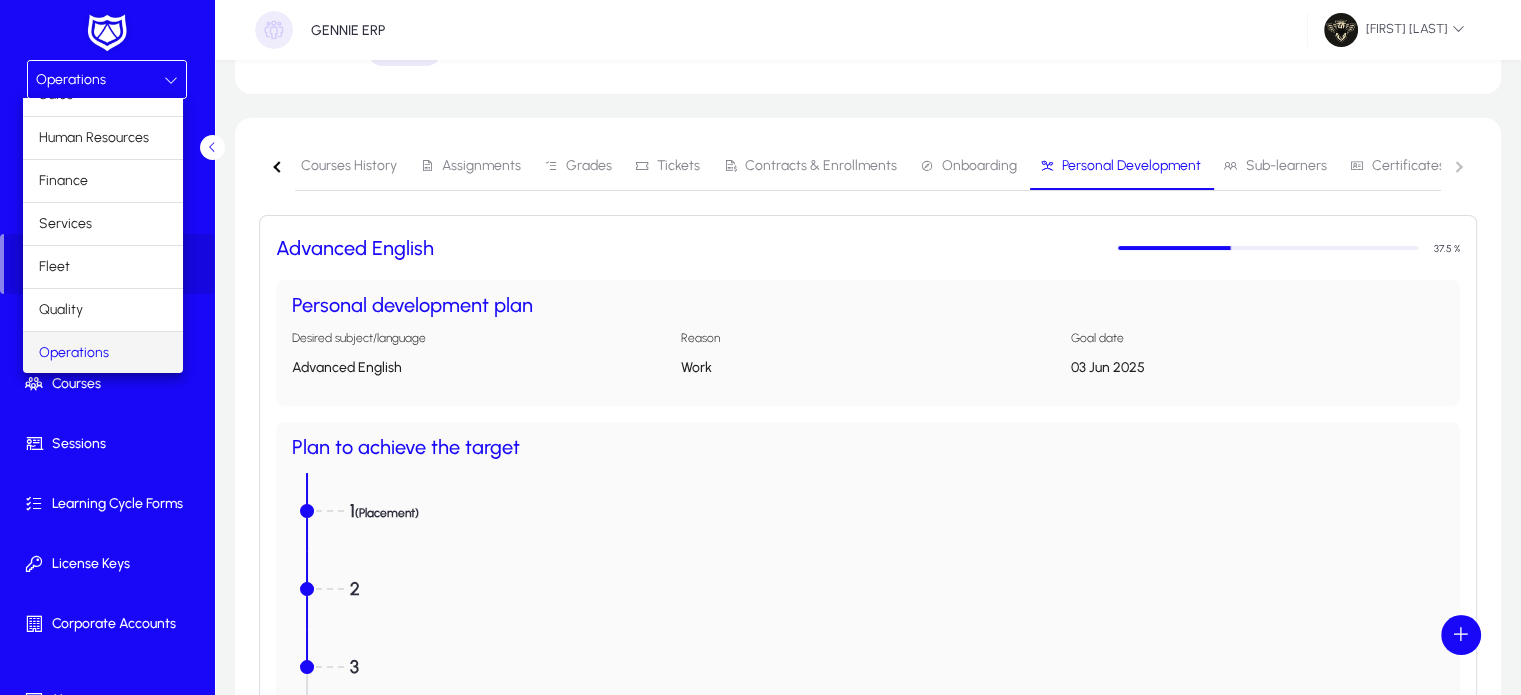 scroll, scrollTop: 0, scrollLeft: 0, axis: both 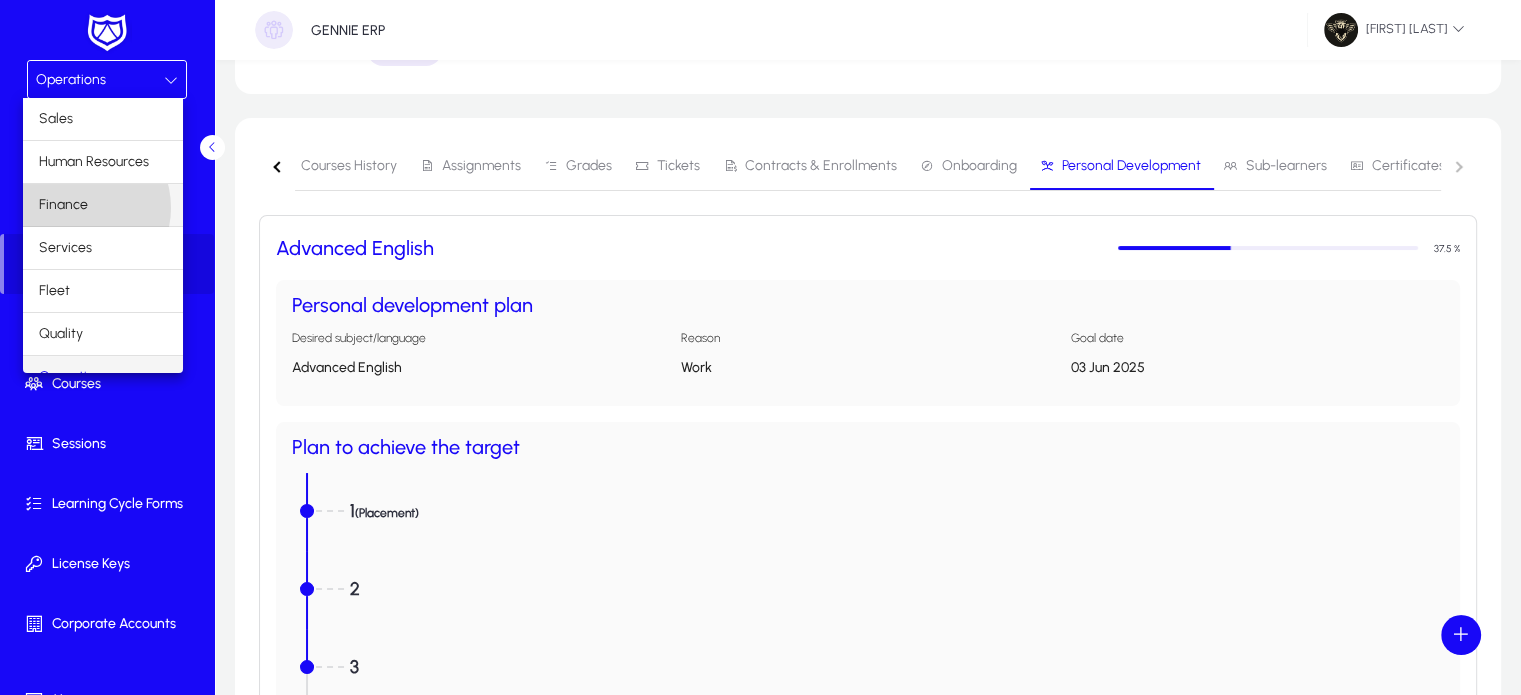 click on "Finance" at bounding box center (63, 205) 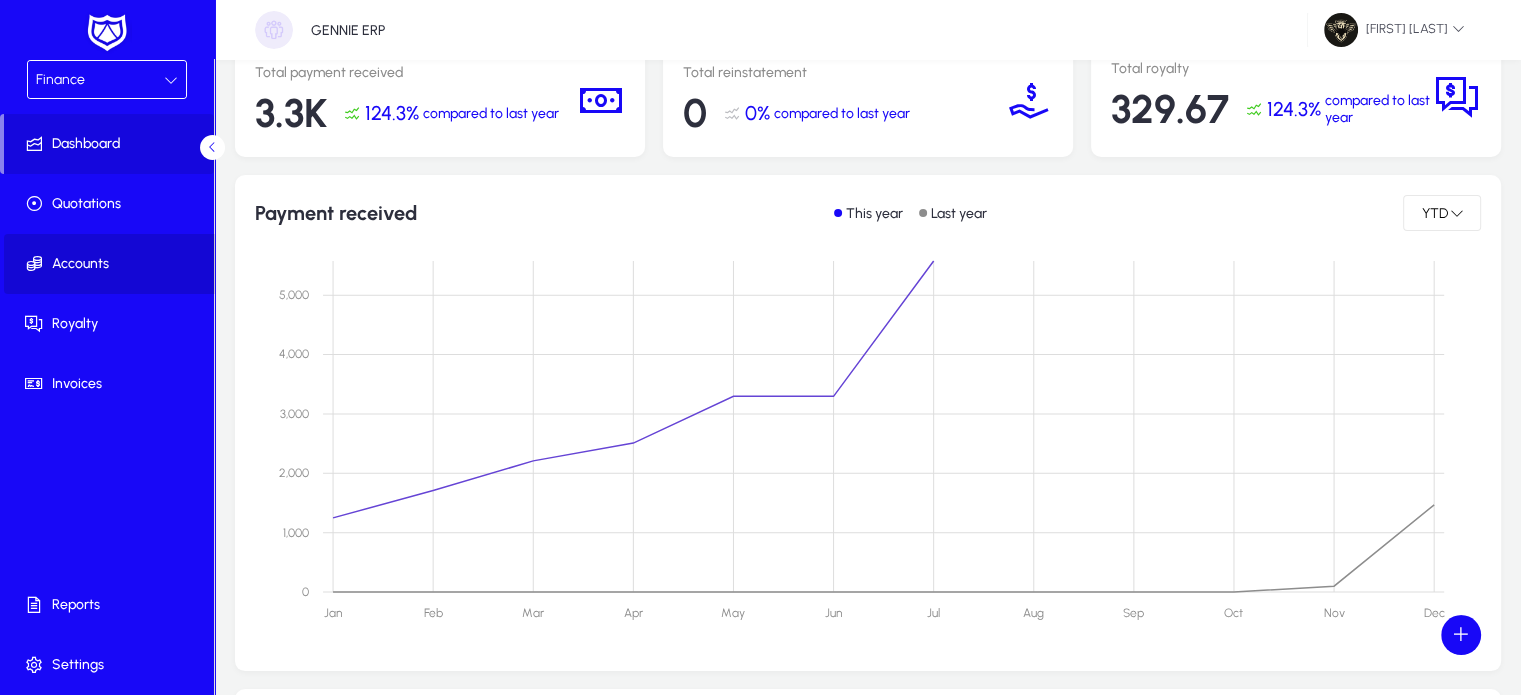 click 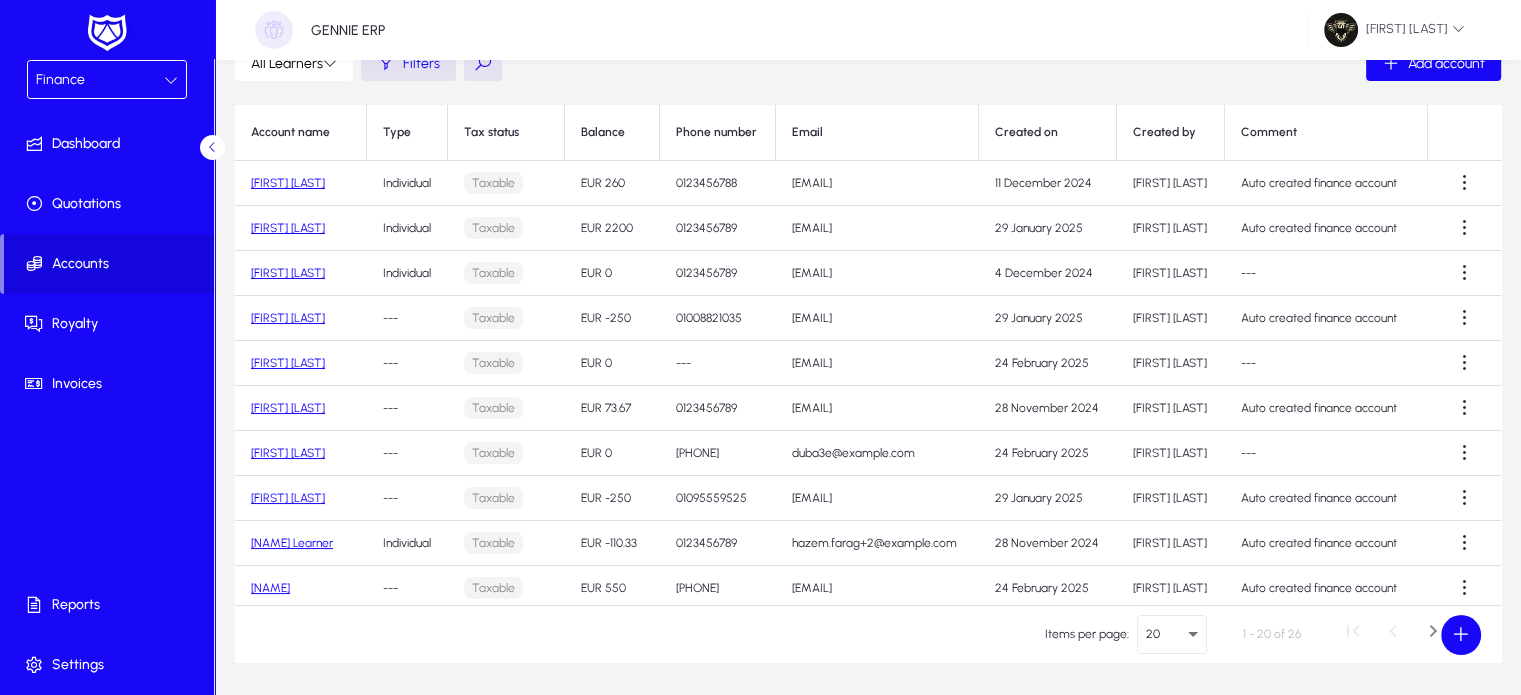 click 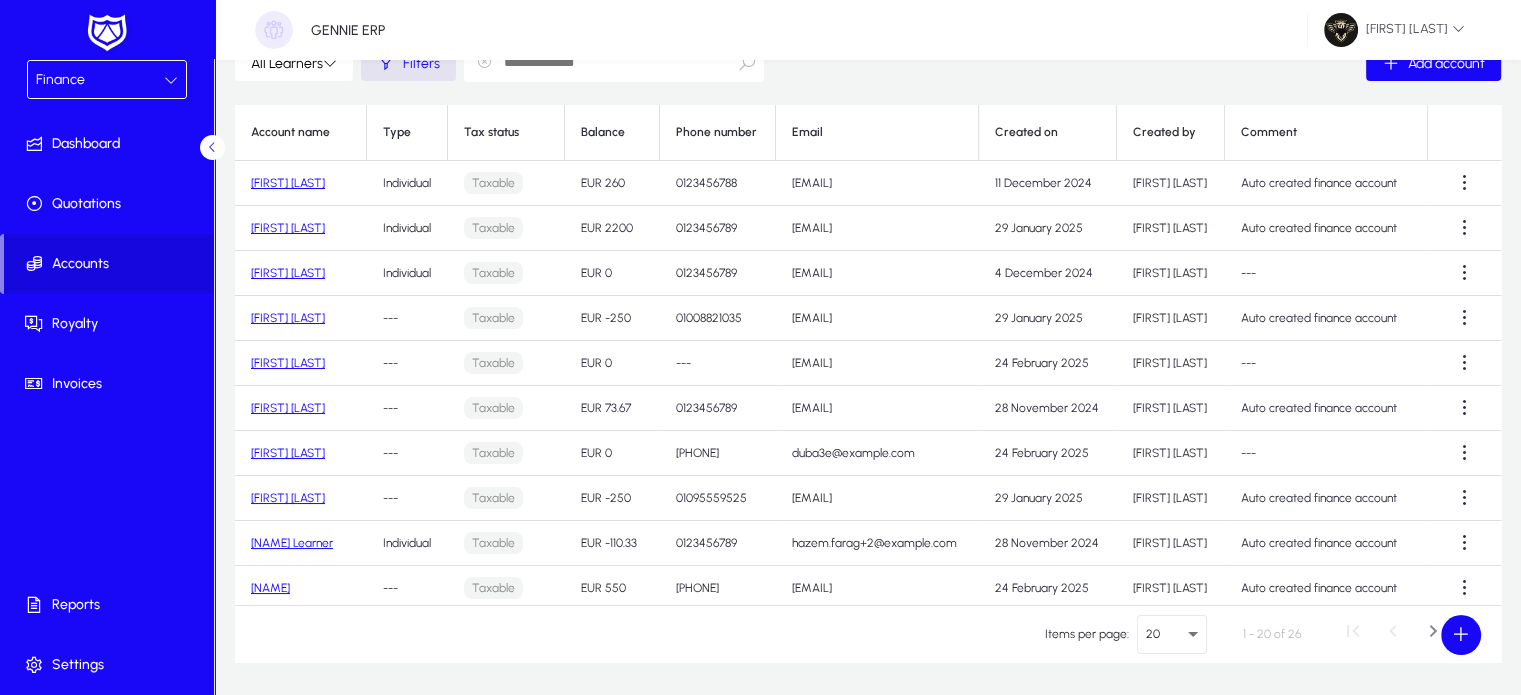 scroll, scrollTop: 92, scrollLeft: 0, axis: vertical 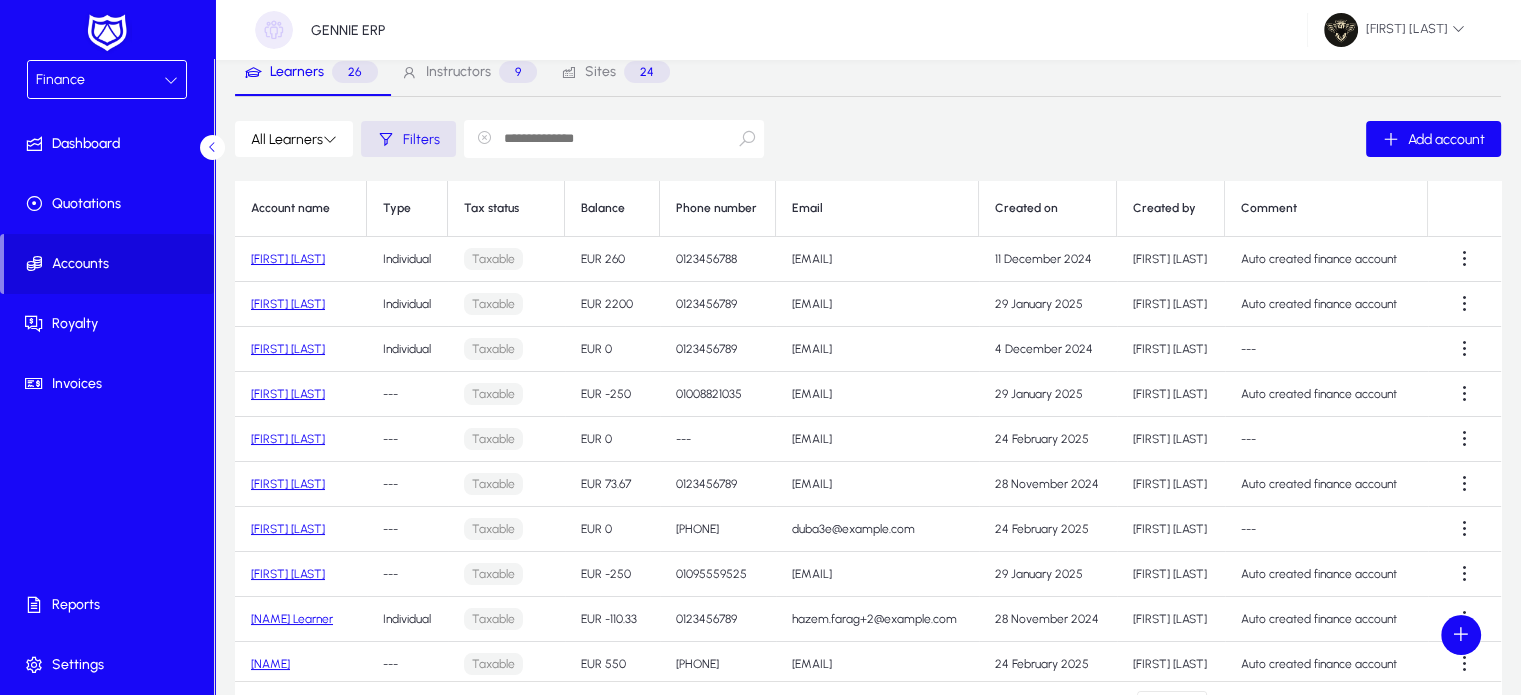 click 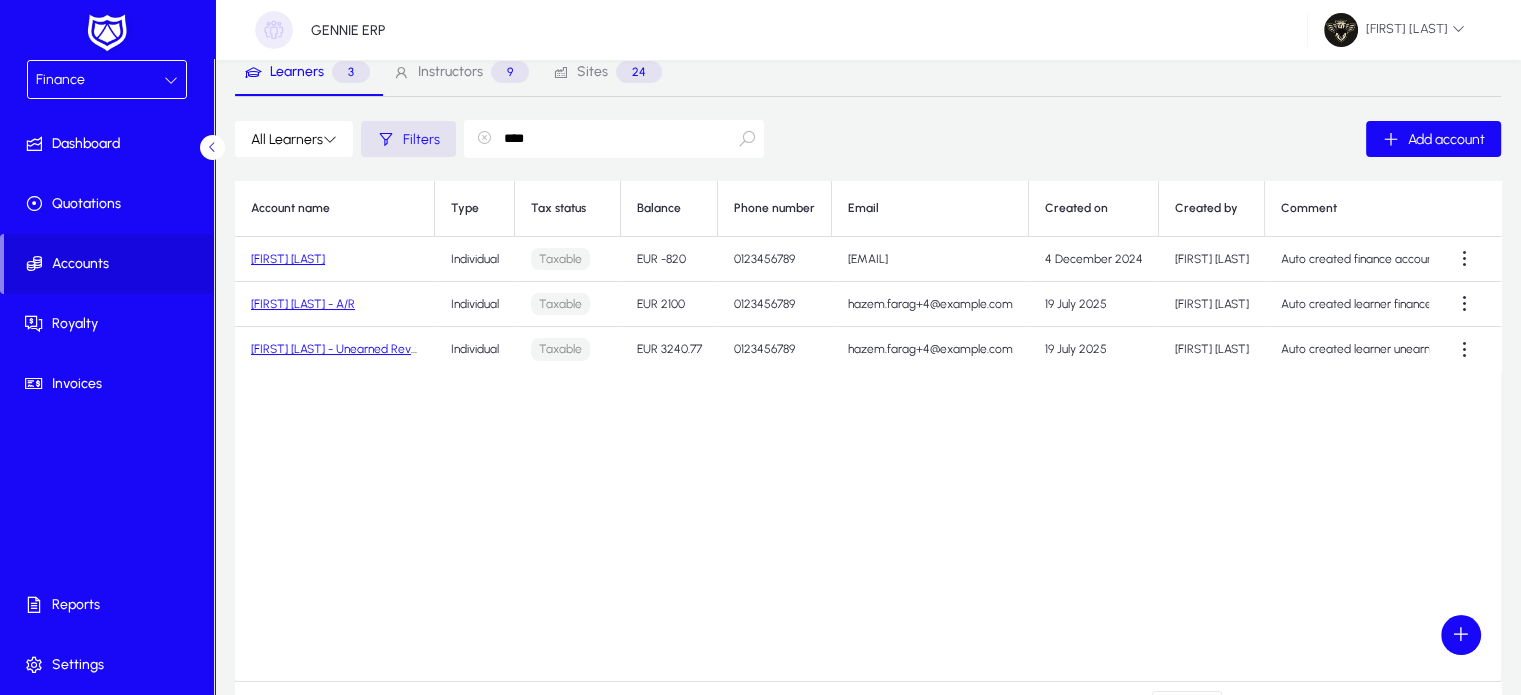 type on "****" 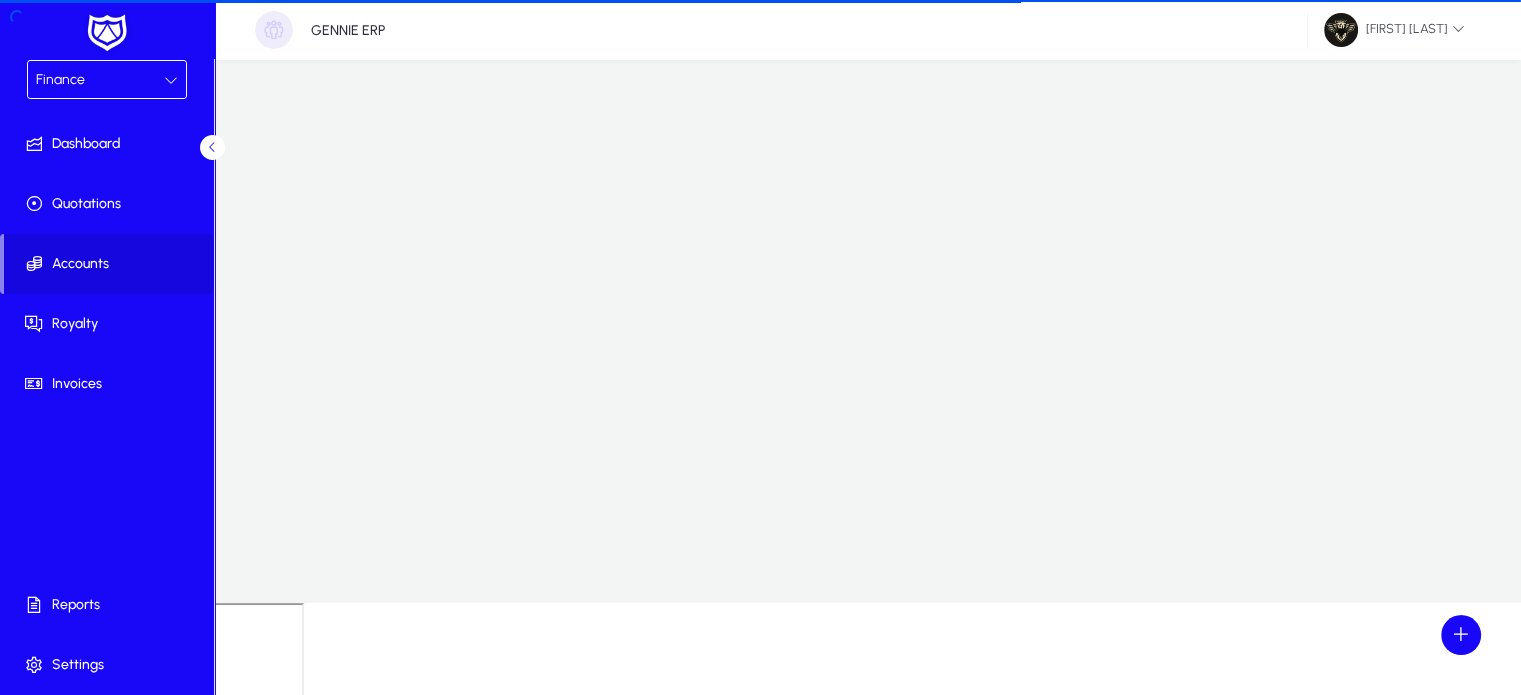 scroll, scrollTop: 0, scrollLeft: 0, axis: both 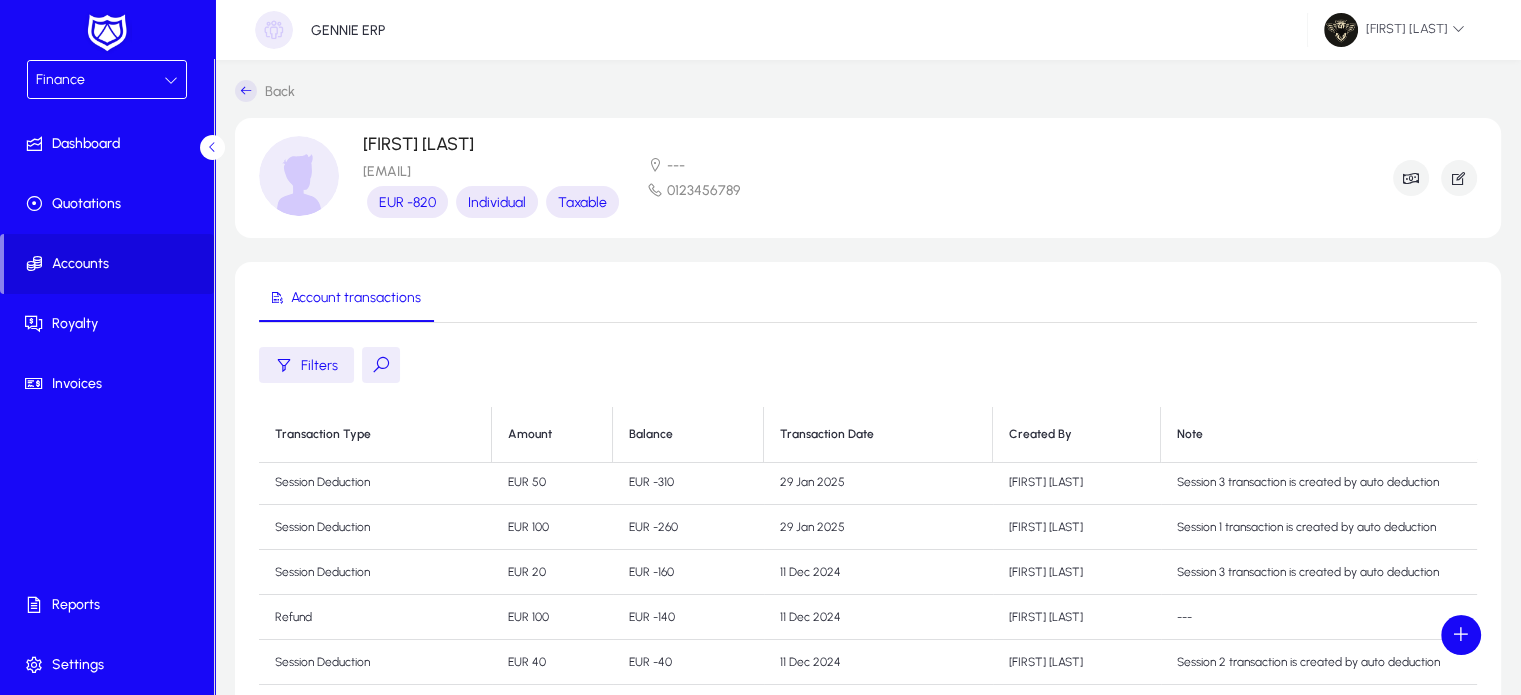 click on "Finance" at bounding box center [100, 80] 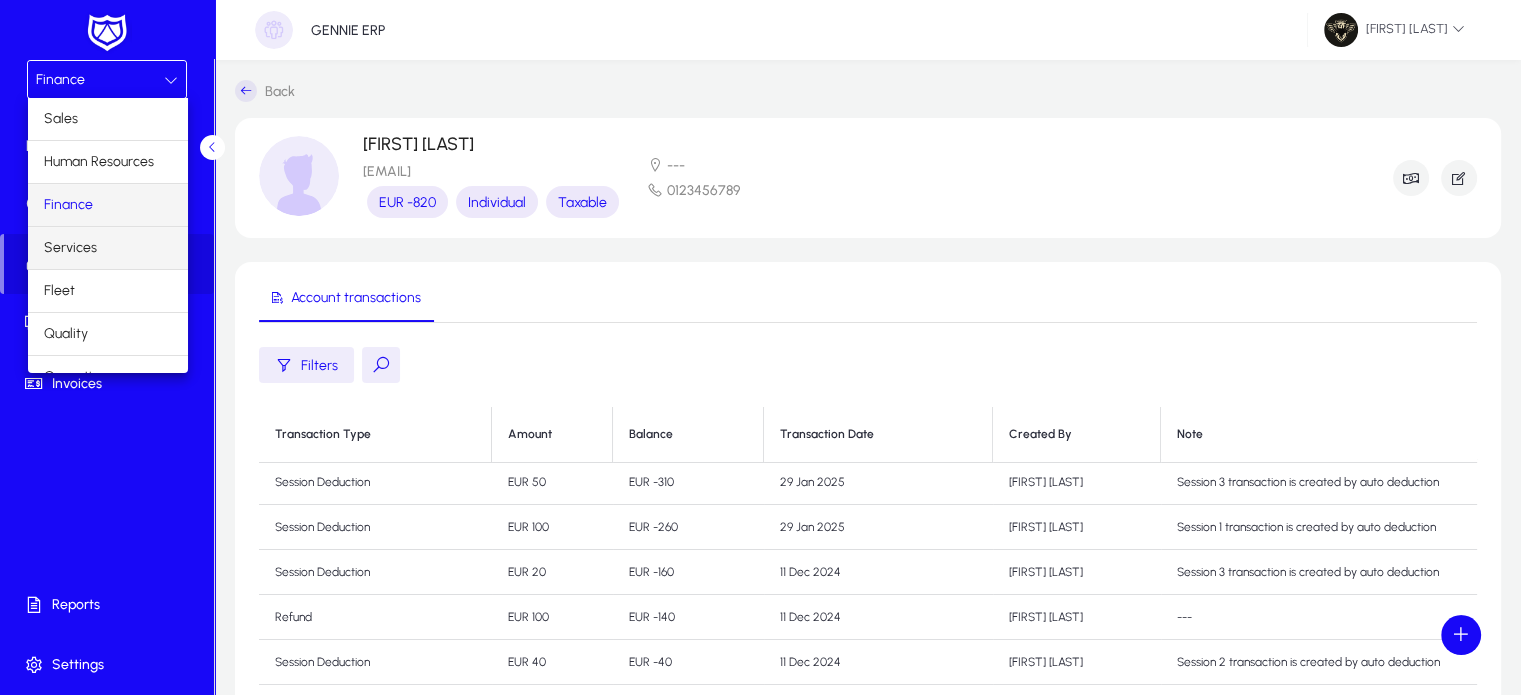 scroll, scrollTop: 66, scrollLeft: 0, axis: vertical 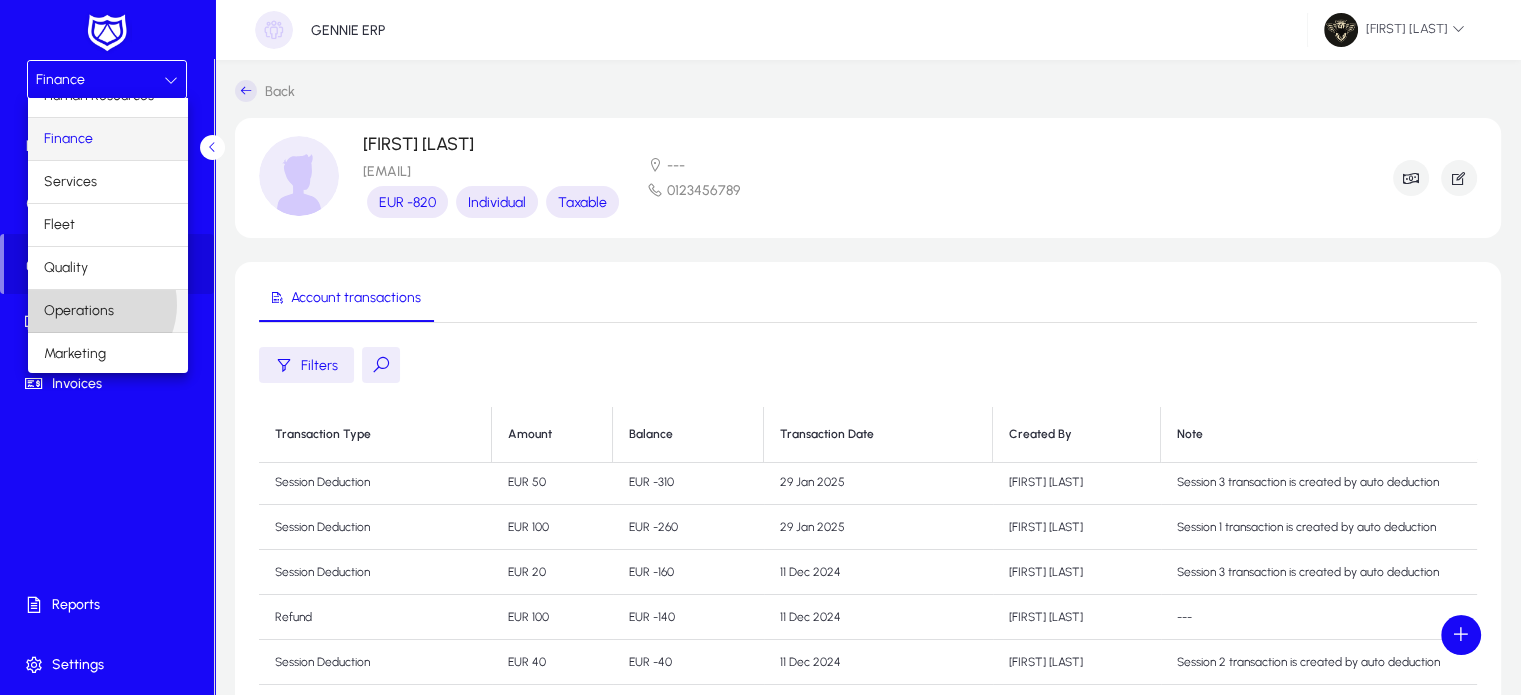click on "Operations" at bounding box center (79, 311) 